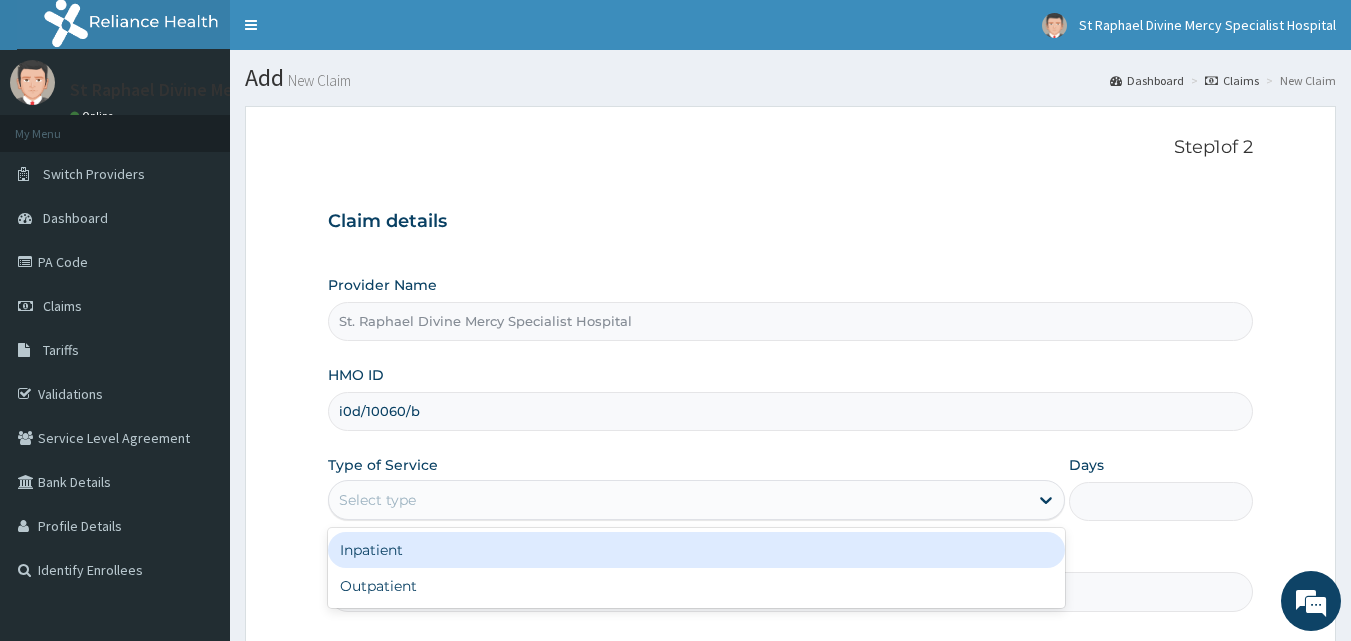 click on "Select type" at bounding box center (377, 500) 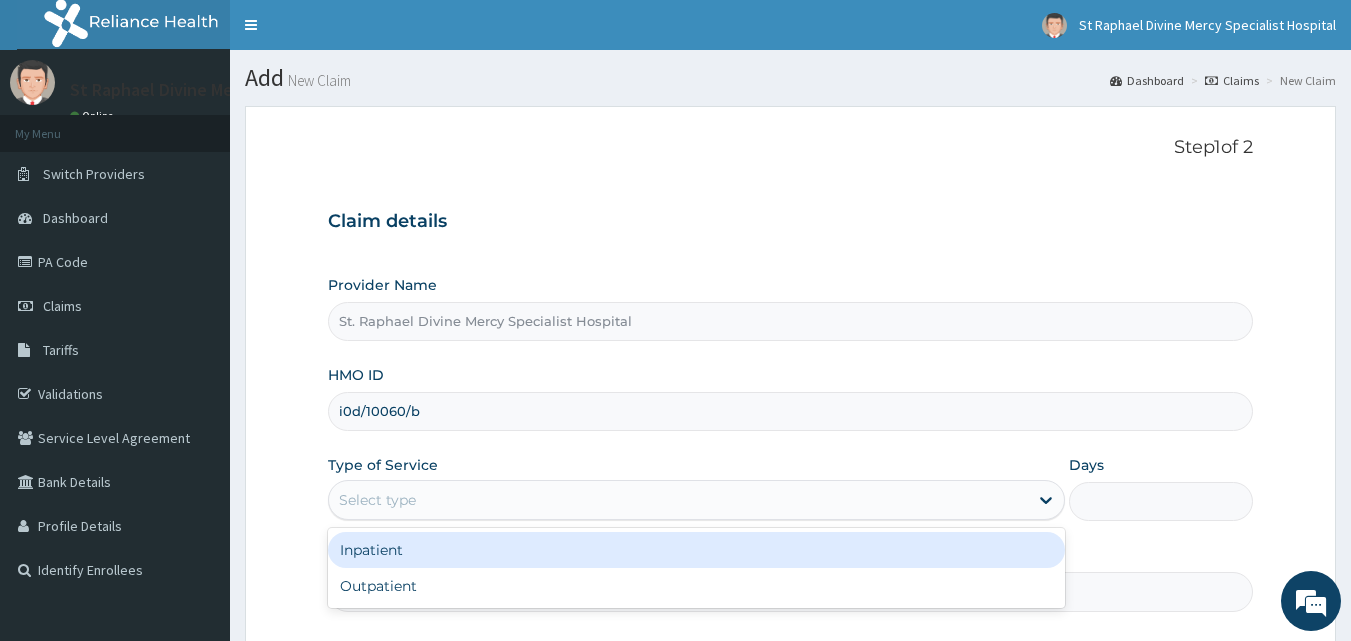 scroll, scrollTop: 0, scrollLeft: 0, axis: both 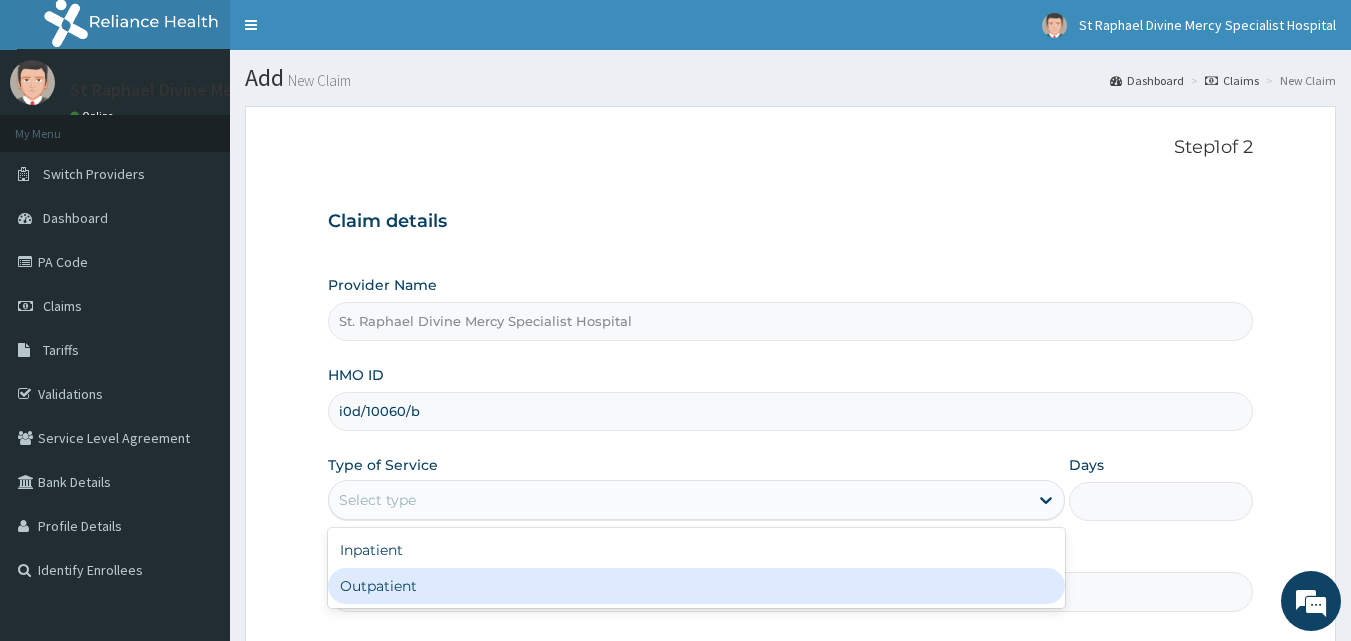 click on "Outpatient" at bounding box center (696, 586) 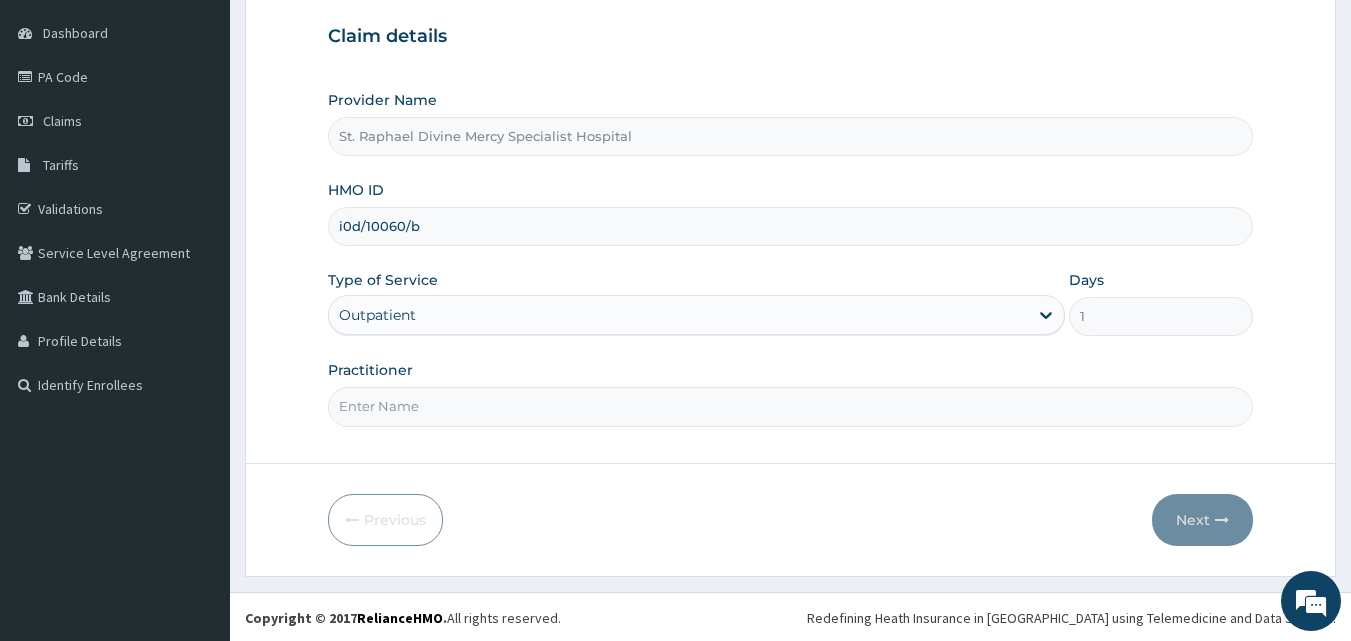 scroll, scrollTop: 187, scrollLeft: 0, axis: vertical 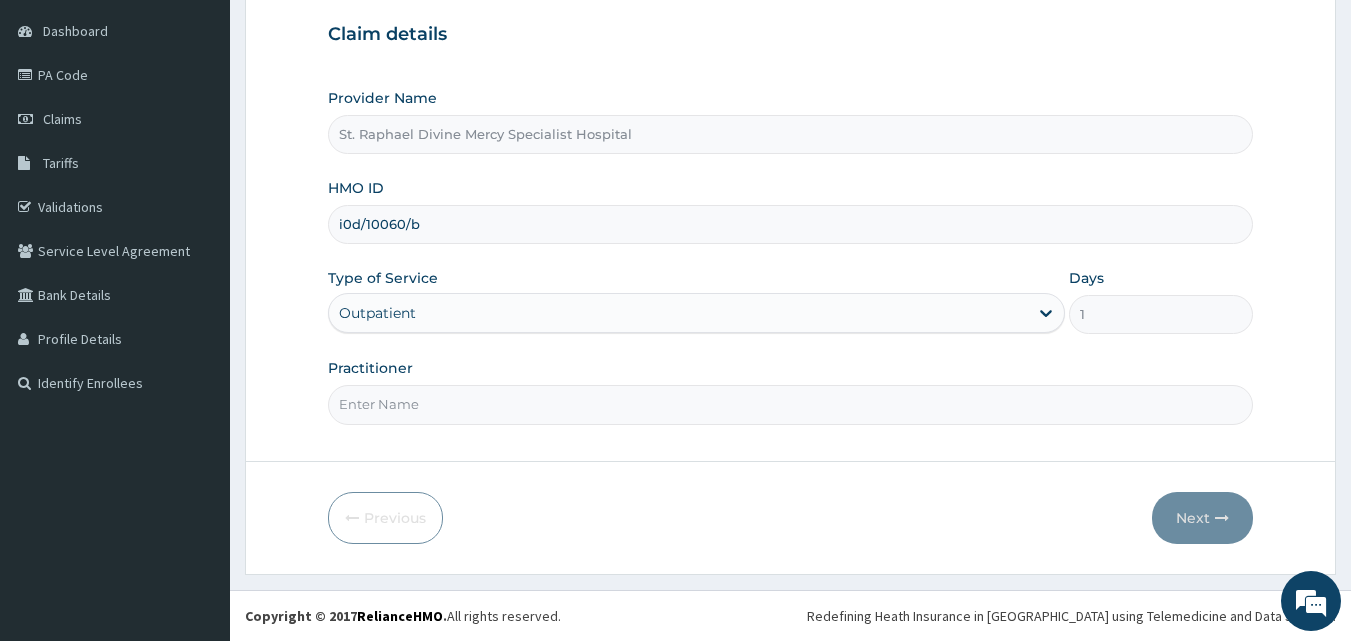 click on "Practitioner" at bounding box center (791, 404) 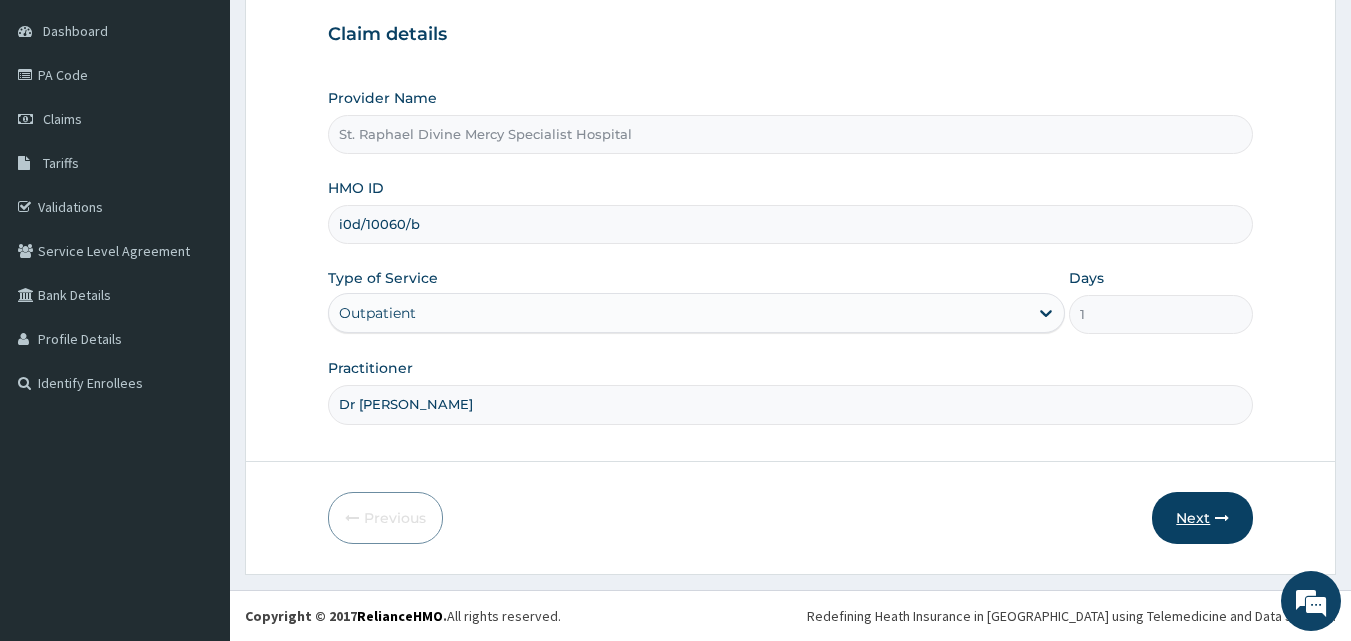 click at bounding box center (1222, 518) 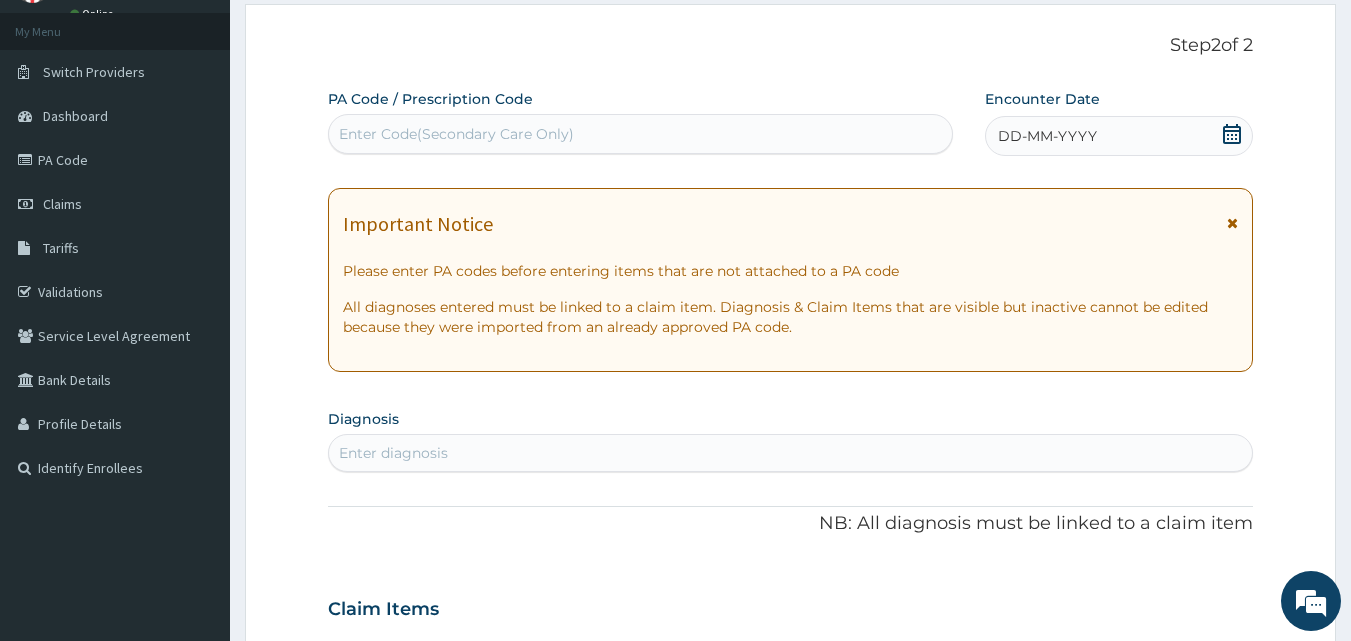 scroll, scrollTop: 0, scrollLeft: 0, axis: both 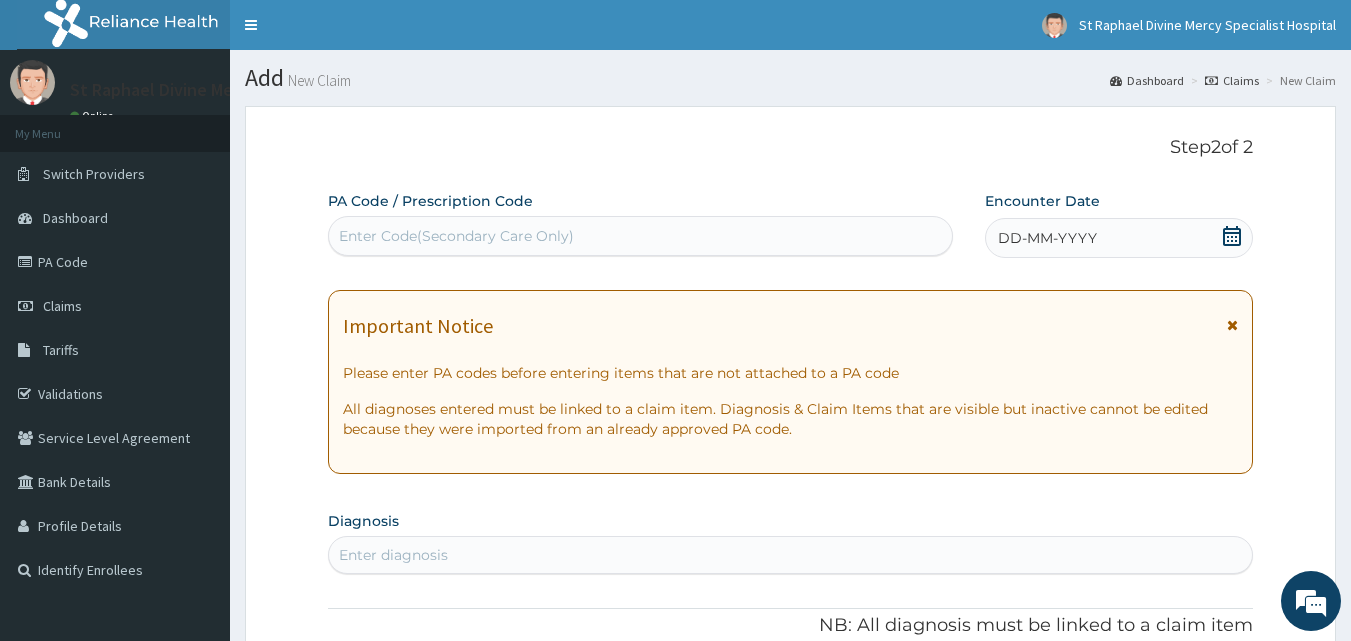 click on "Enter Code(Secondary Care Only)" at bounding box center [456, 236] 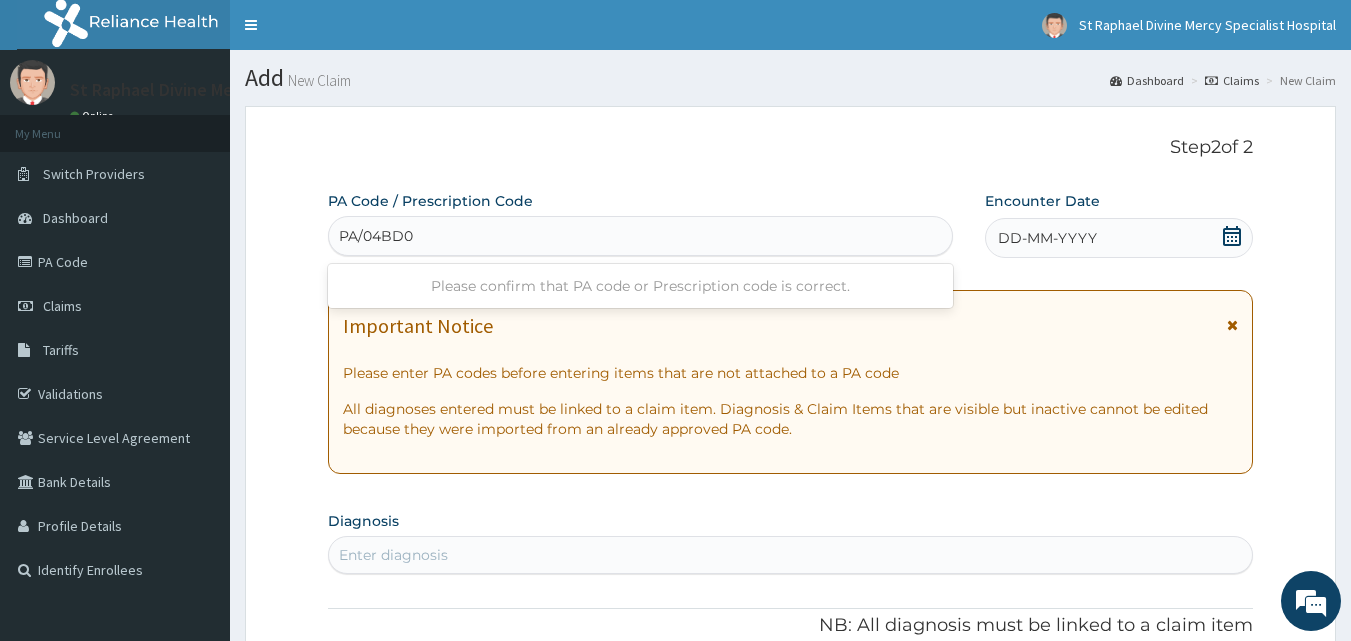 type on "PA/04BD02" 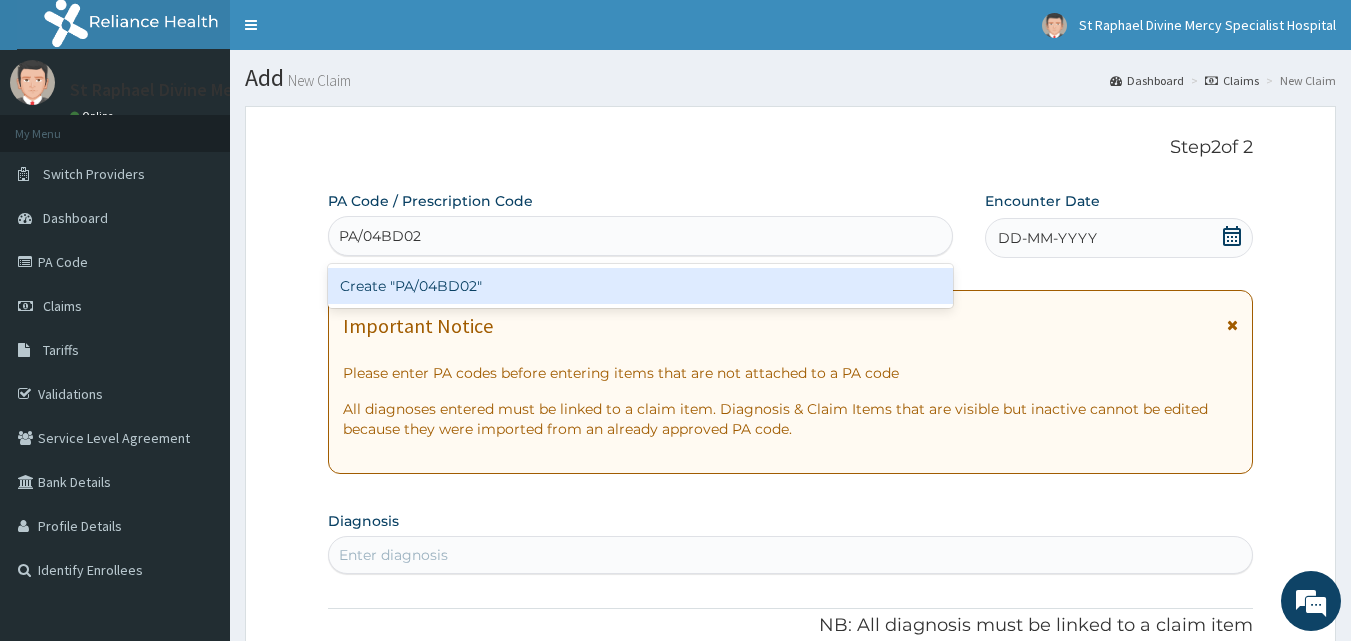 click on "Create "PA/04BD02"" at bounding box center [641, 286] 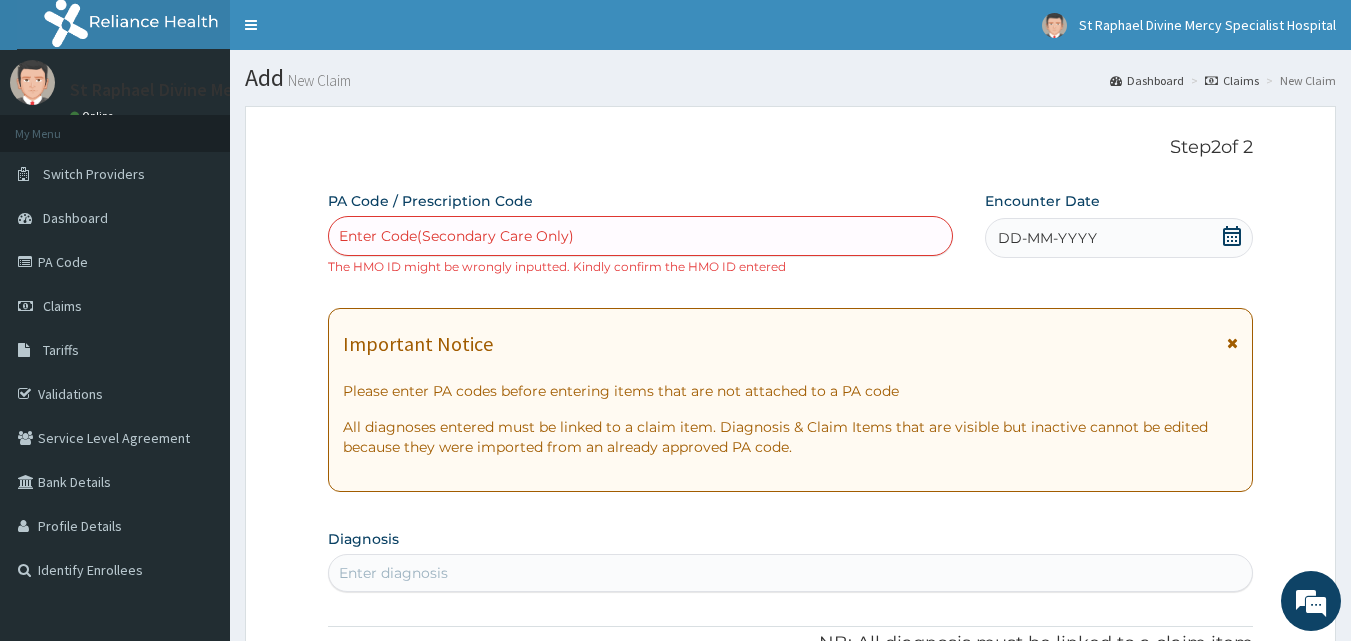 click on "DD-MM-YYYY" at bounding box center [1047, 238] 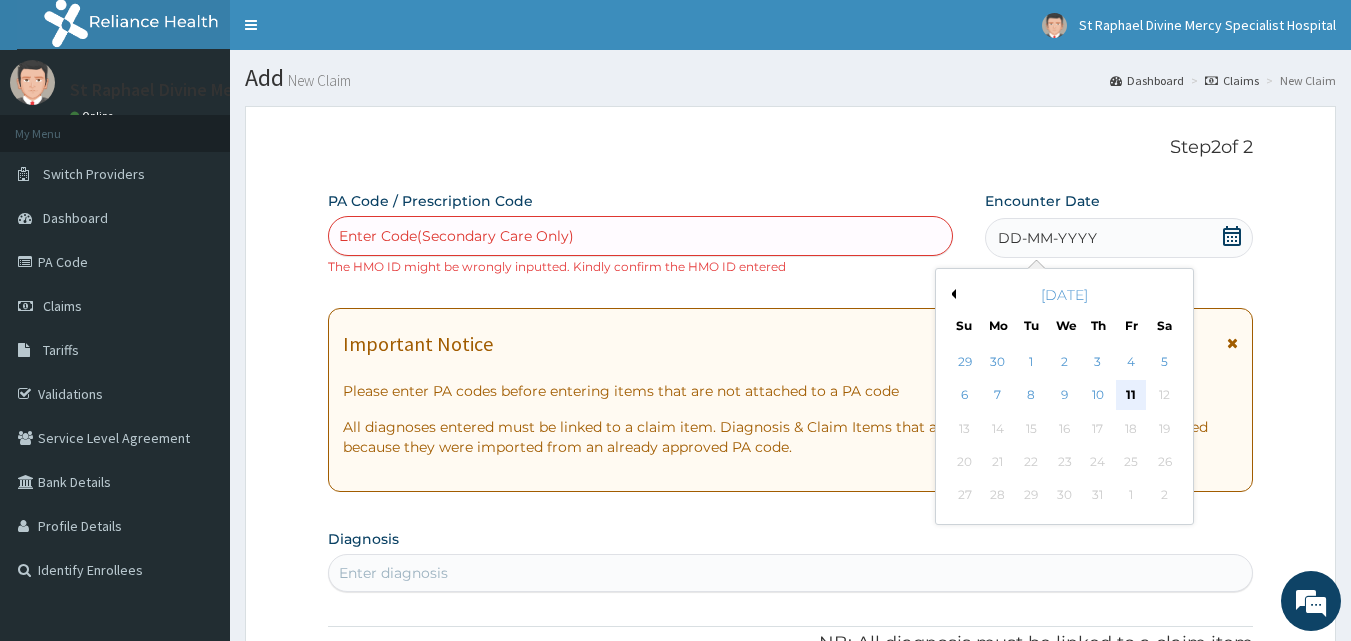click on "11" at bounding box center (1131, 396) 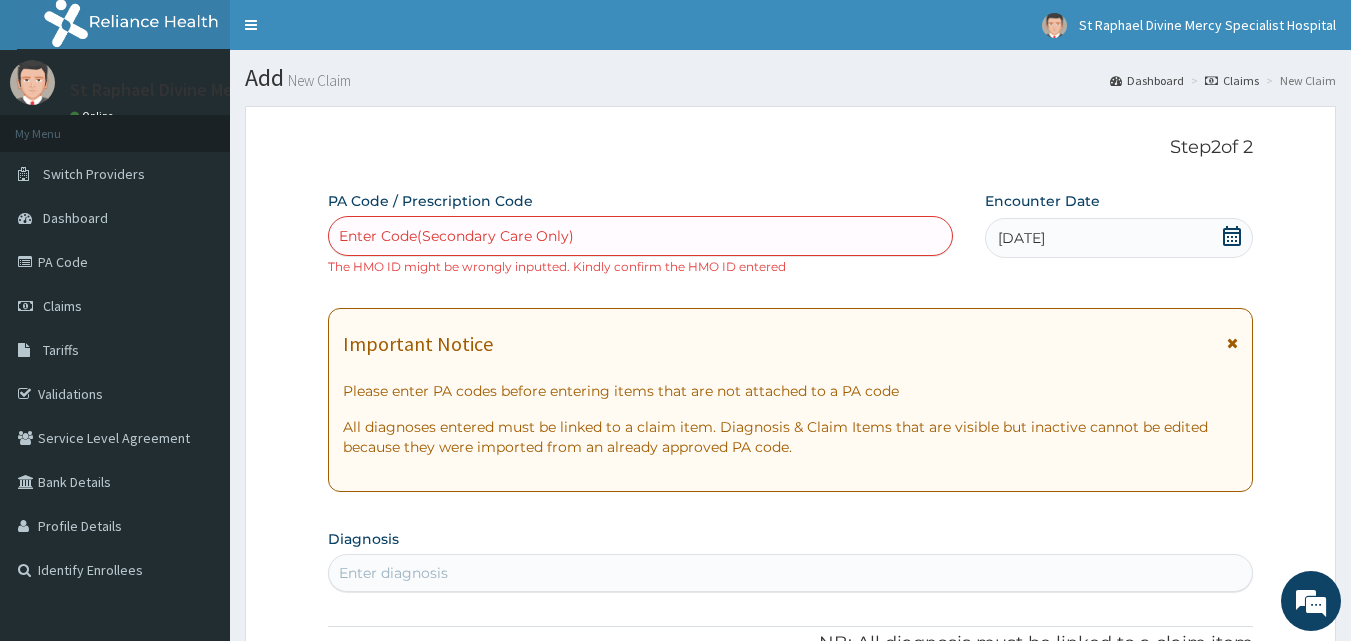 click on "Enter Code(Secondary Care Only)" at bounding box center (456, 236) 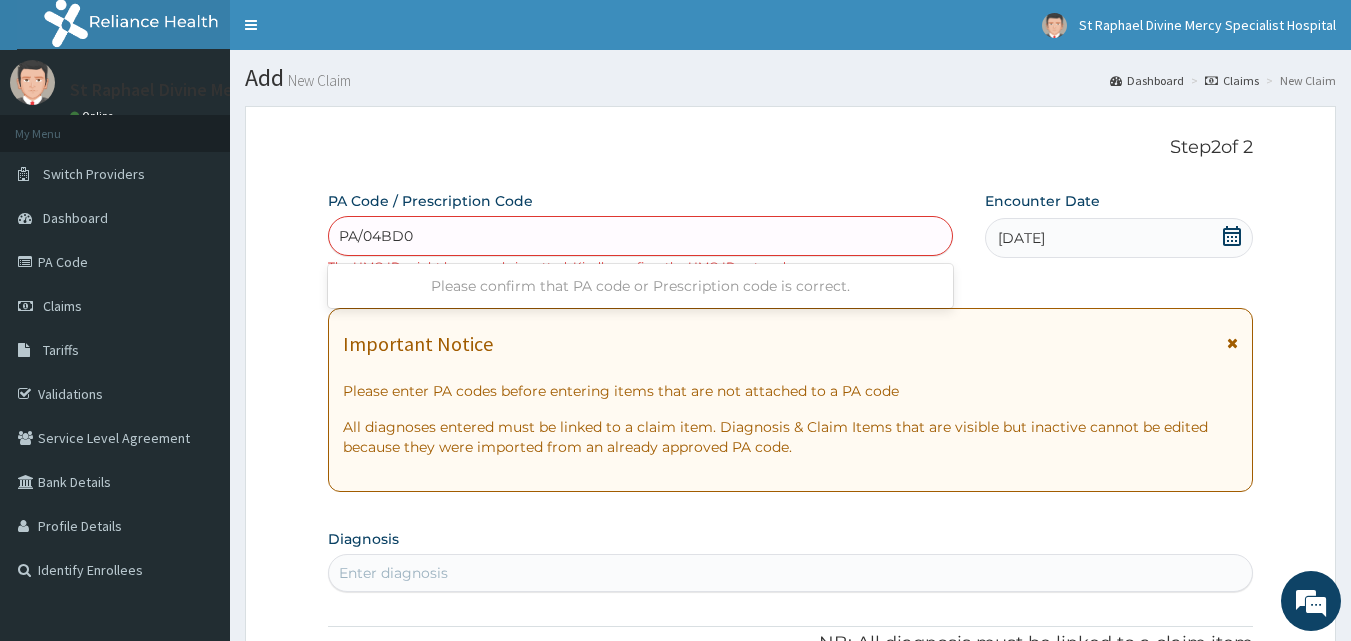 type on "PA/04BD02" 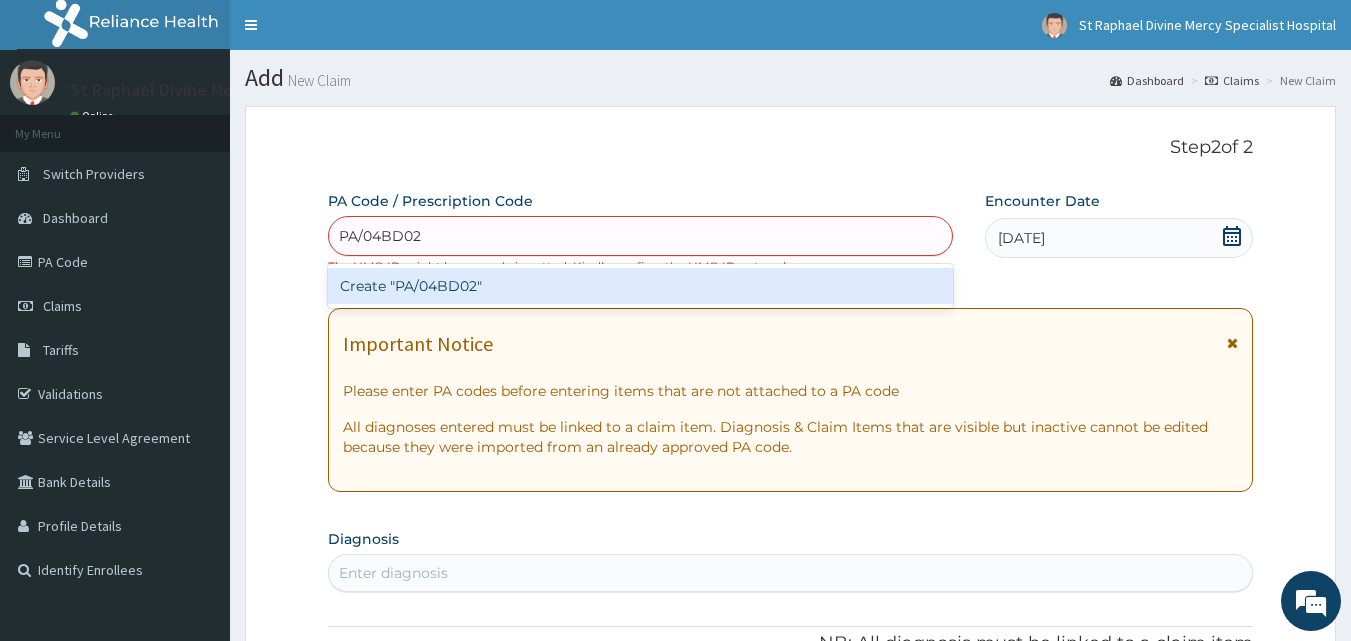 click on "Create "PA/04BD02"" at bounding box center (641, 286) 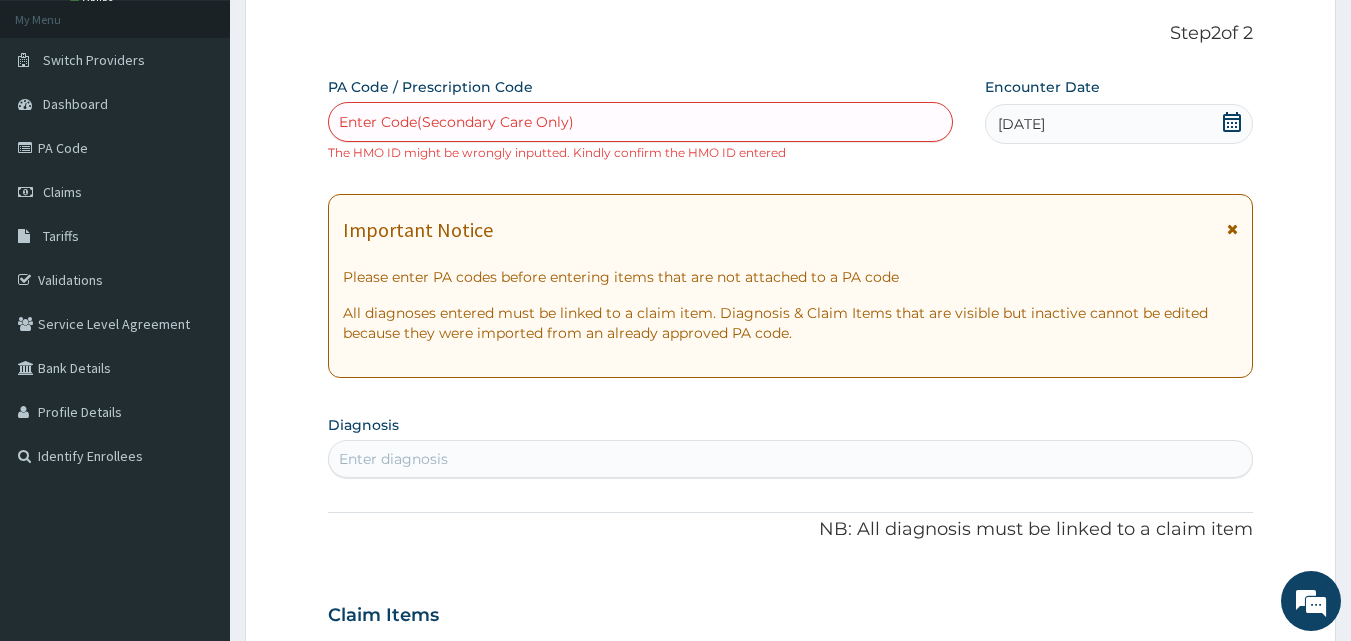 scroll, scrollTop: 0, scrollLeft: 0, axis: both 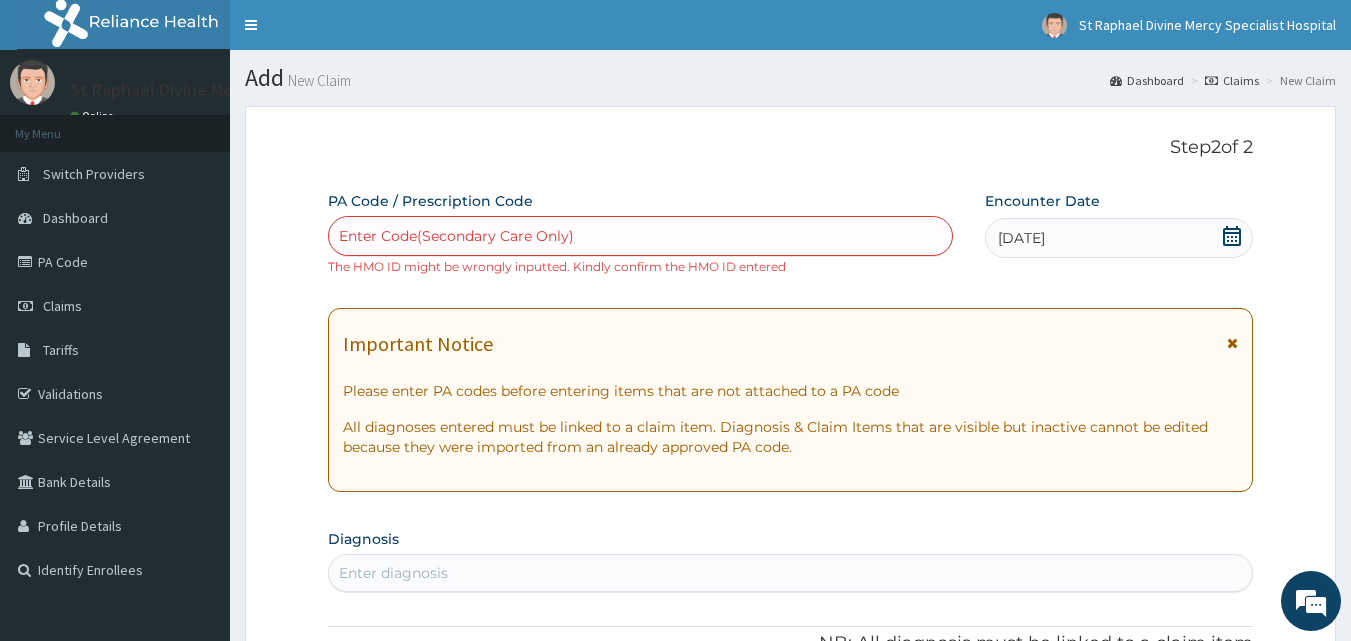 click on "Enter Code(Secondary Care Only)" at bounding box center (641, 236) 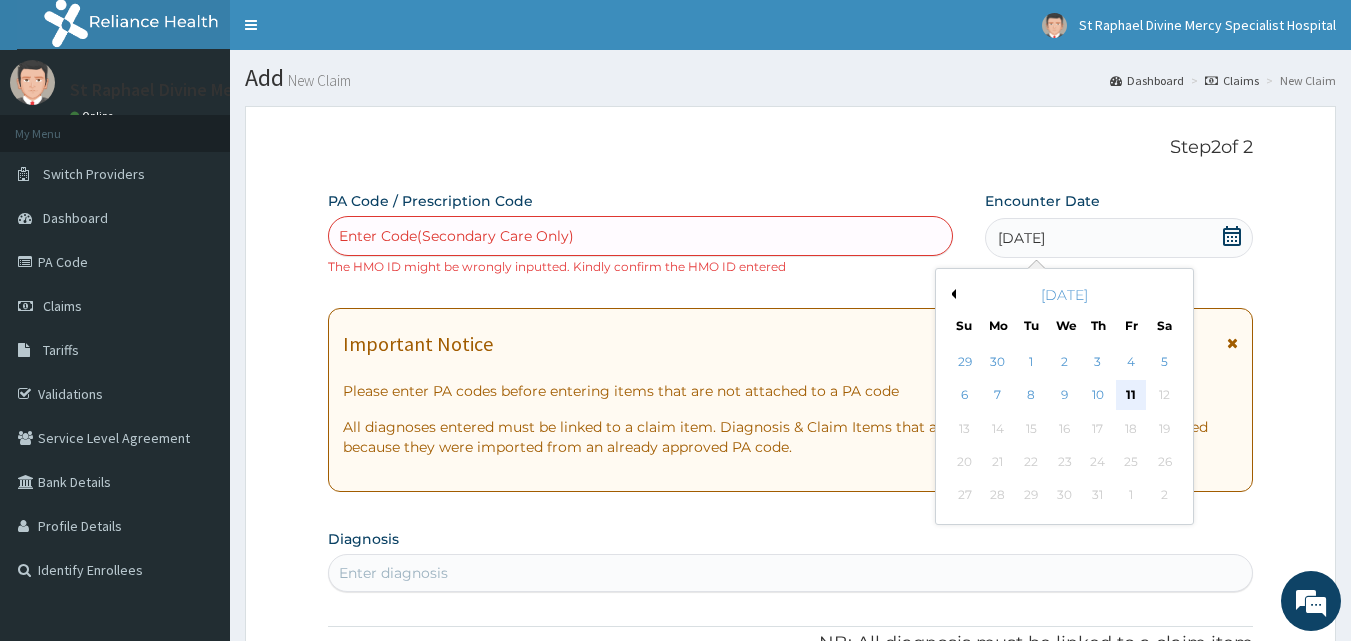 click on "11" at bounding box center [1131, 396] 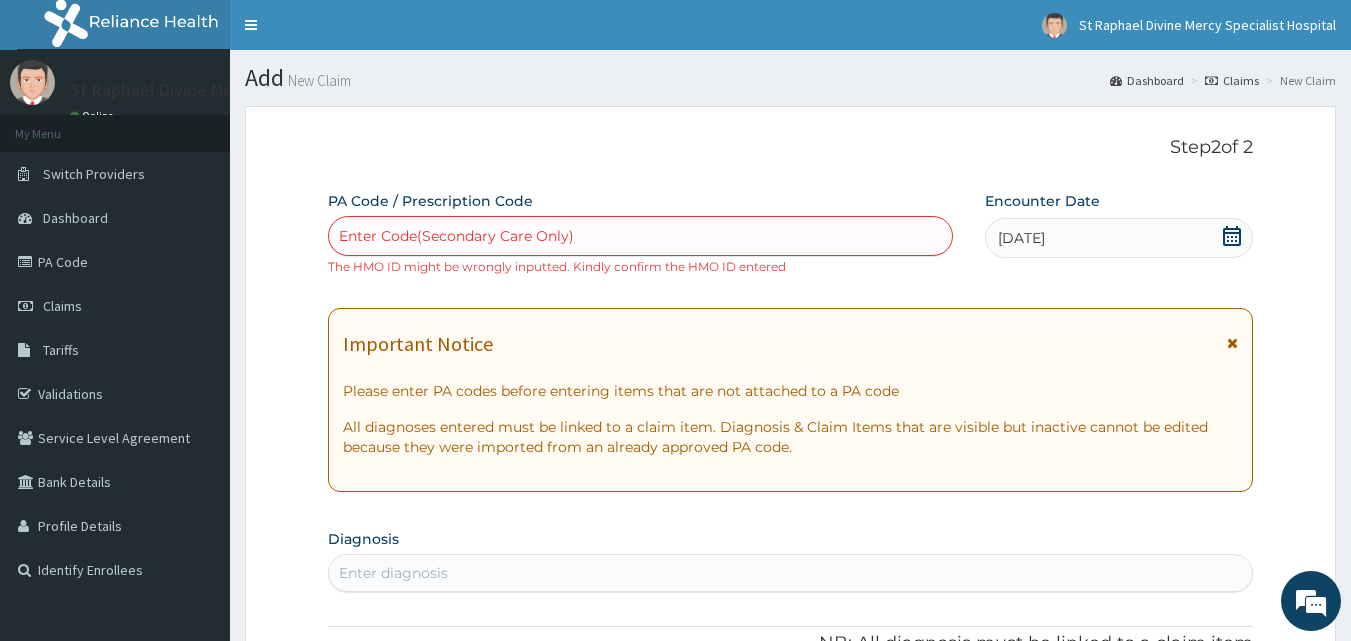 scroll, scrollTop: 400, scrollLeft: 0, axis: vertical 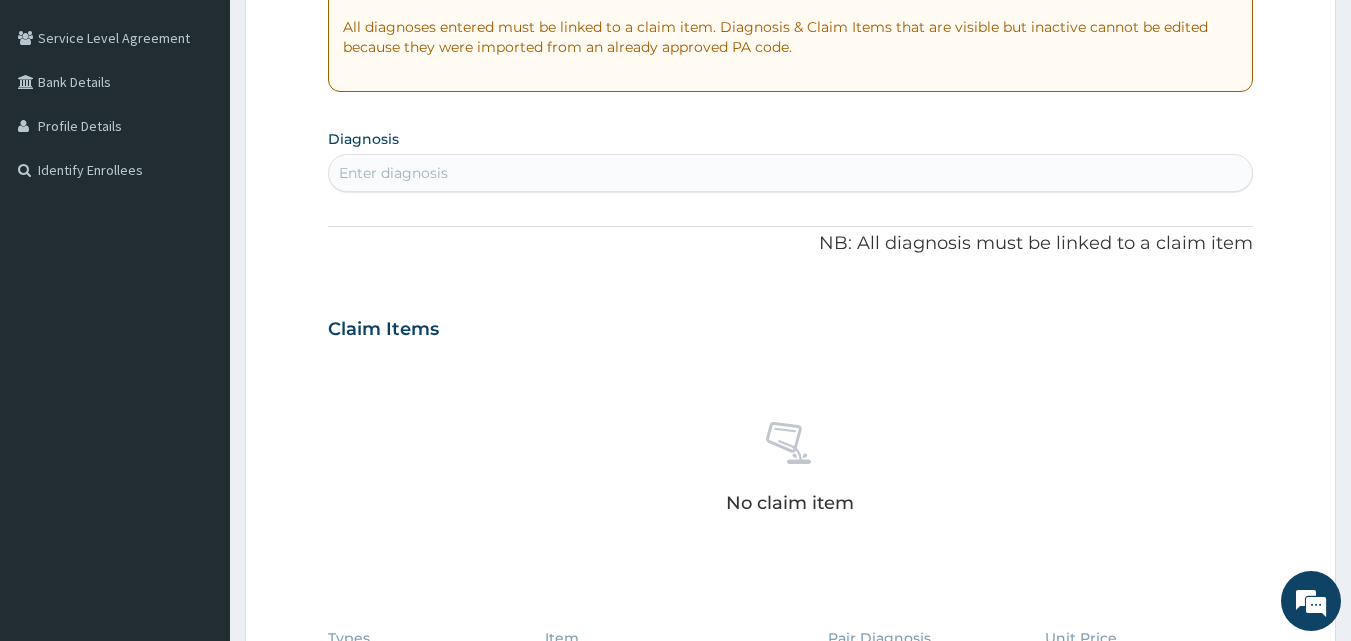 click on "Enter diagnosis" at bounding box center [393, 173] 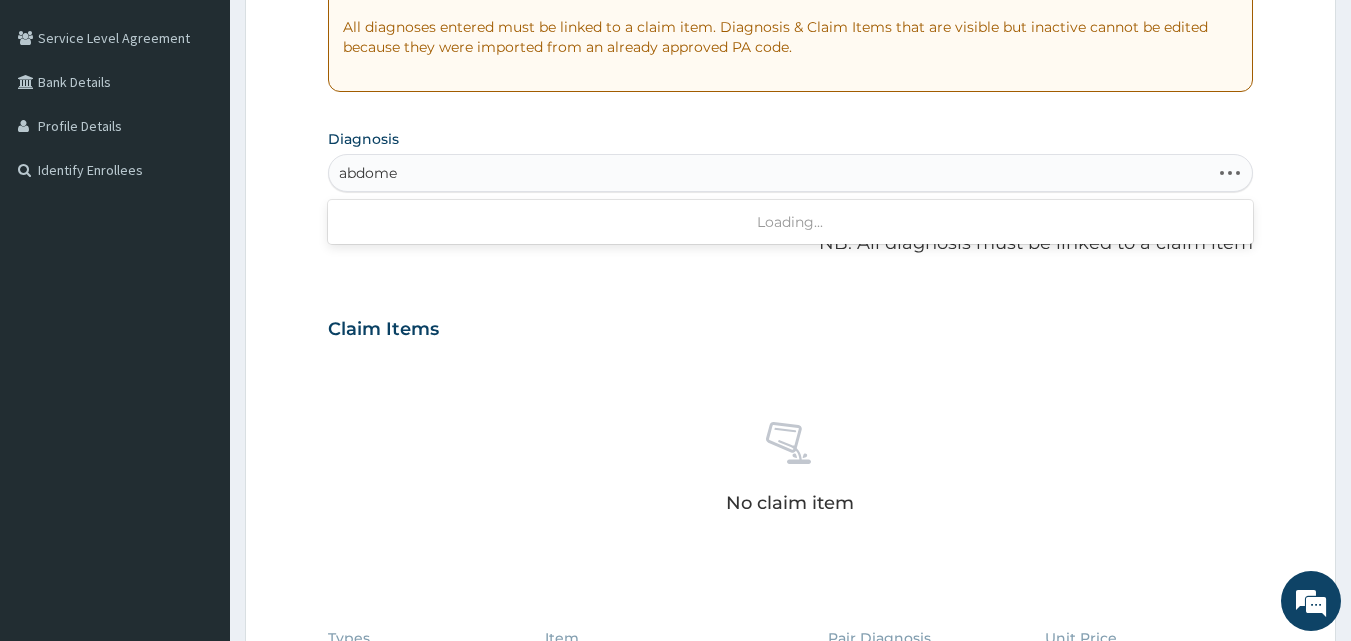type on "abdomen" 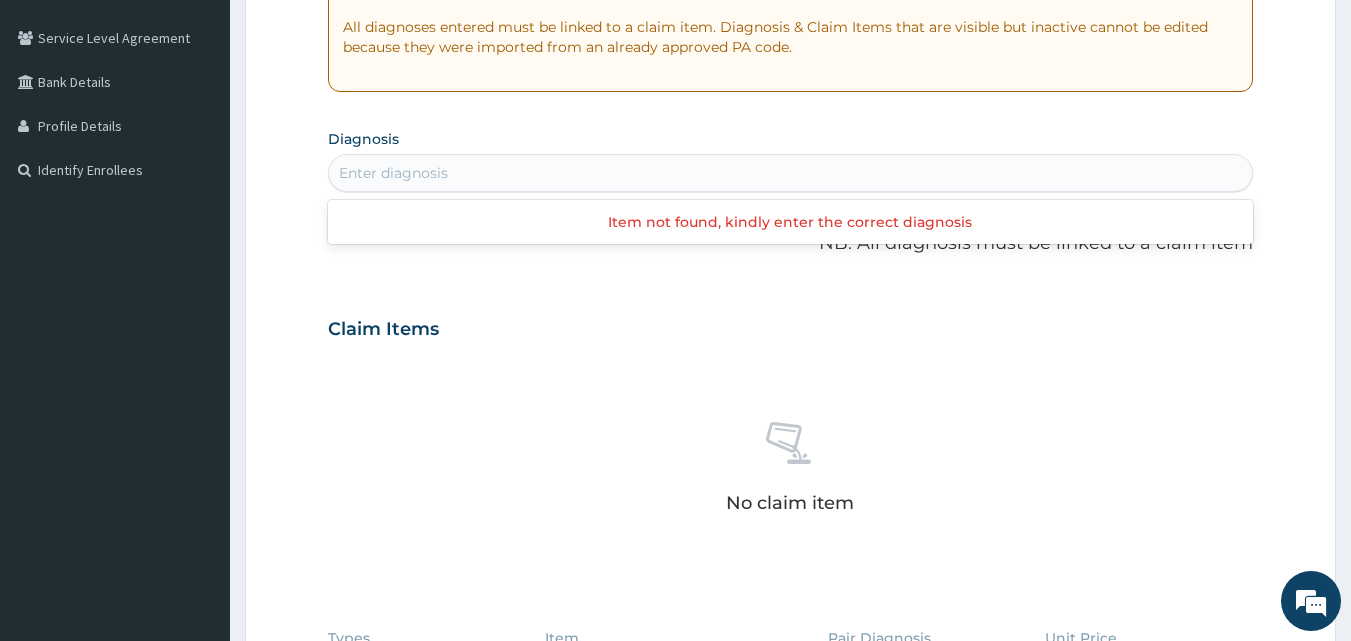 click on "Enter diagnosis" at bounding box center (791, 173) 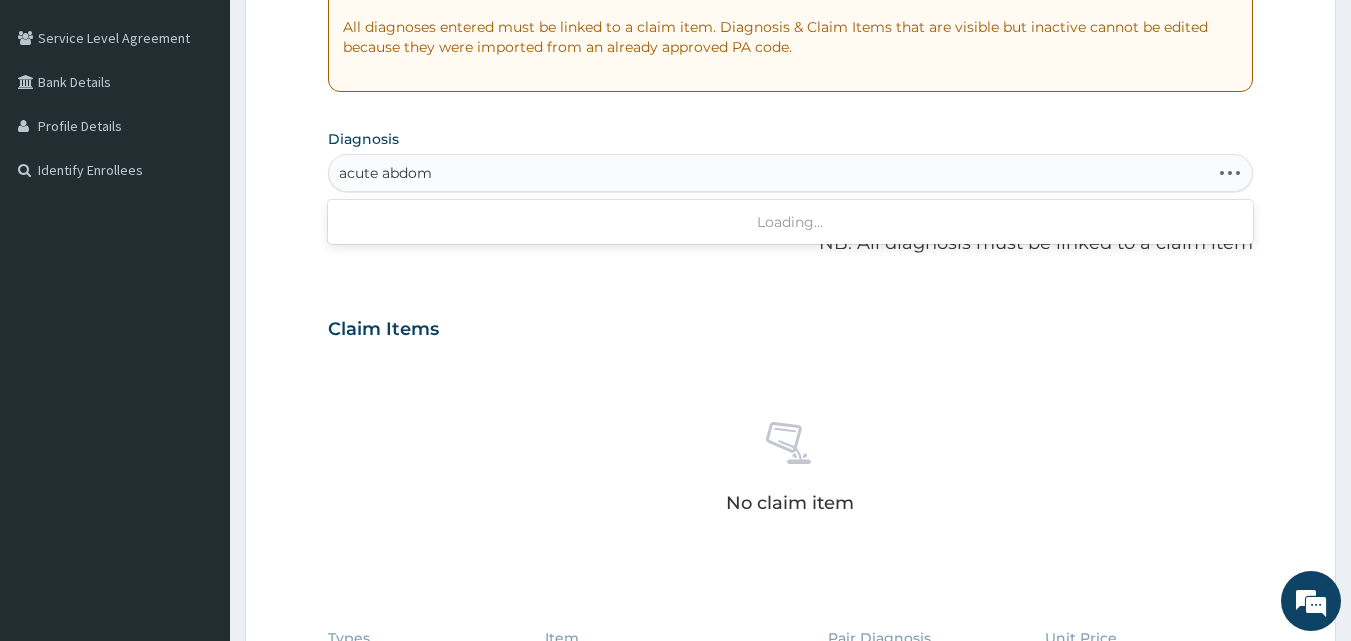 type on "acute abdomi" 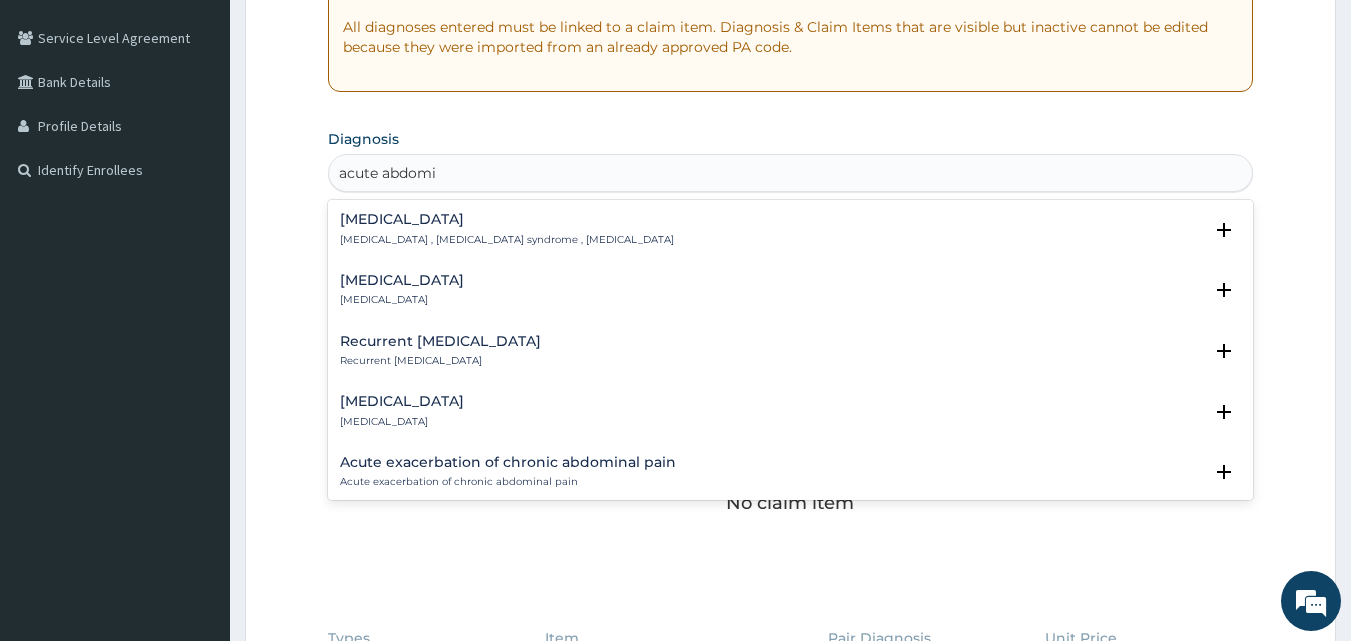 click on "Acute abdomen" at bounding box center (507, 219) 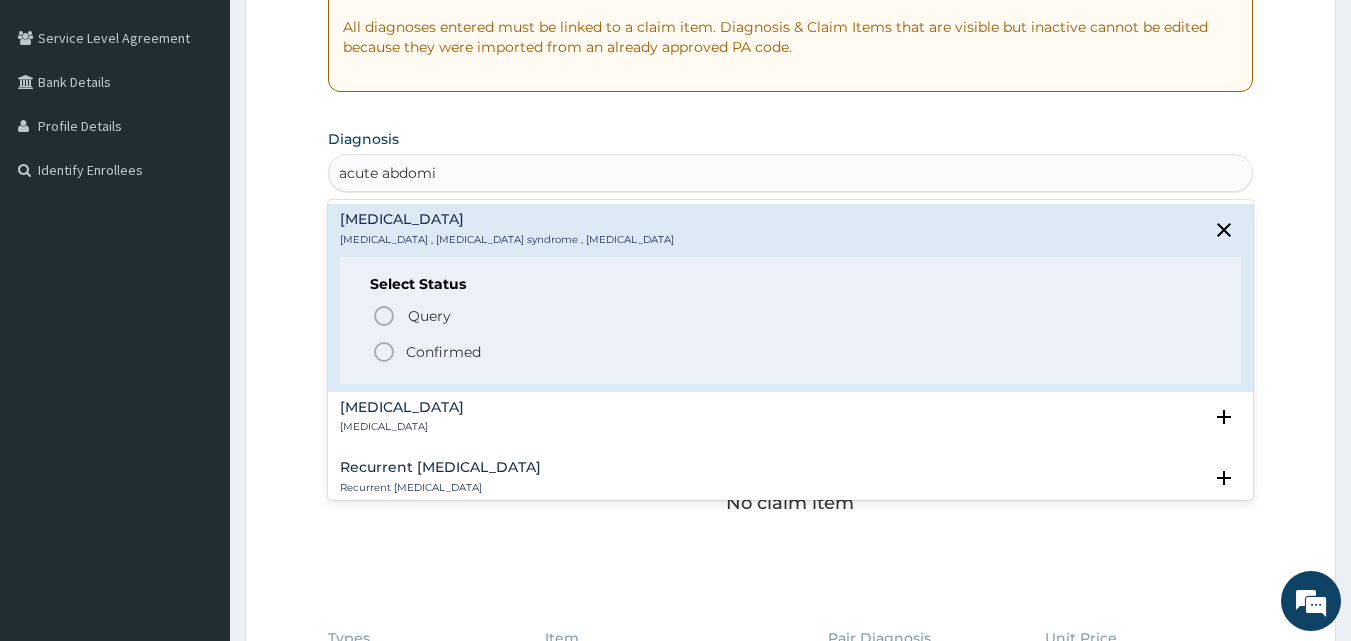 click 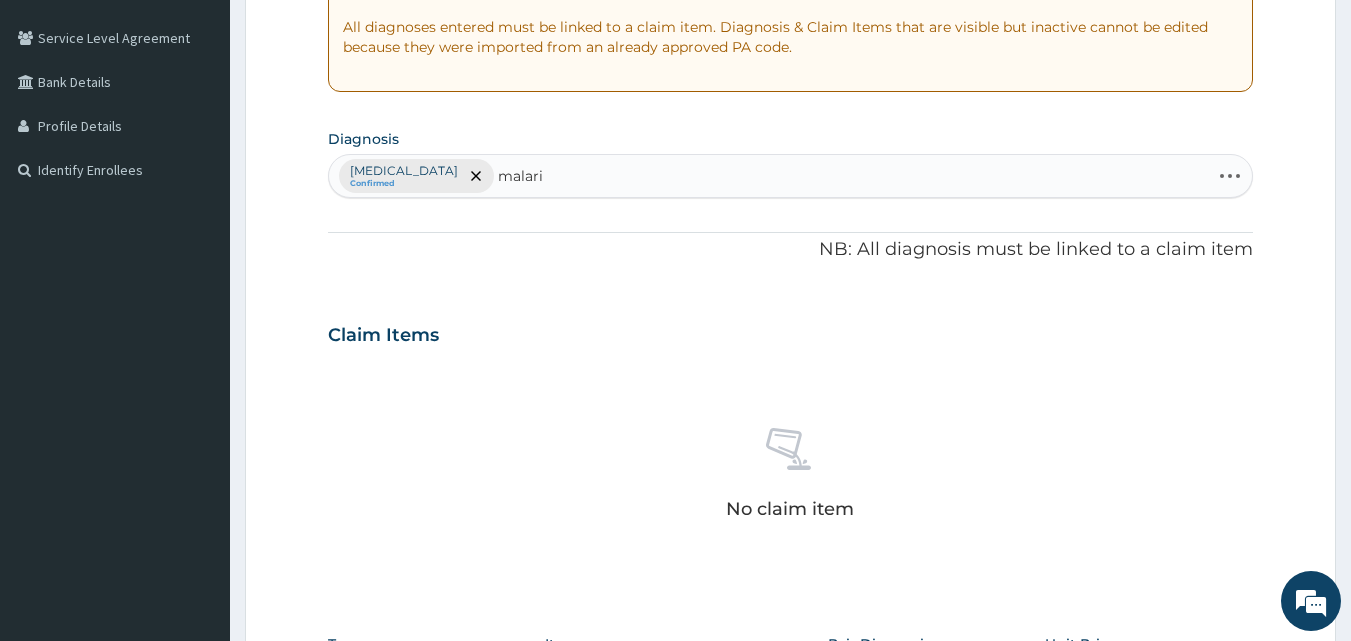 type on "malaria" 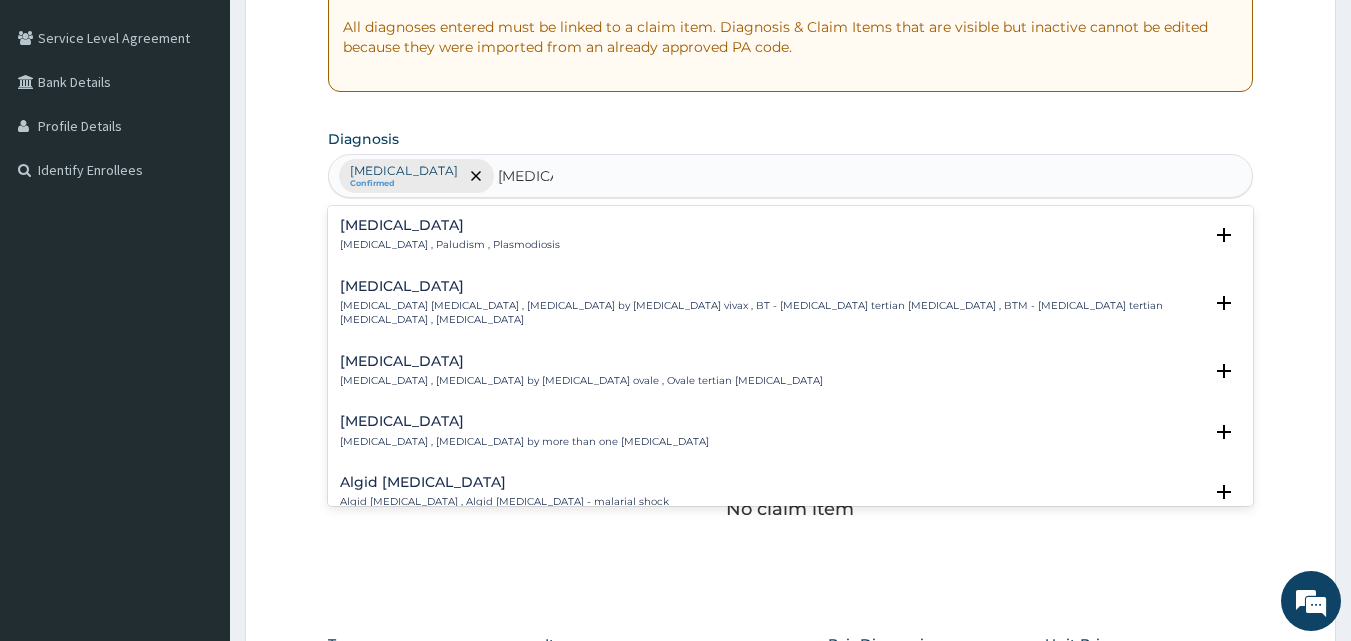 click on "Malaria" at bounding box center (450, 225) 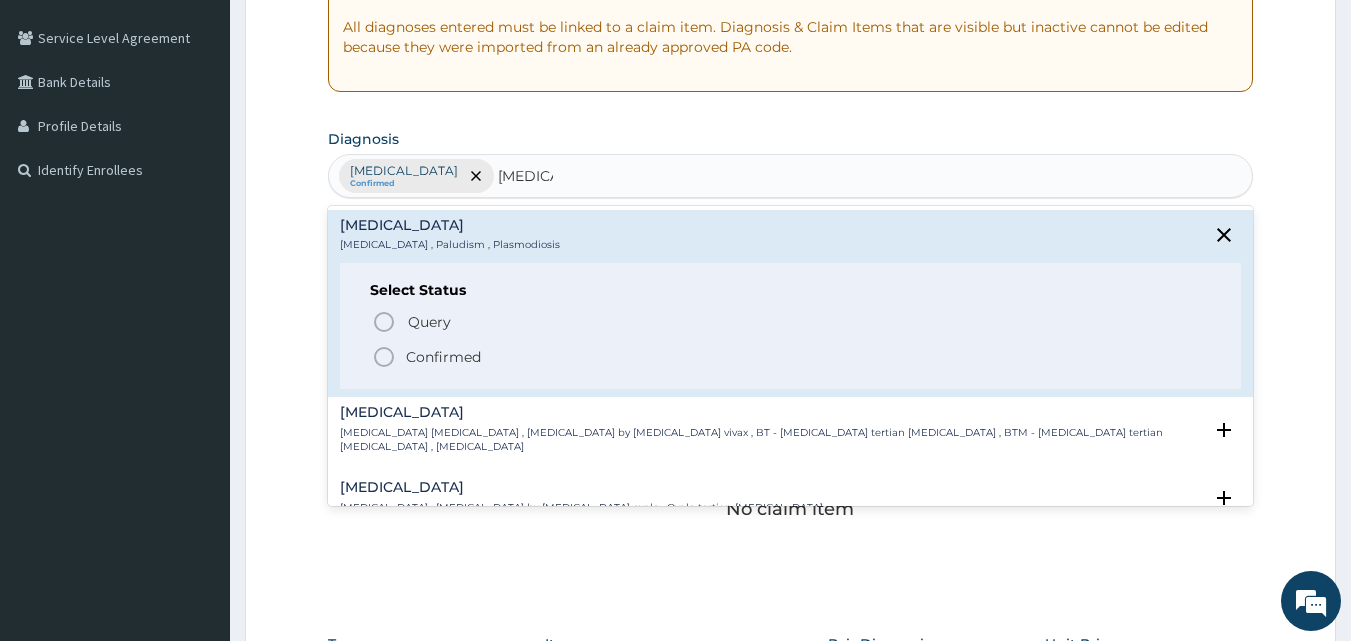 click 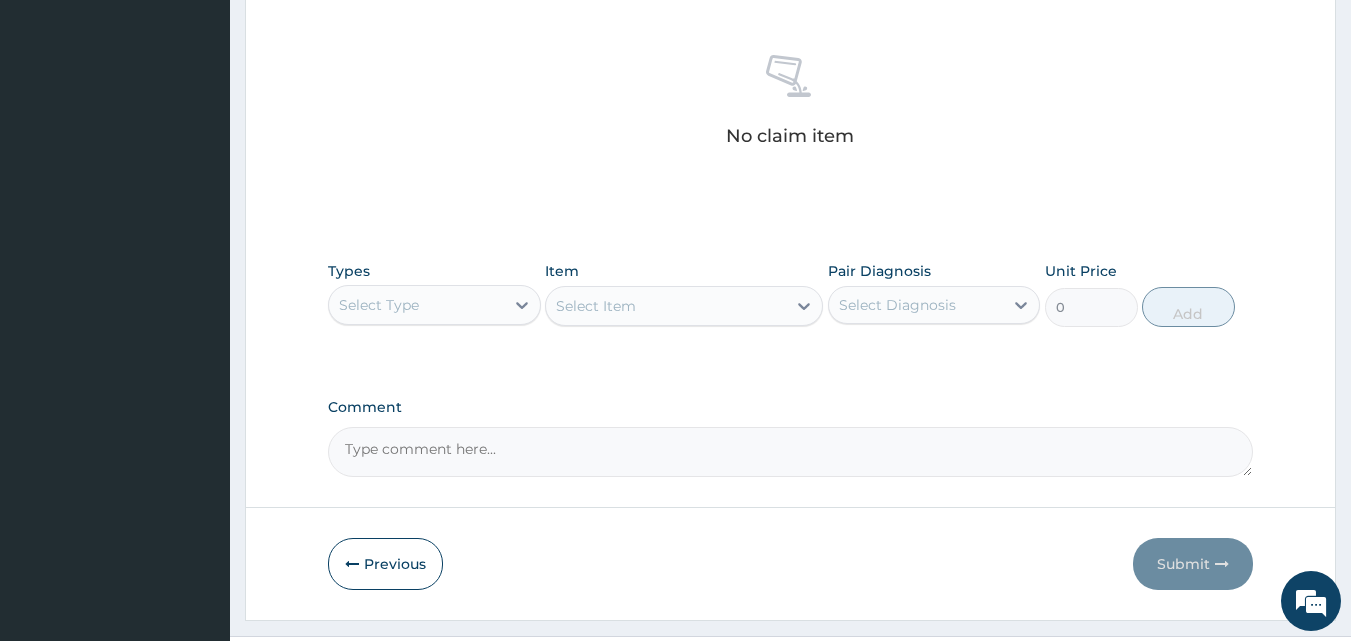 scroll, scrollTop: 800, scrollLeft: 0, axis: vertical 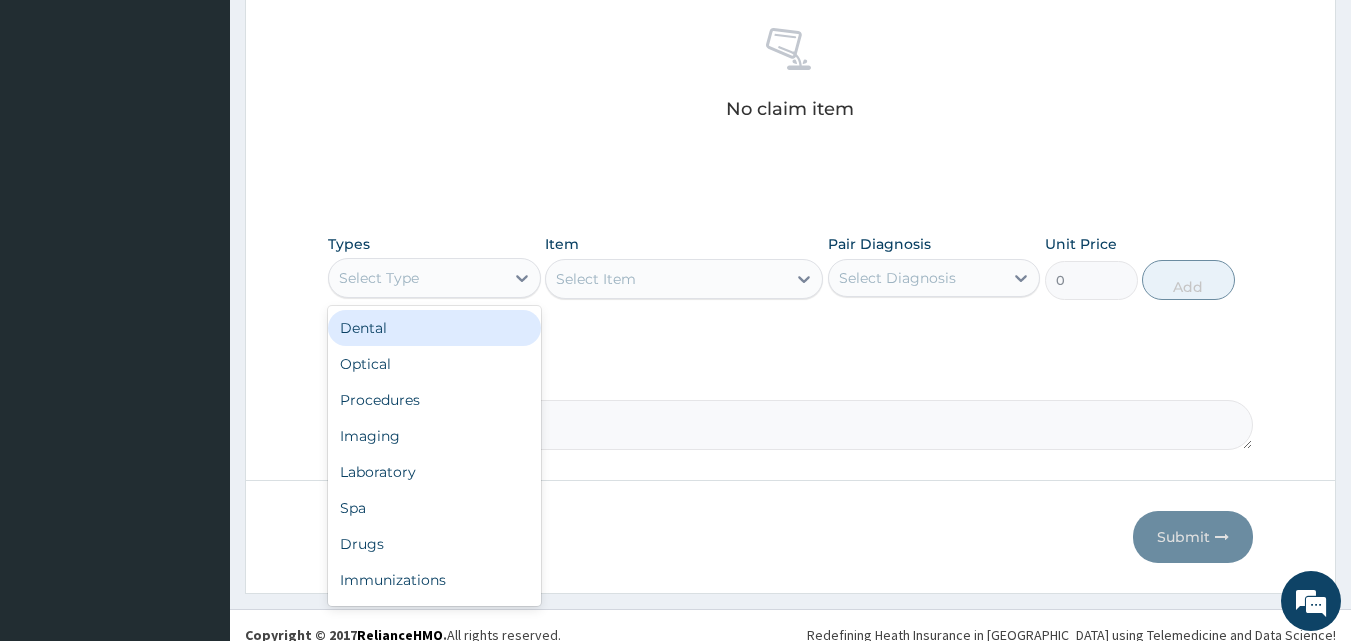 click on "Select Type" at bounding box center [416, 278] 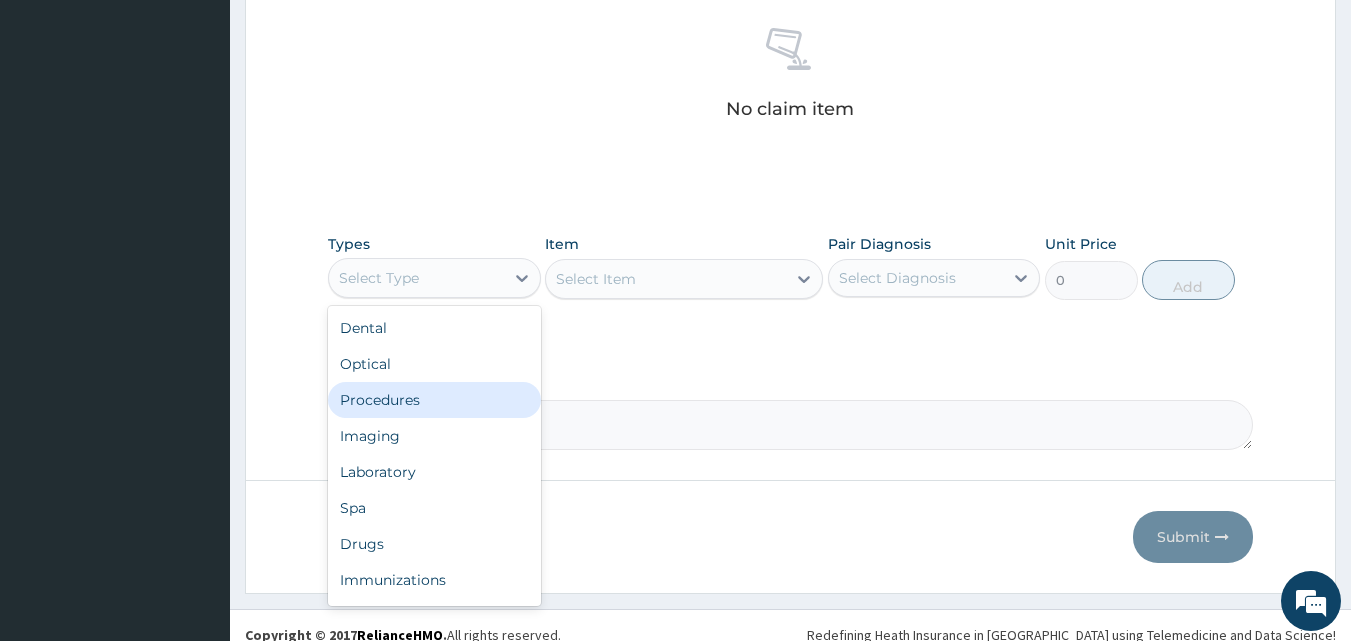 click on "Procedures" at bounding box center [434, 400] 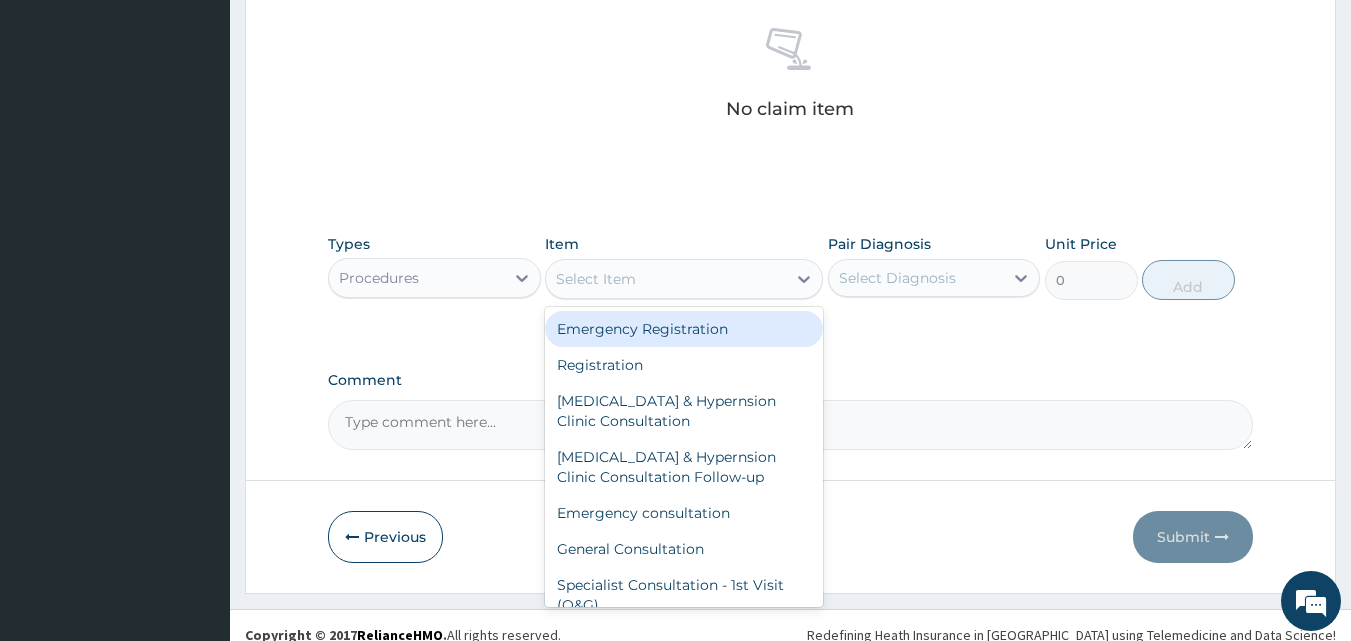 click on "Select Item" at bounding box center (666, 279) 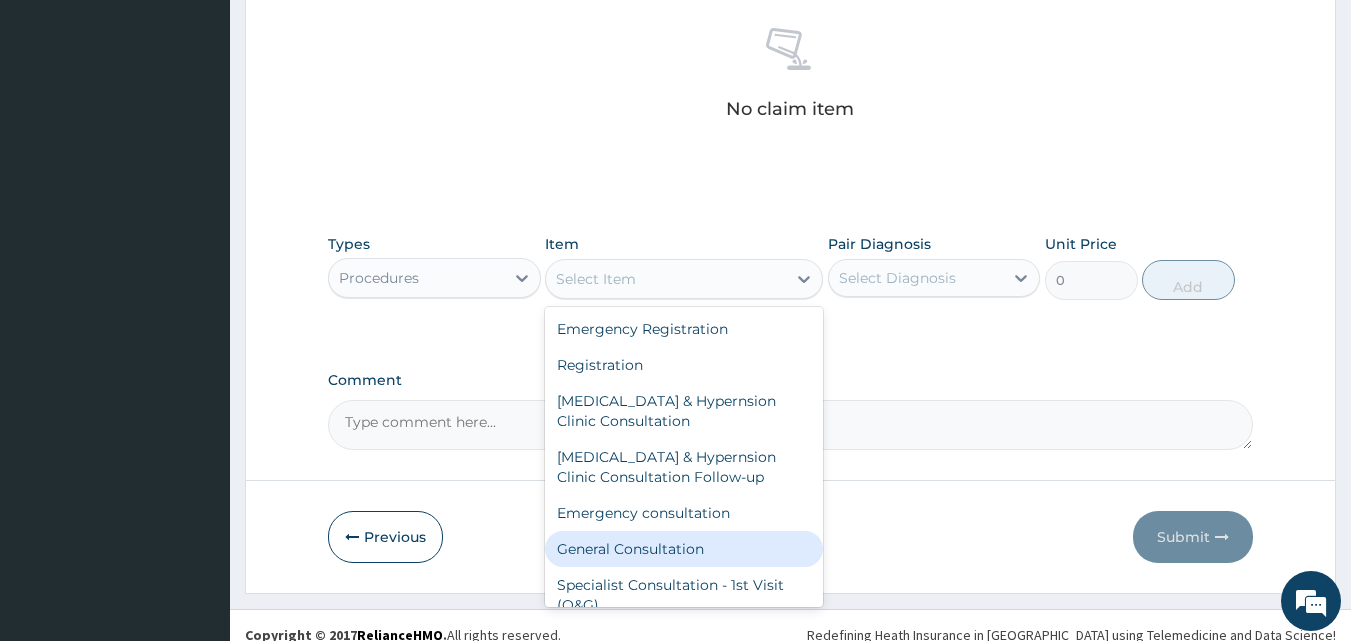 click on "General Consultation" at bounding box center [684, 549] 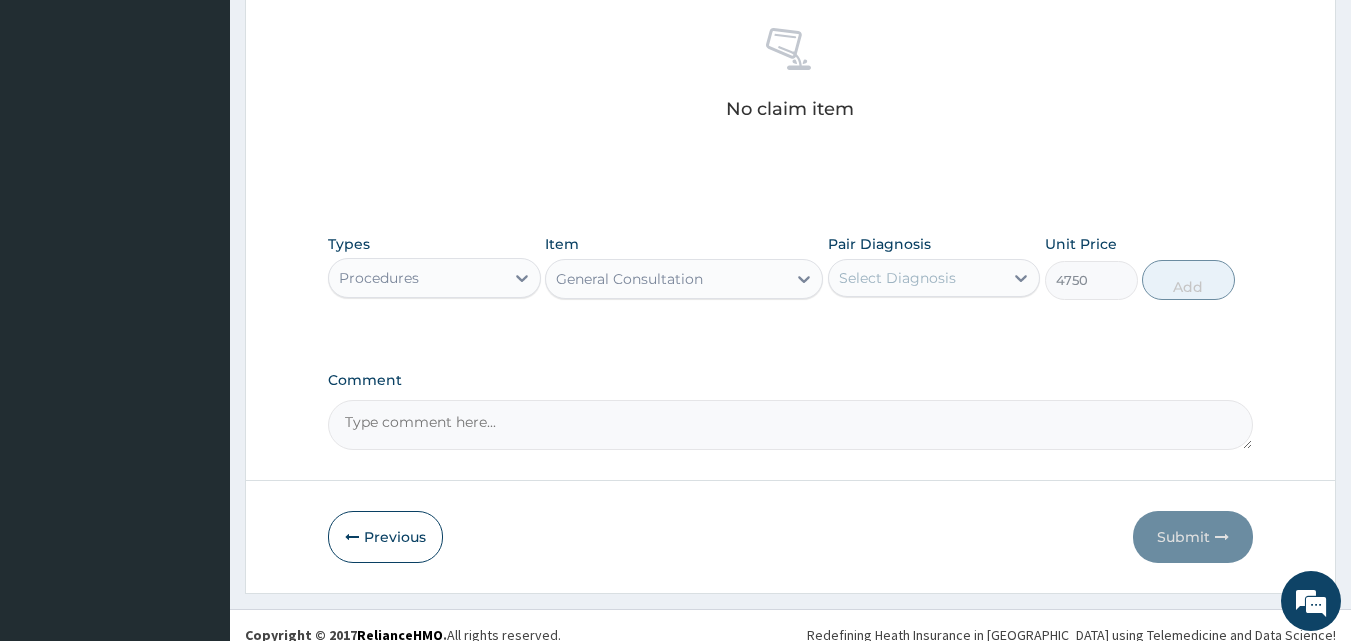 click on "Select Diagnosis" at bounding box center [897, 278] 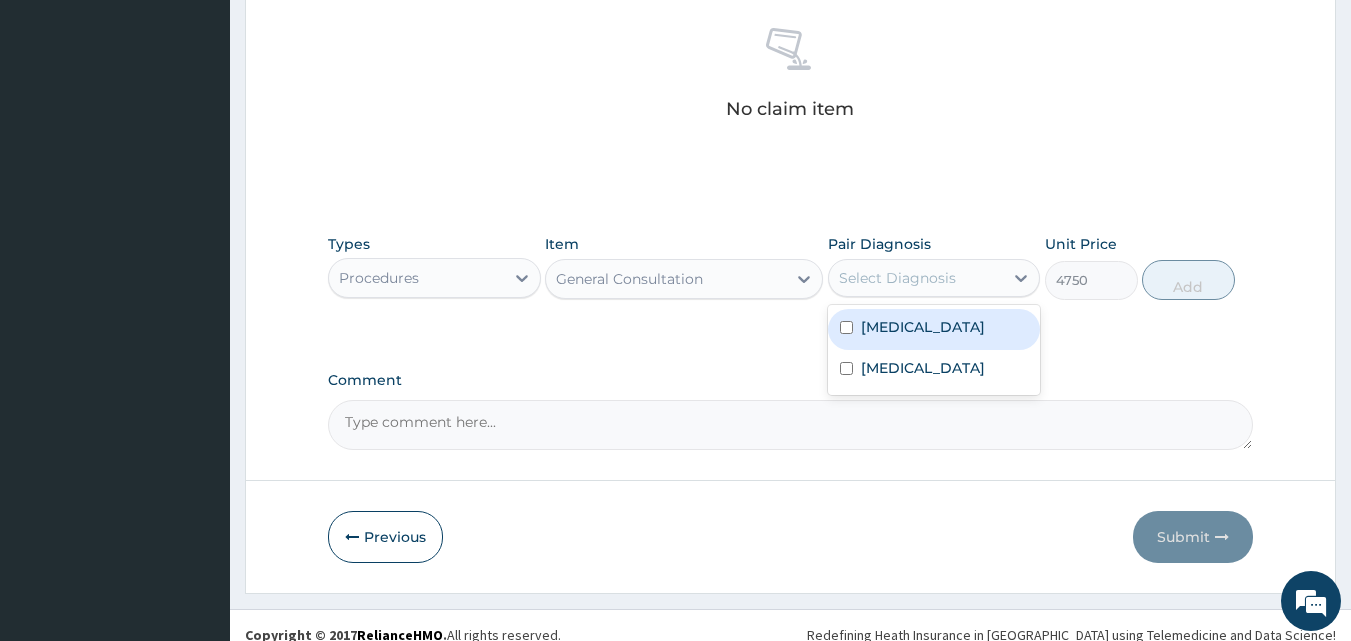 click on "Acute abdomen" at bounding box center (934, 329) 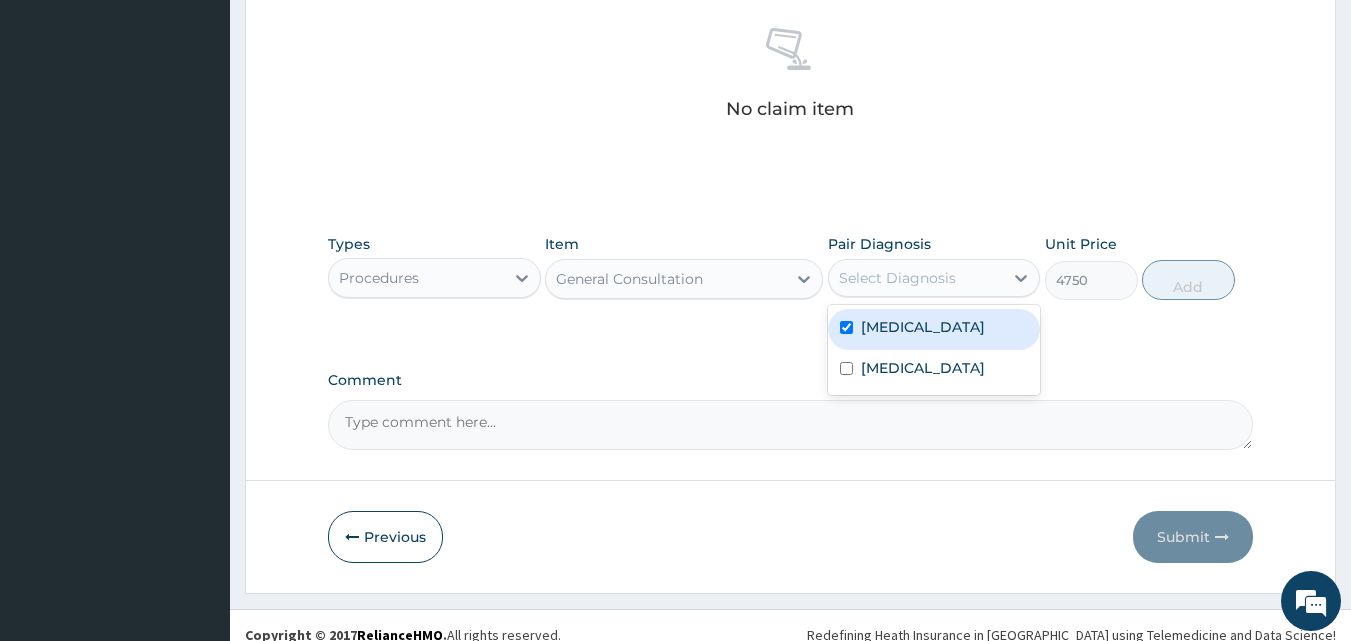 checkbox on "true" 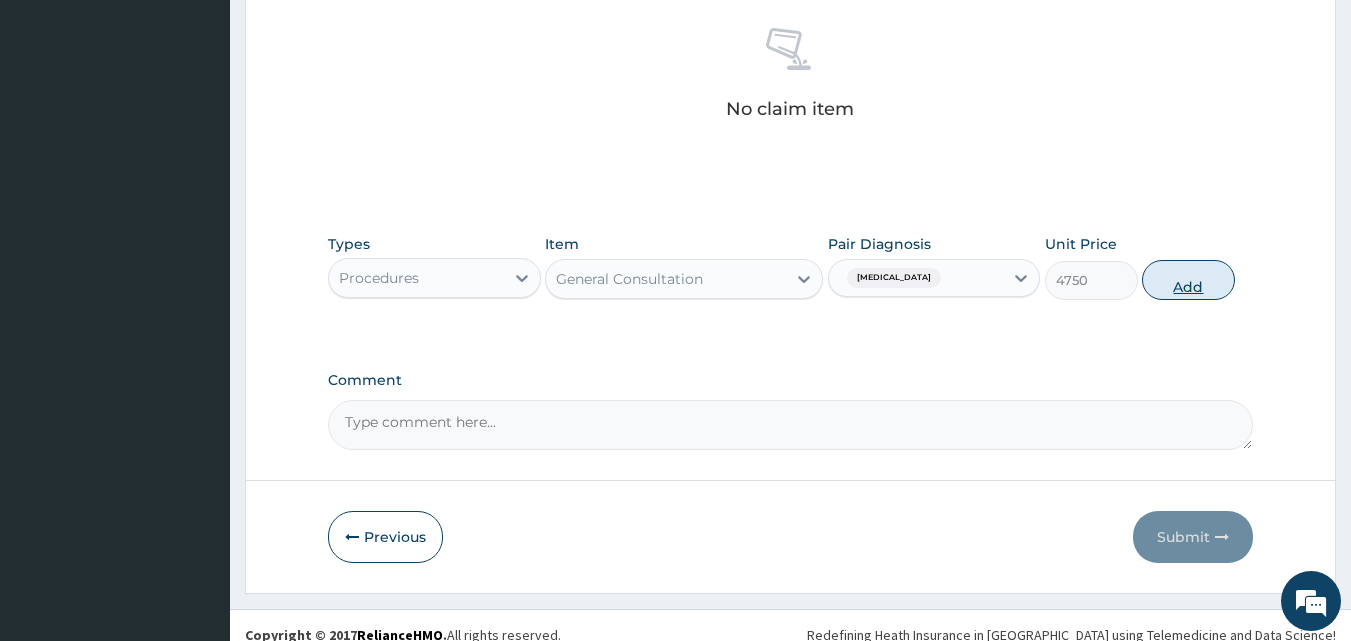 click on "Add" at bounding box center (1188, 280) 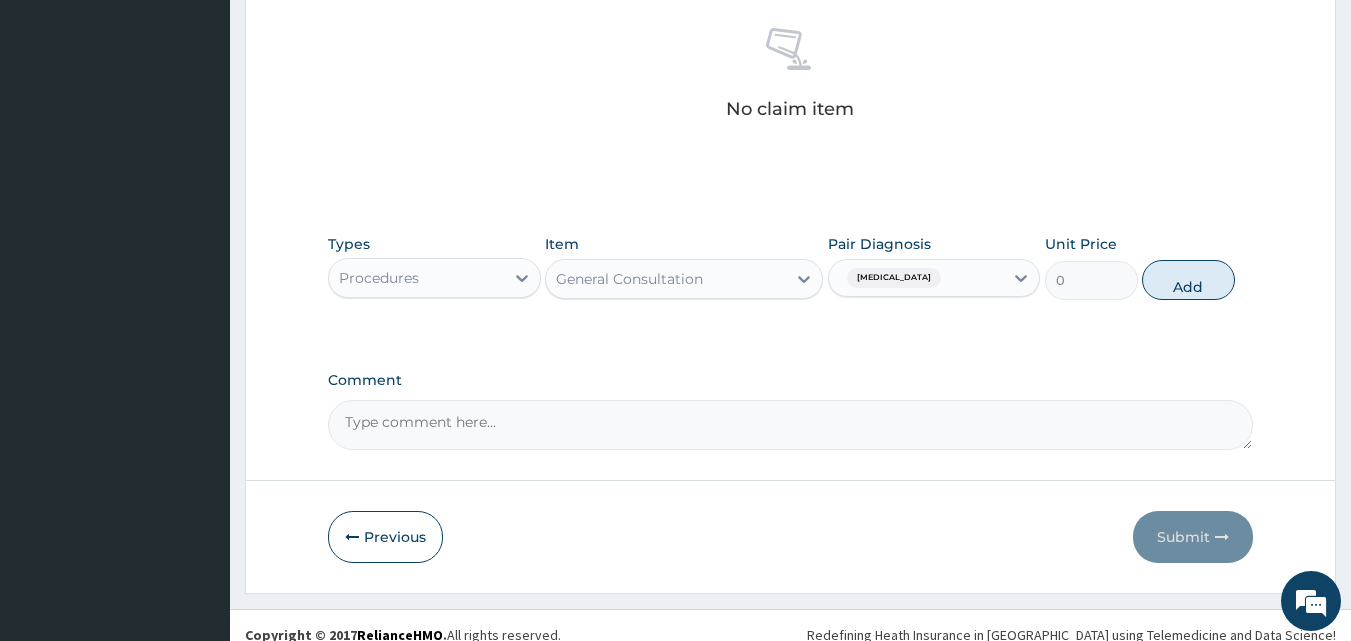 scroll, scrollTop: 739, scrollLeft: 0, axis: vertical 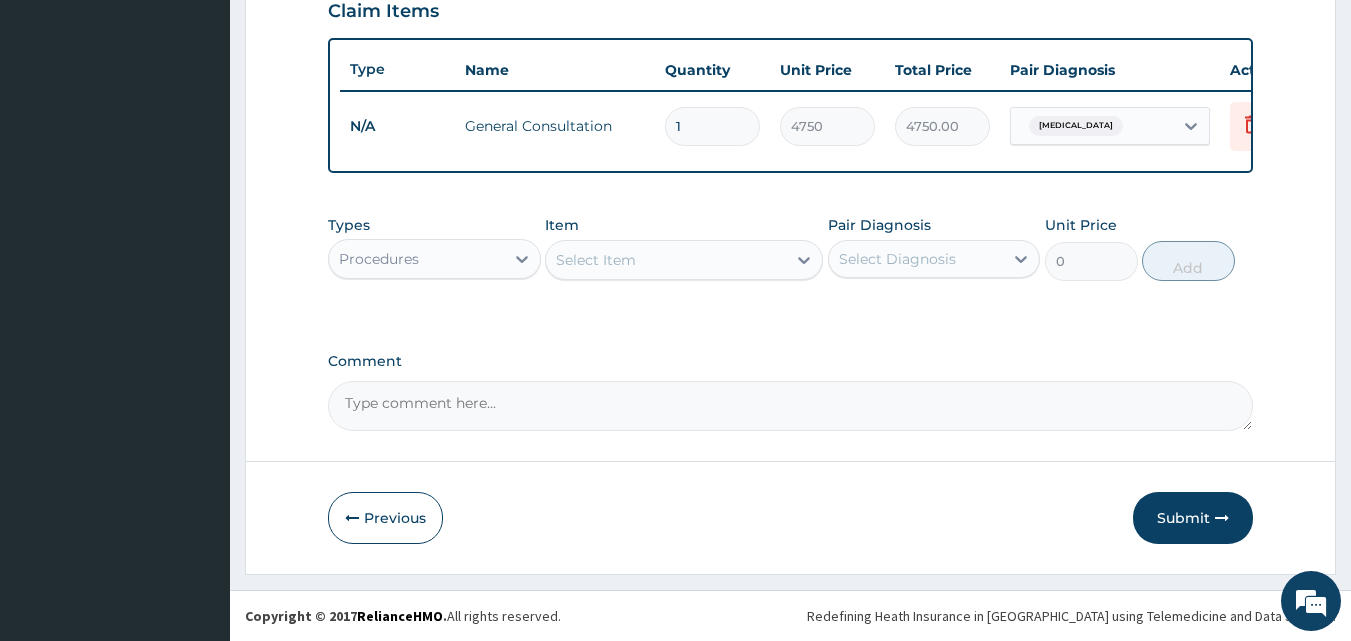 click on "Procedures" at bounding box center (416, 259) 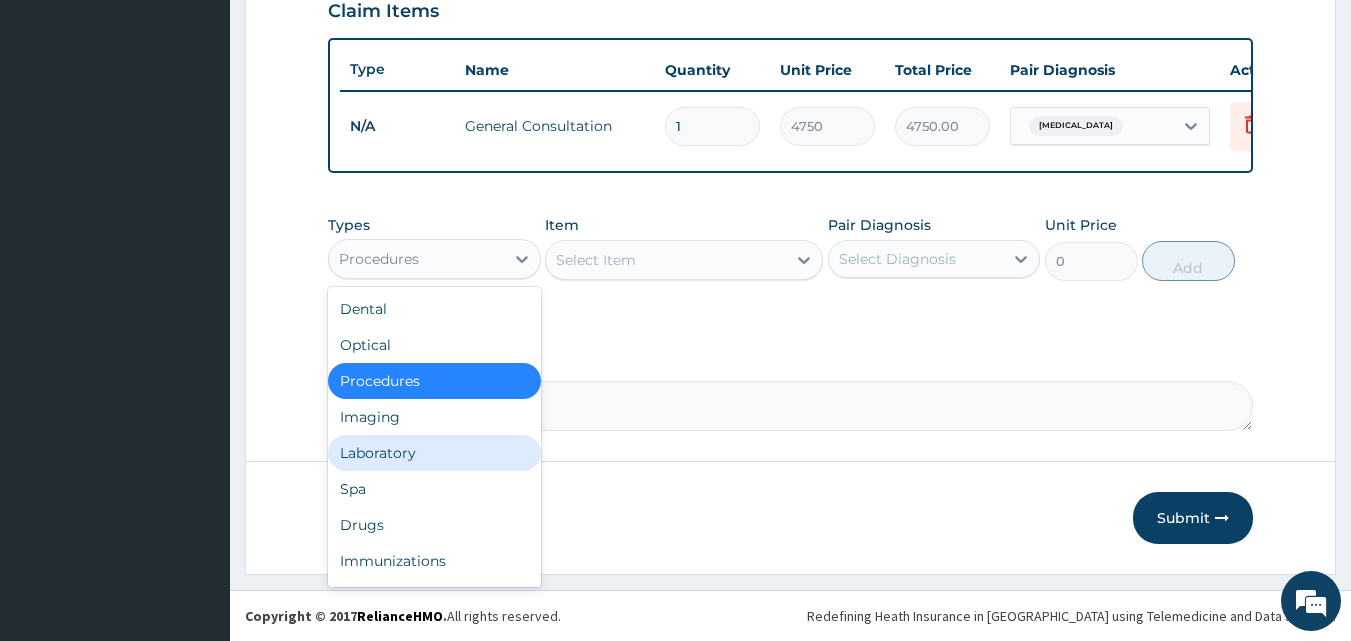 click on "Laboratory" at bounding box center (434, 453) 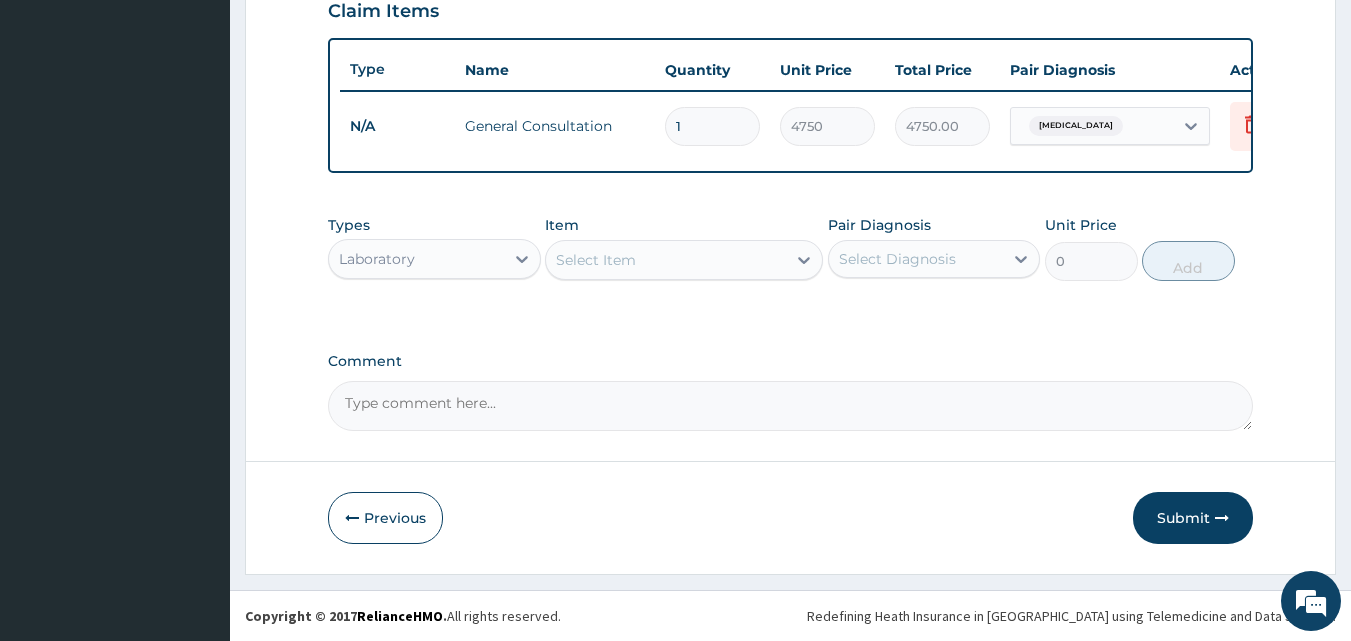 click on "Select Item" at bounding box center (666, 260) 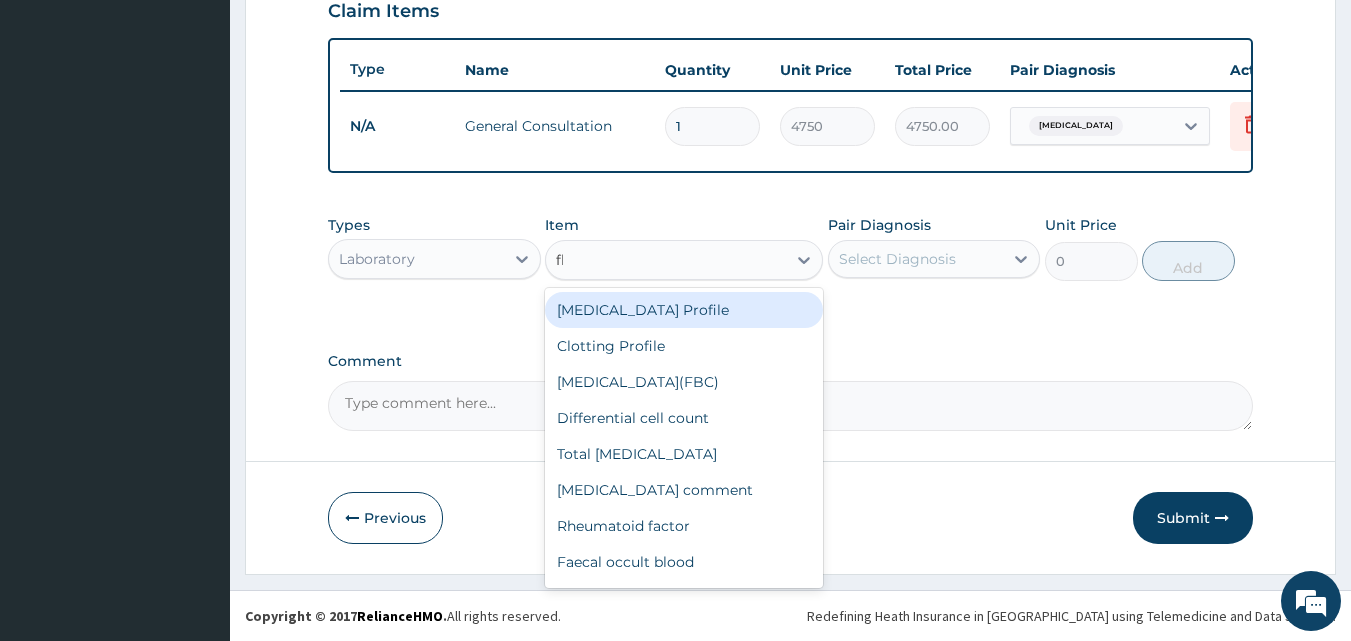 type on "fbc" 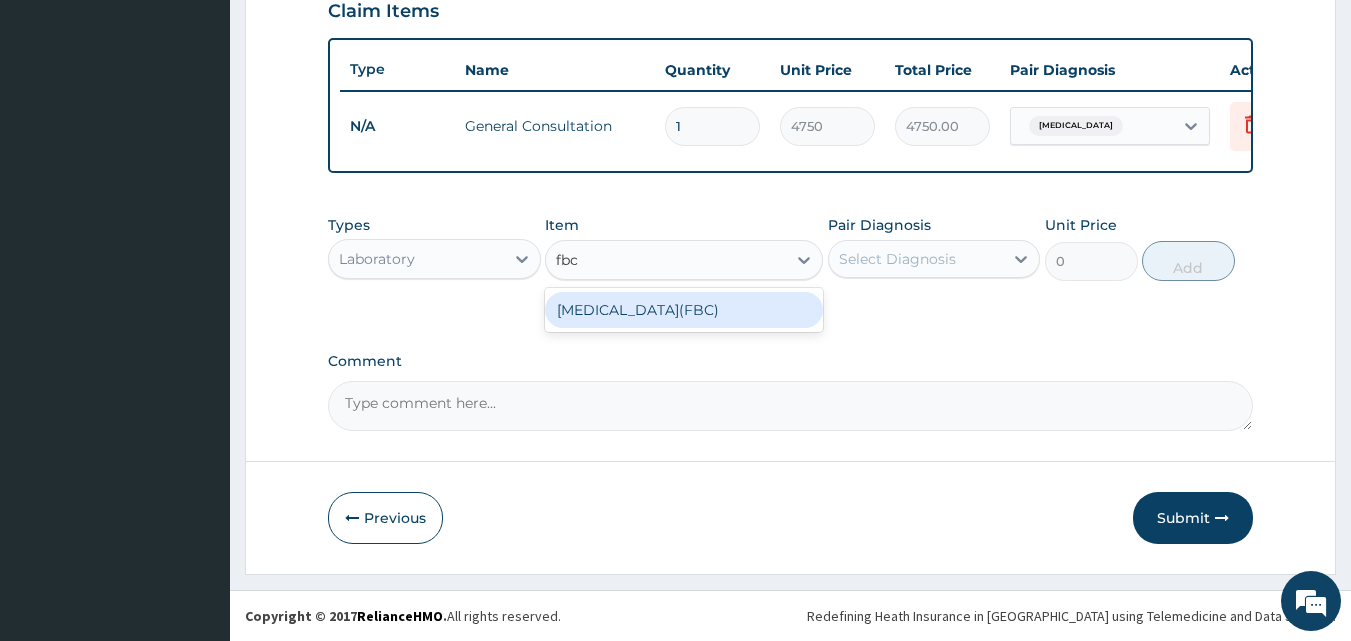 type 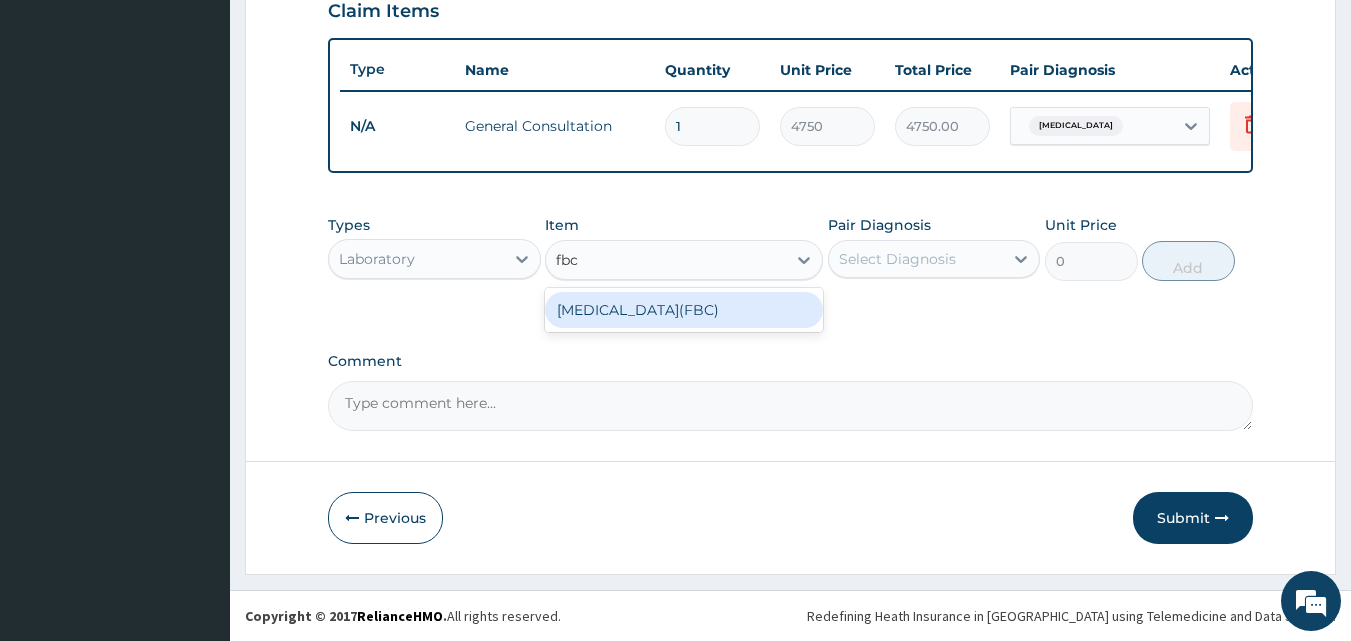 type on "4750" 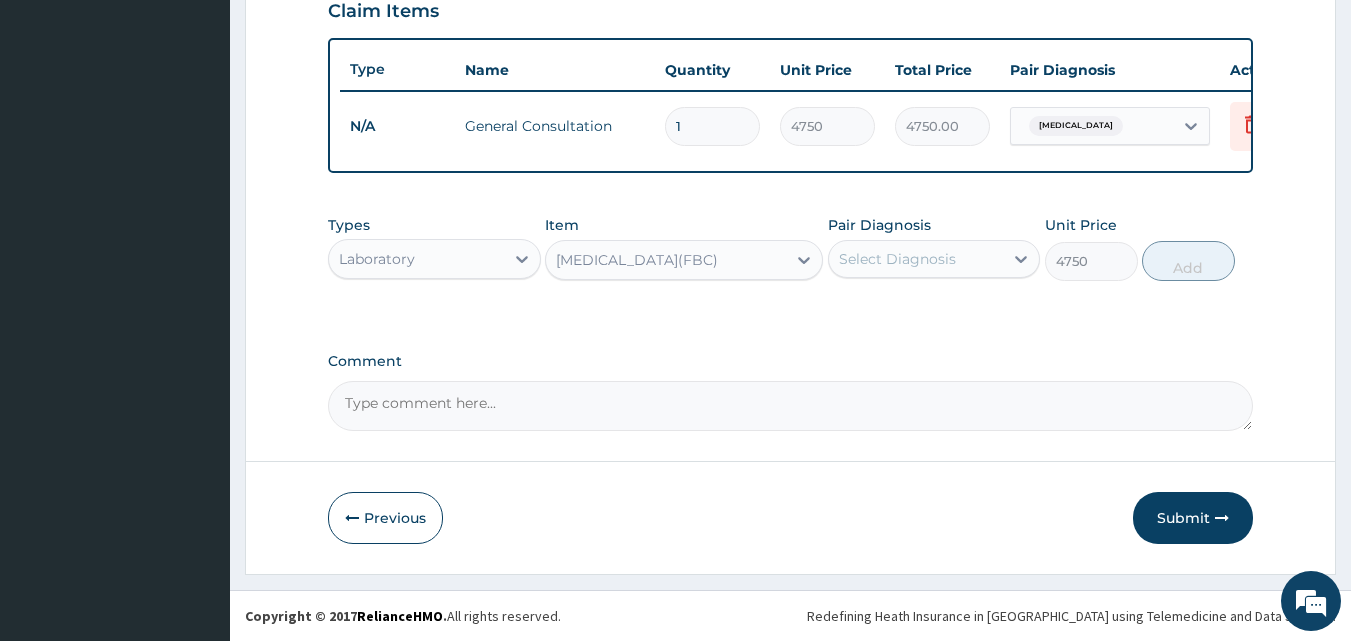 click on "Select Diagnosis" at bounding box center (897, 259) 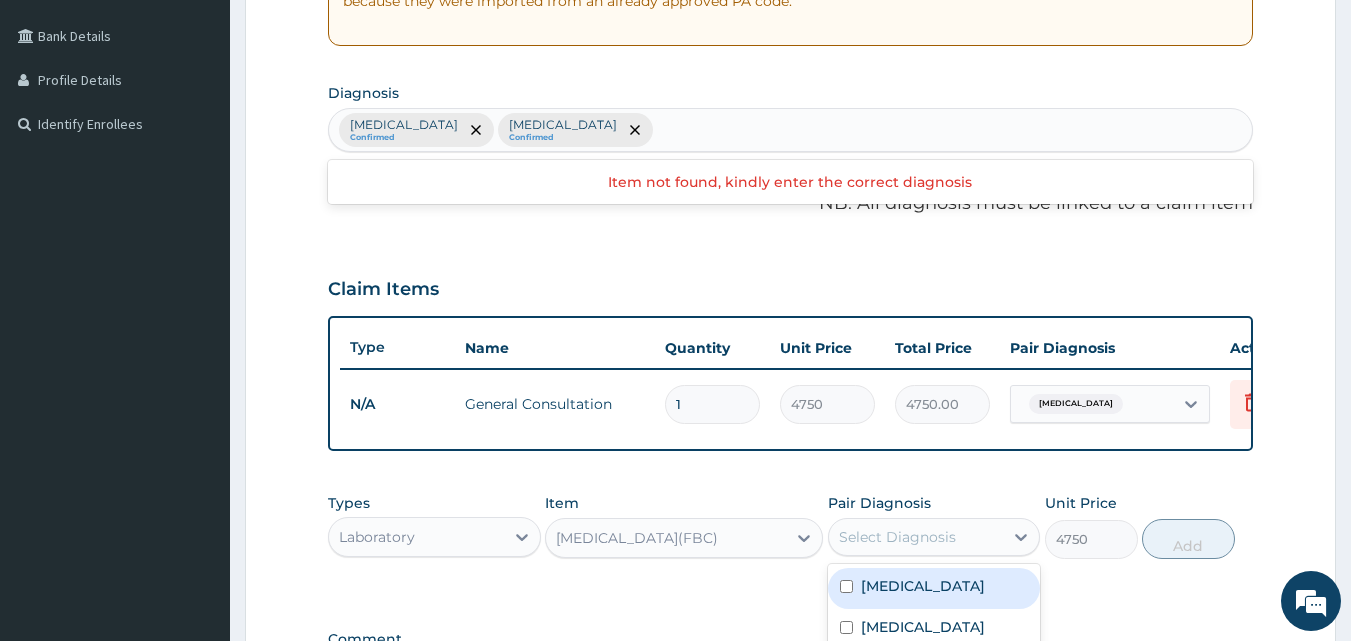scroll, scrollTop: 439, scrollLeft: 0, axis: vertical 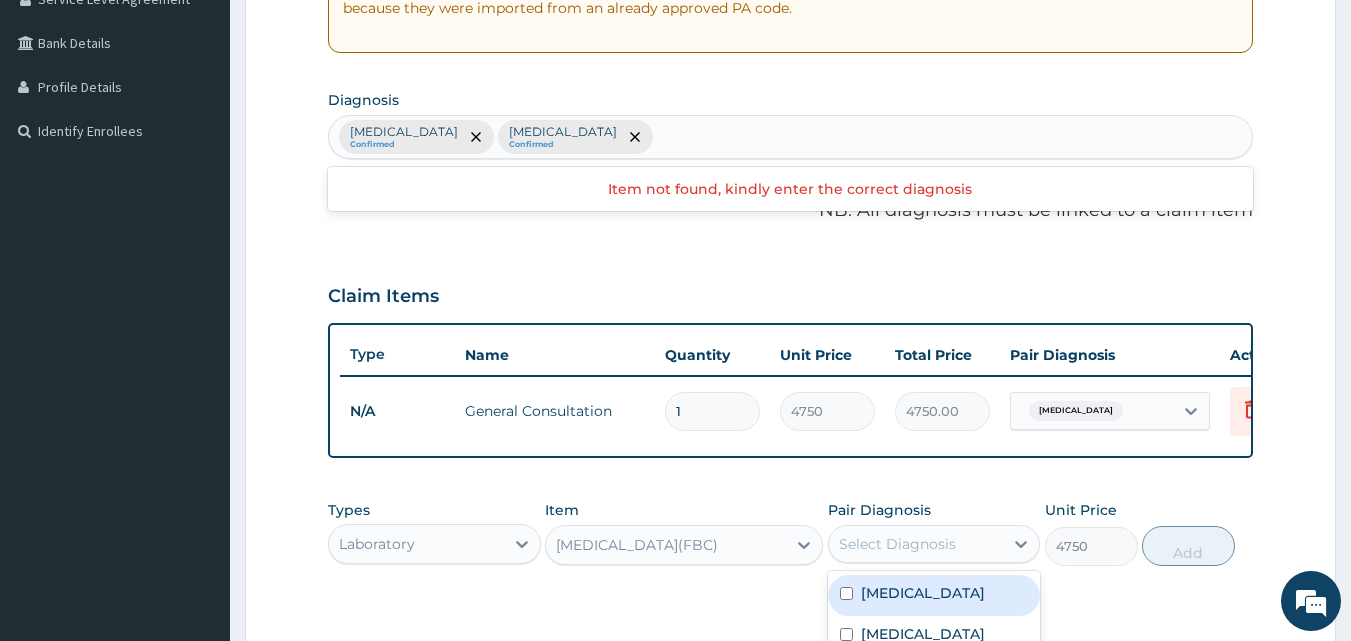 click on "Acute abdomen Confirmed Malaria Confirmed" at bounding box center (791, 137) 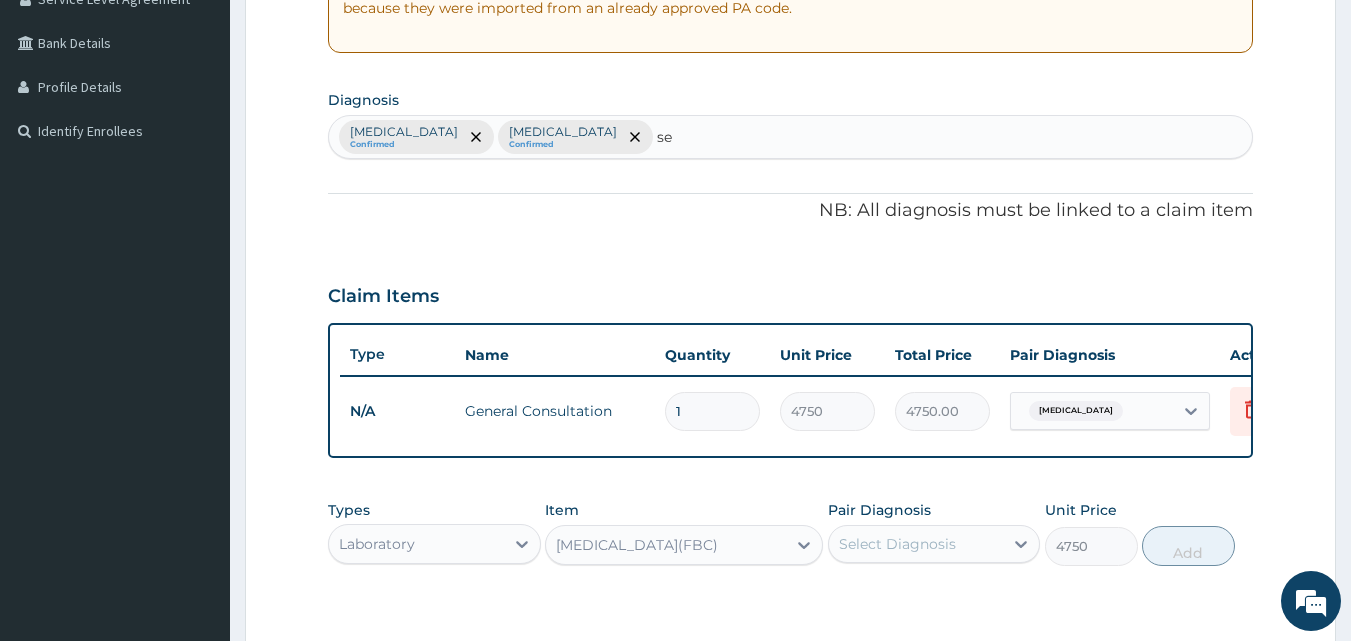 type on "s" 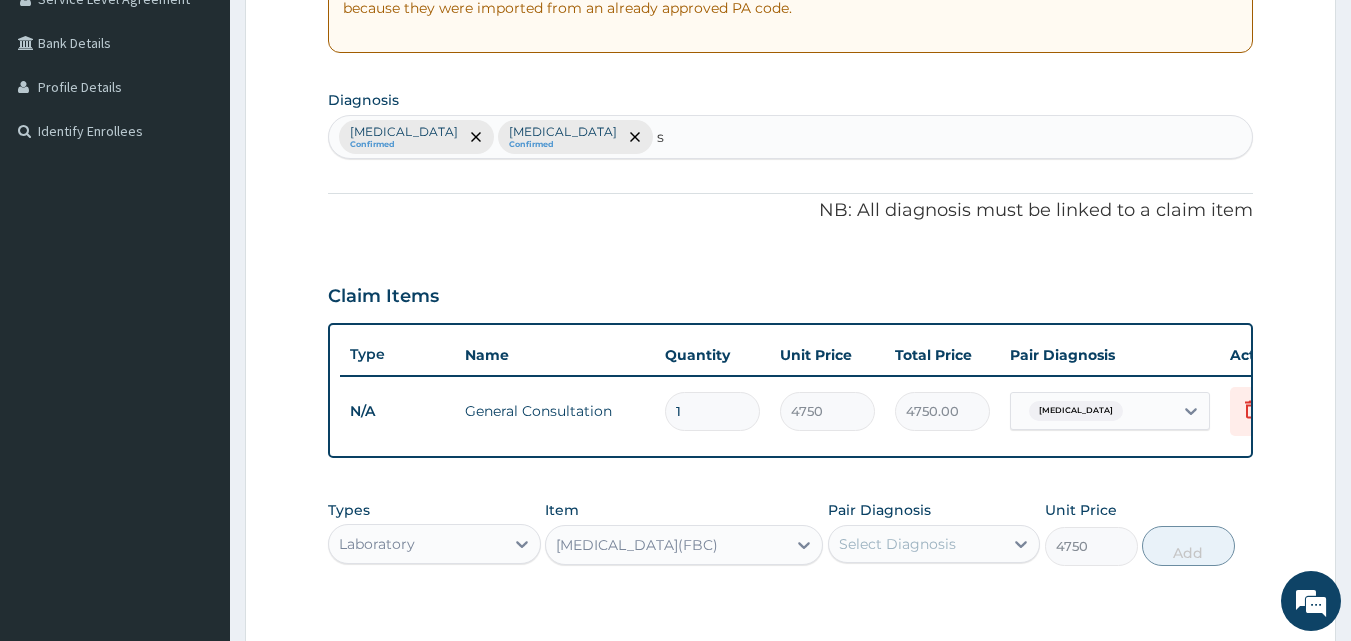 type 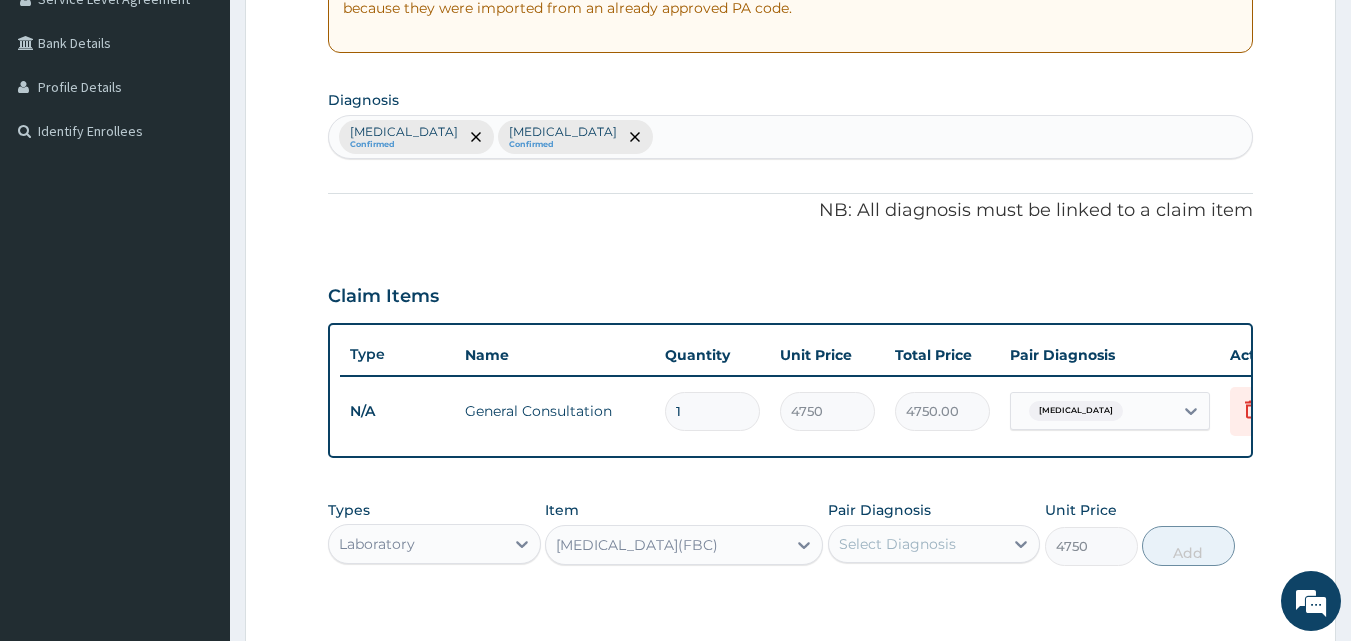 scroll, scrollTop: 639, scrollLeft: 0, axis: vertical 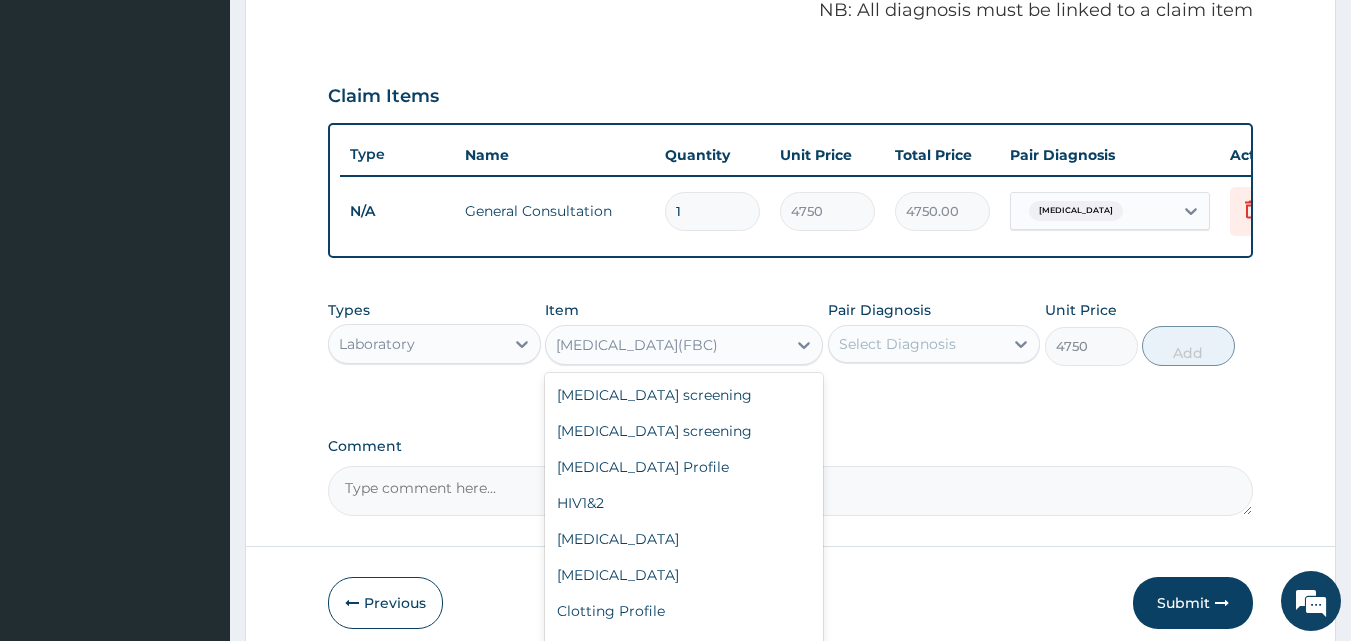click on "Full blood count(FBC)" at bounding box center (637, 345) 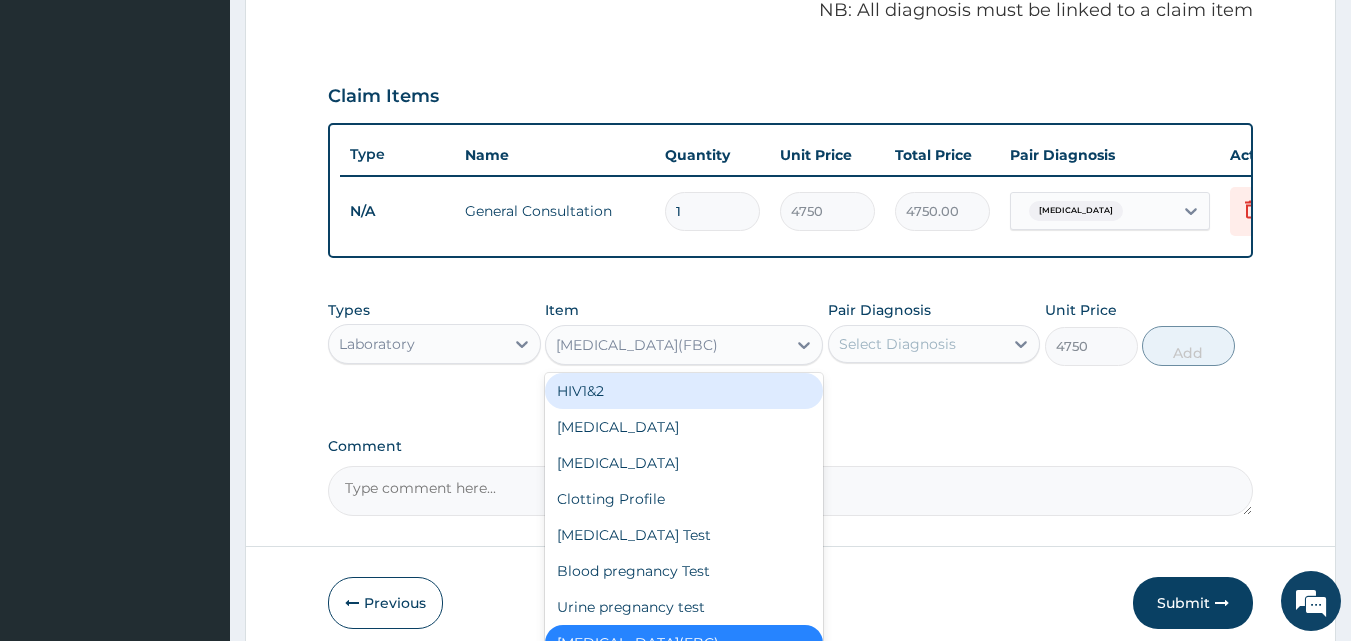 click on "Full blood count(FBC)" at bounding box center [637, 345] 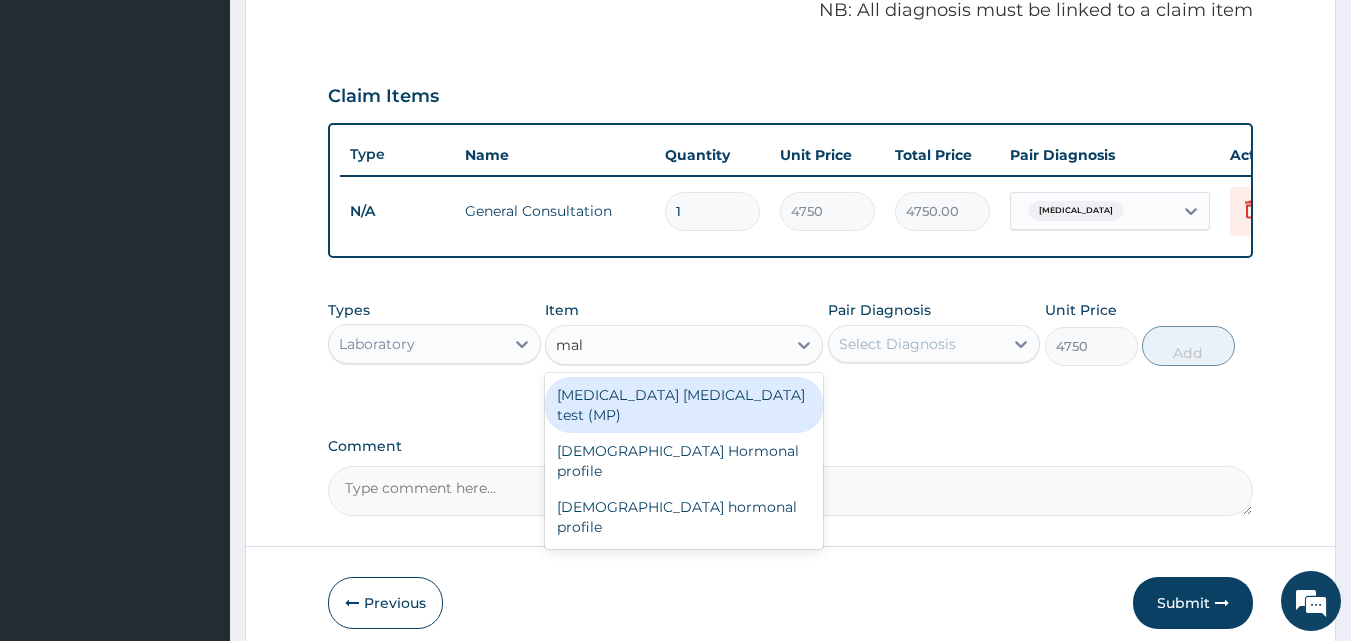 type on "mala" 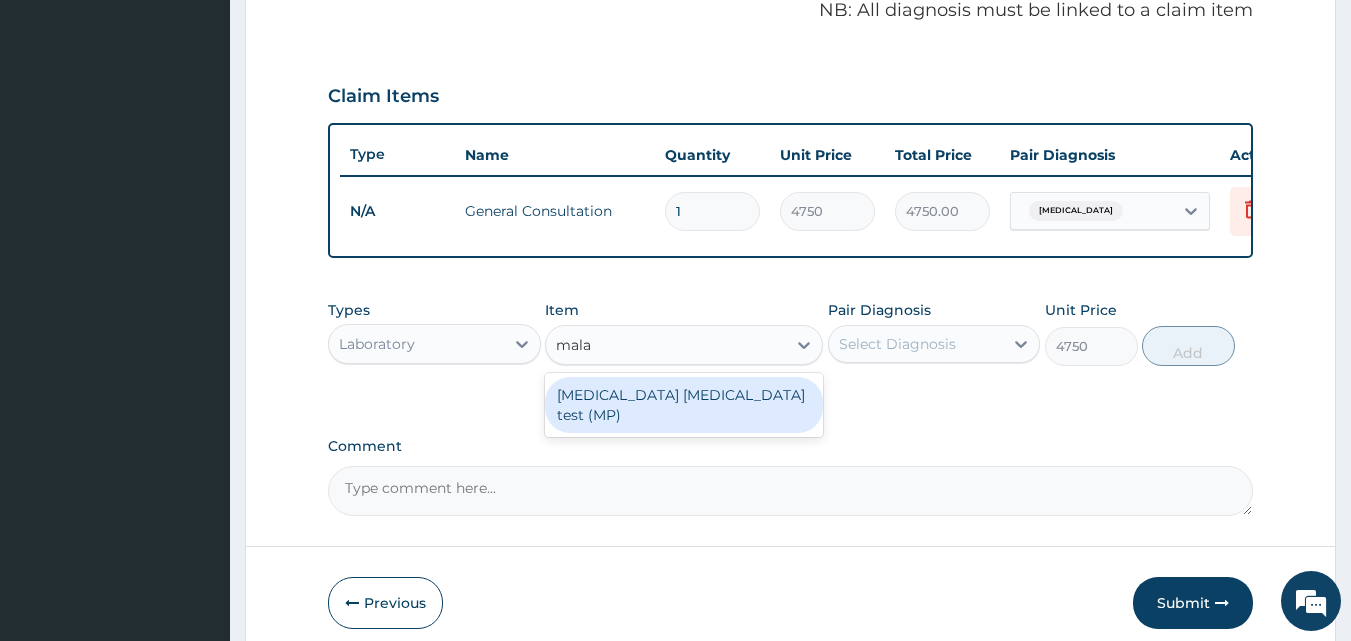 click on "Malaria parasite test (MP)" at bounding box center (684, 405) 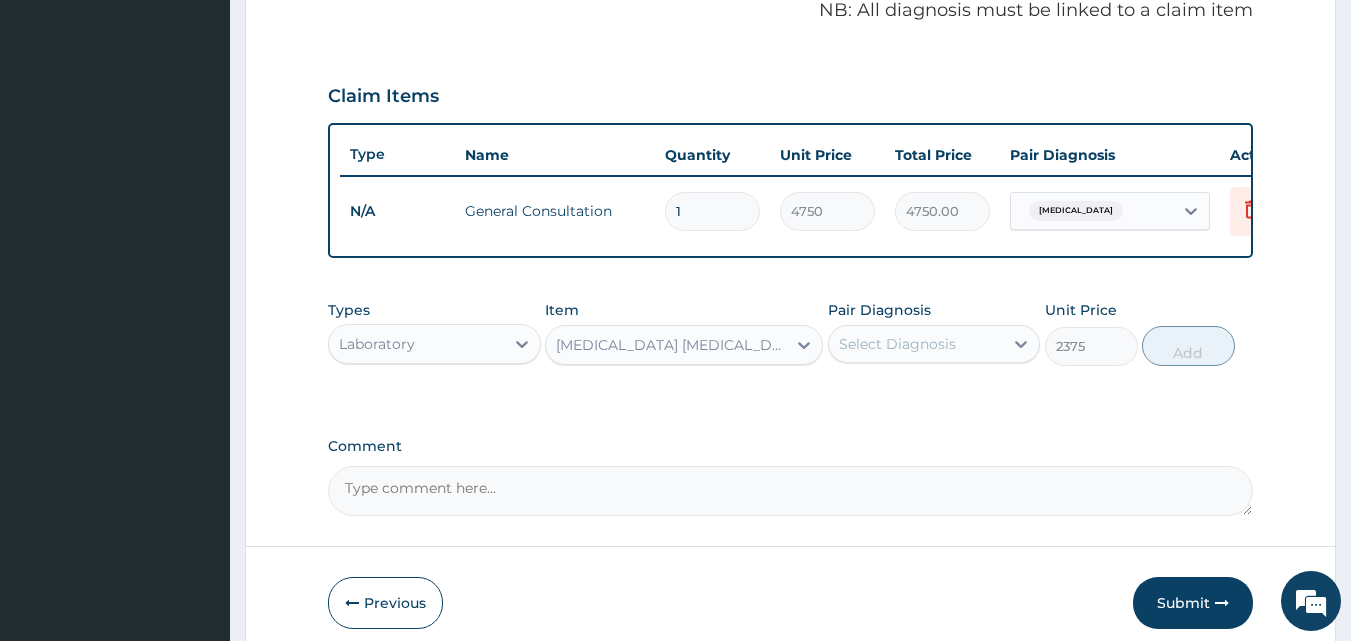 click on "Select Diagnosis" at bounding box center [897, 344] 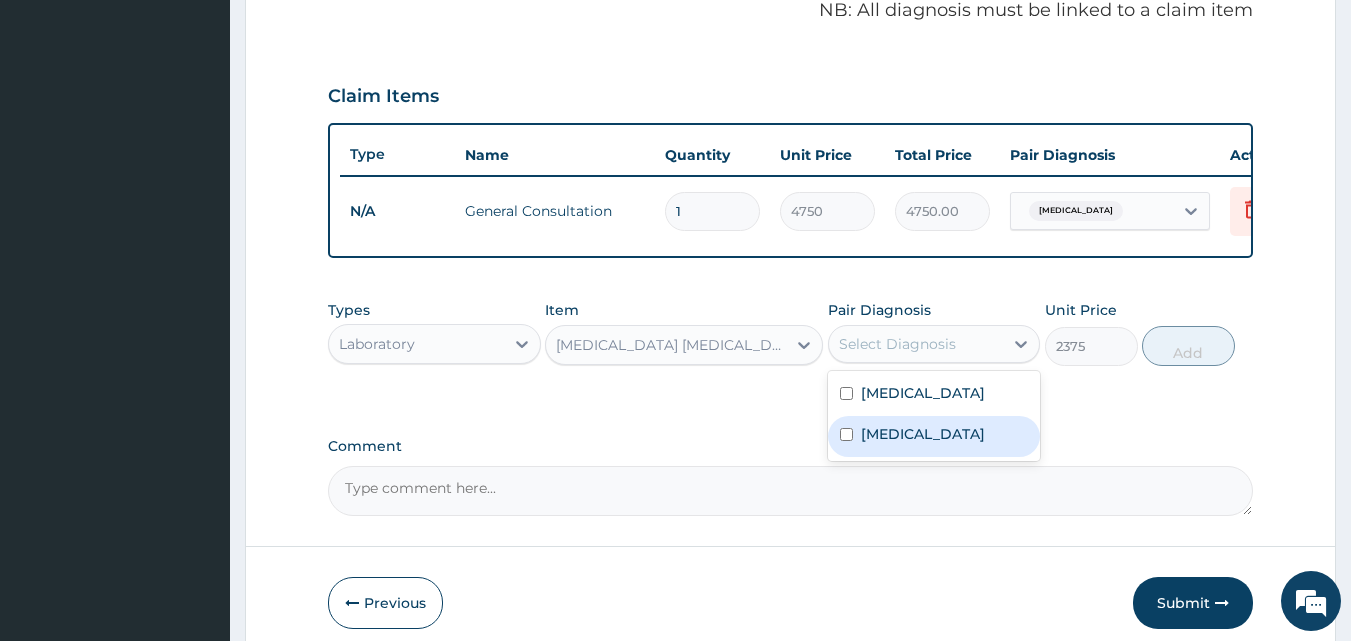 click on "Malaria" at bounding box center (923, 434) 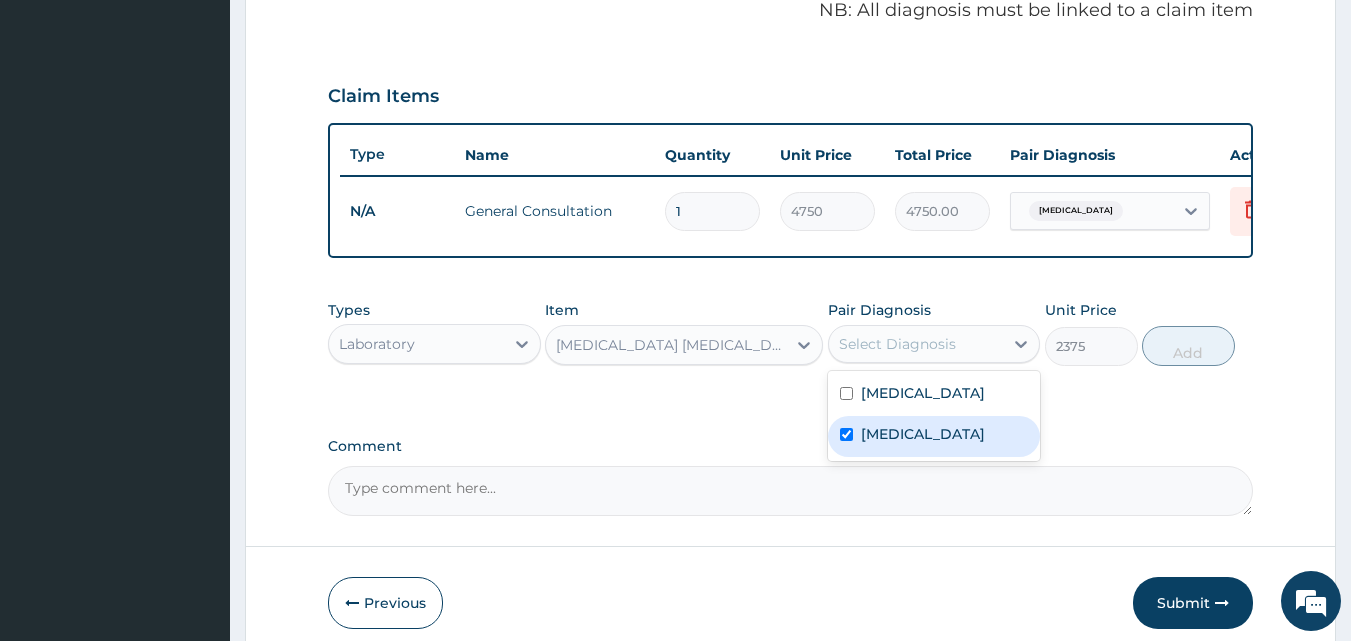 checkbox on "true" 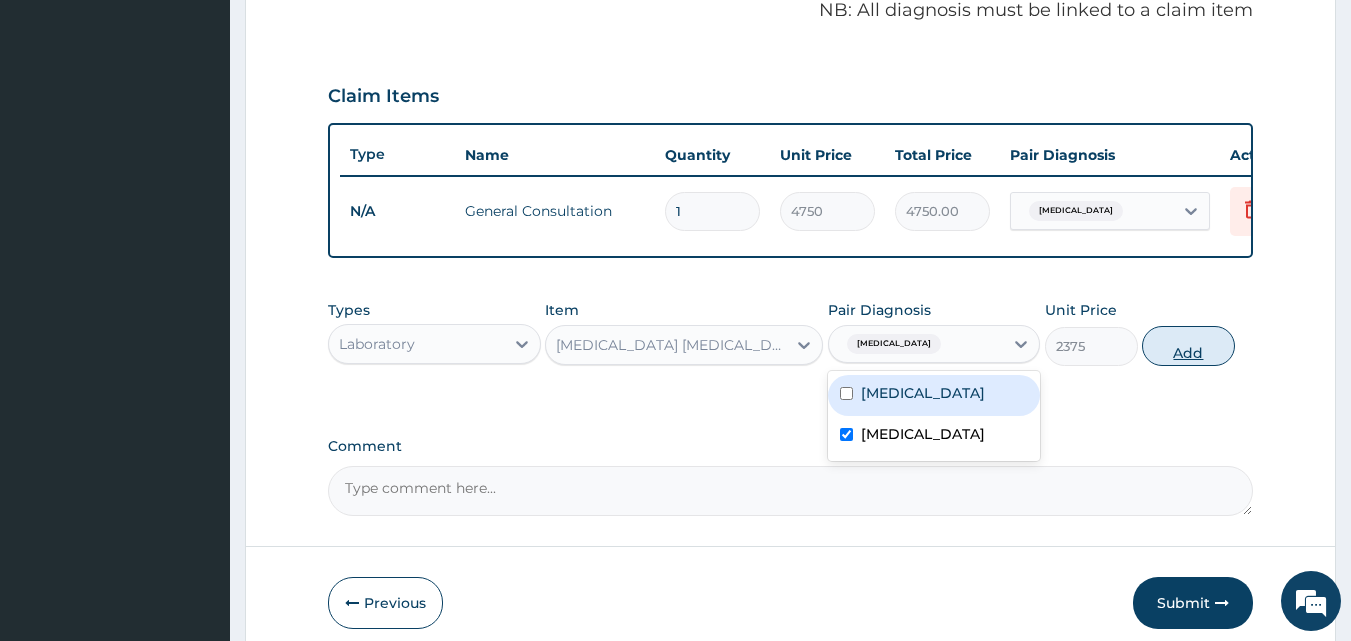 click on "Add" at bounding box center [1188, 346] 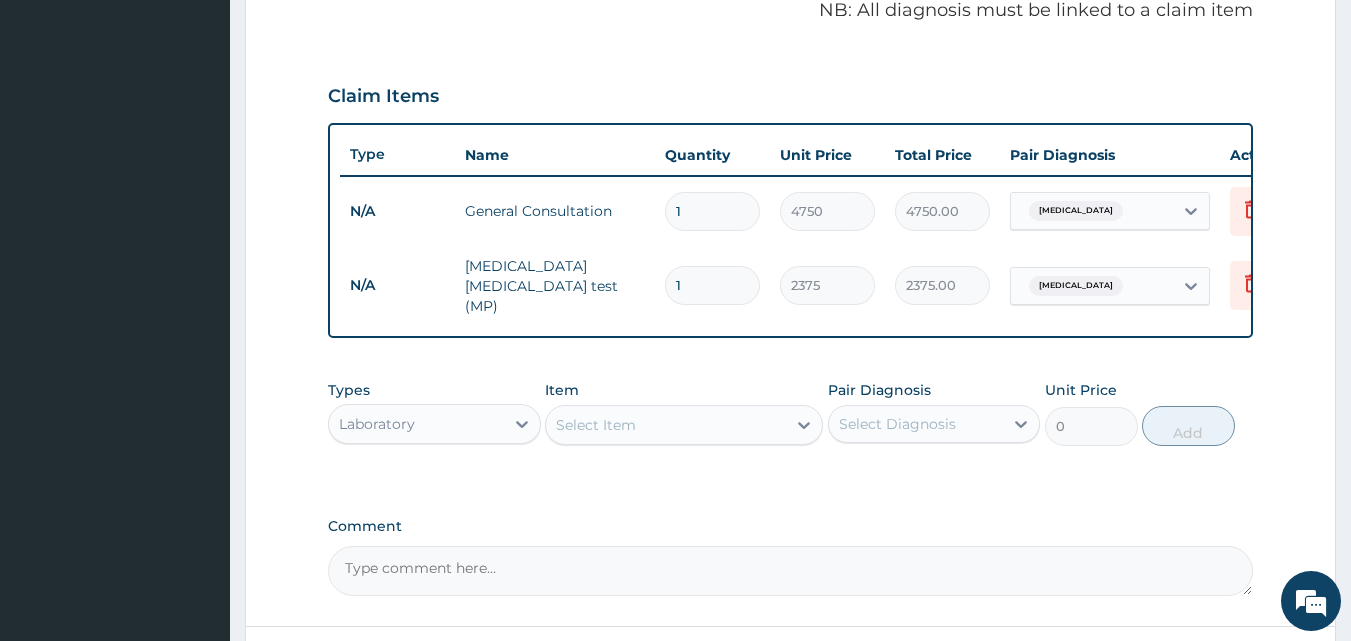 click on "Select Item" at bounding box center [666, 425] 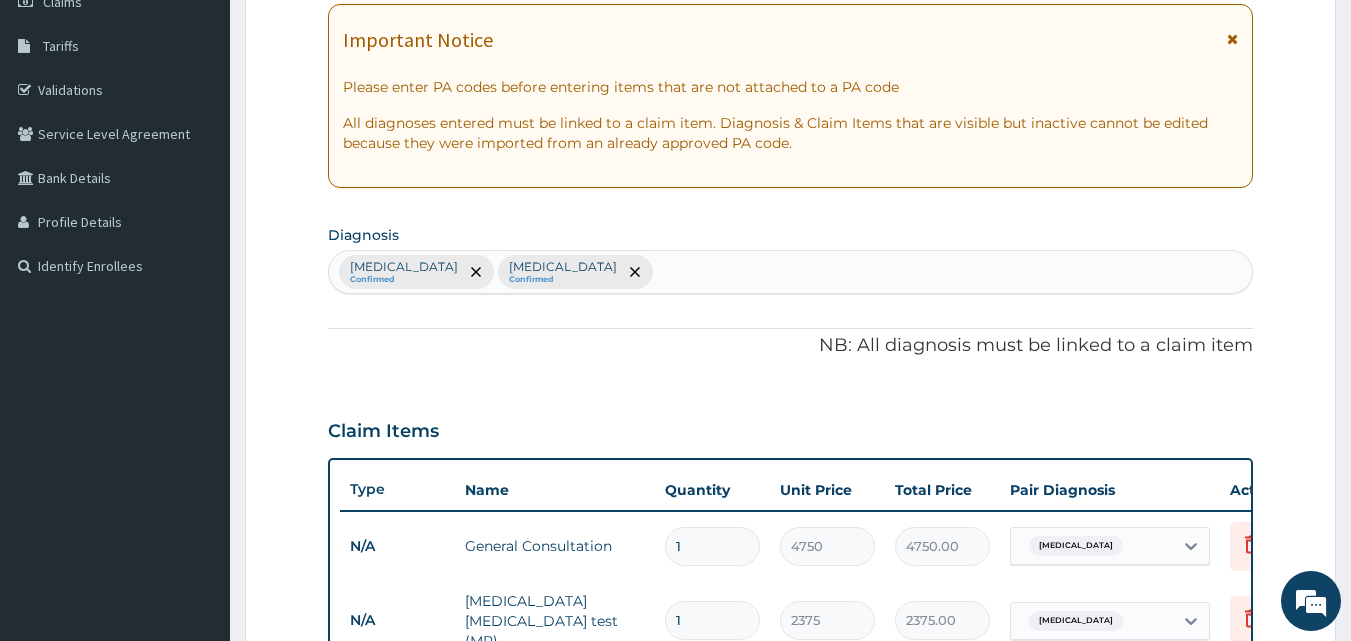 scroll, scrollTop: 339, scrollLeft: 0, axis: vertical 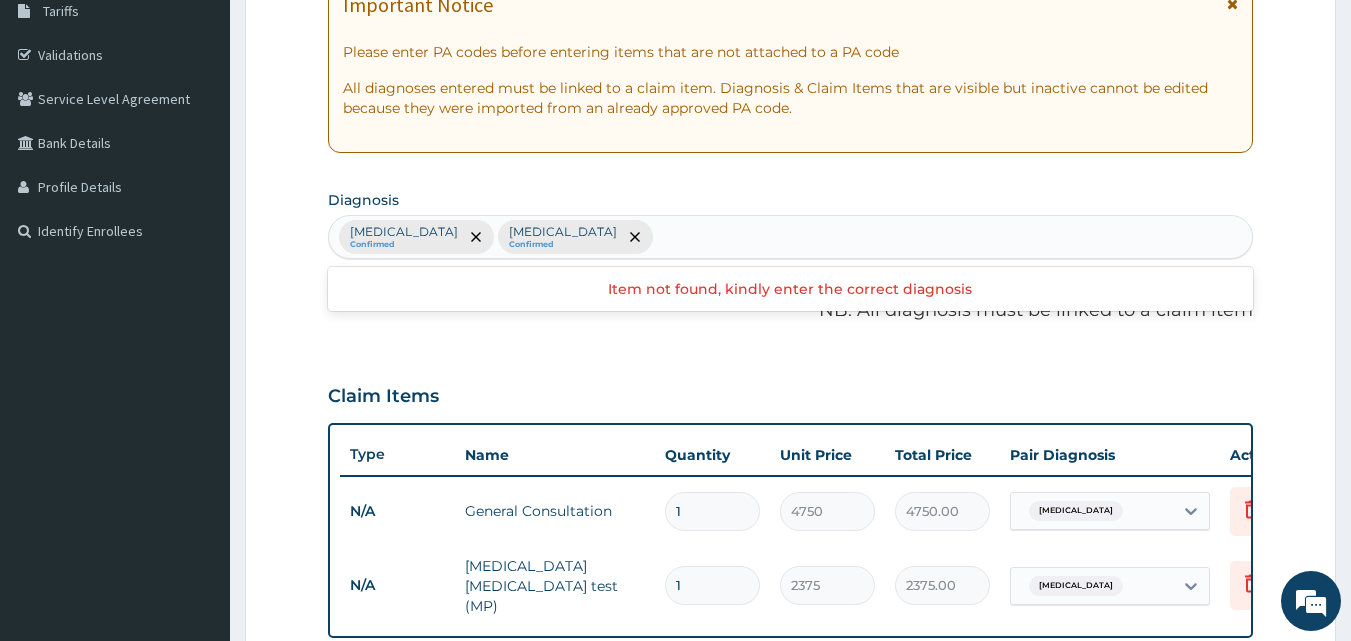 type on "fbc" 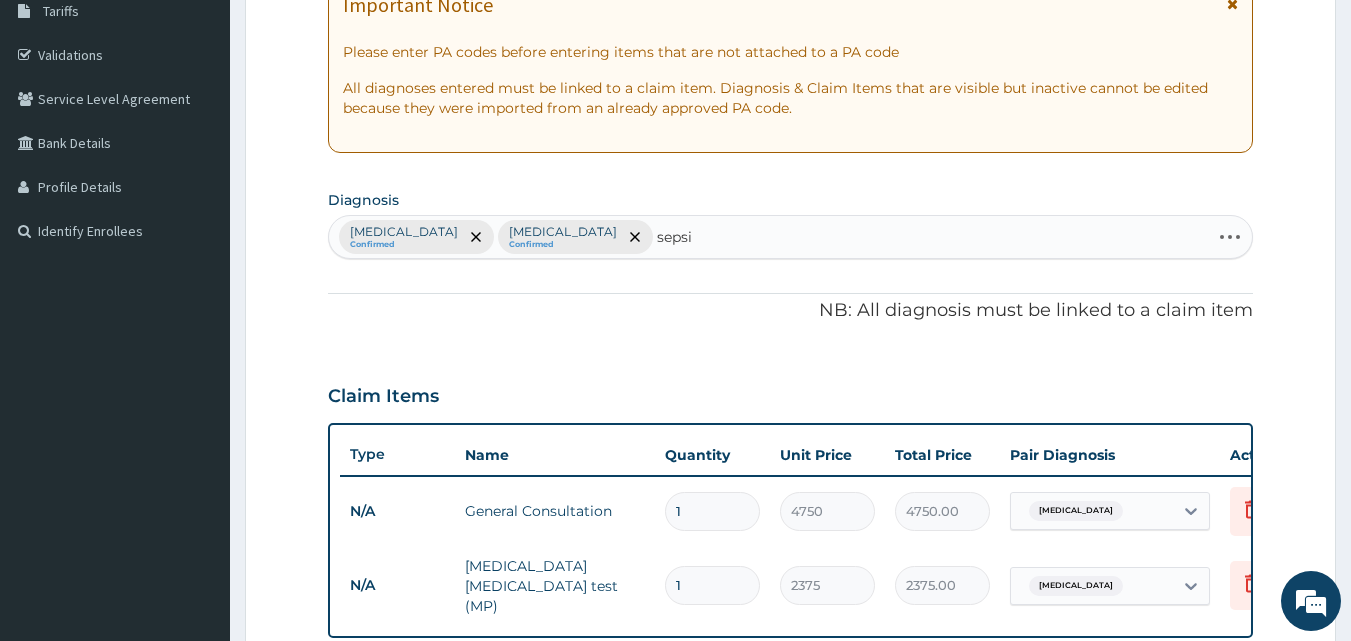 type on "sepsis" 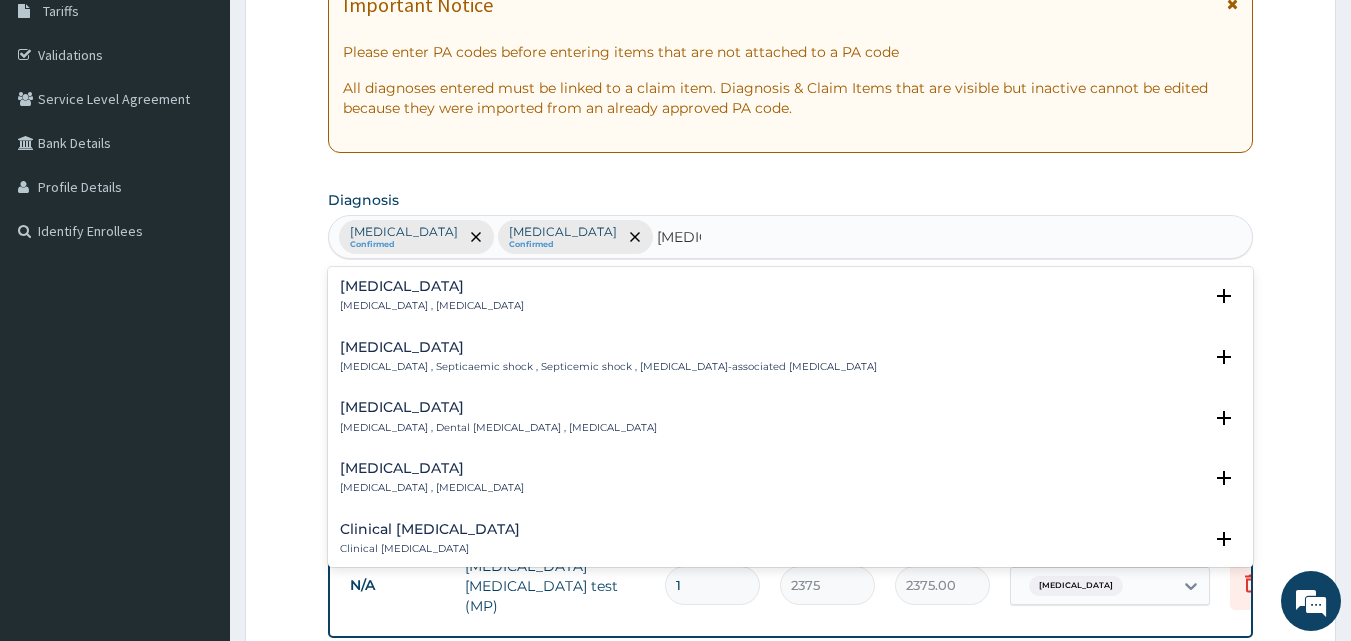 click on "Sepsis" at bounding box center [432, 286] 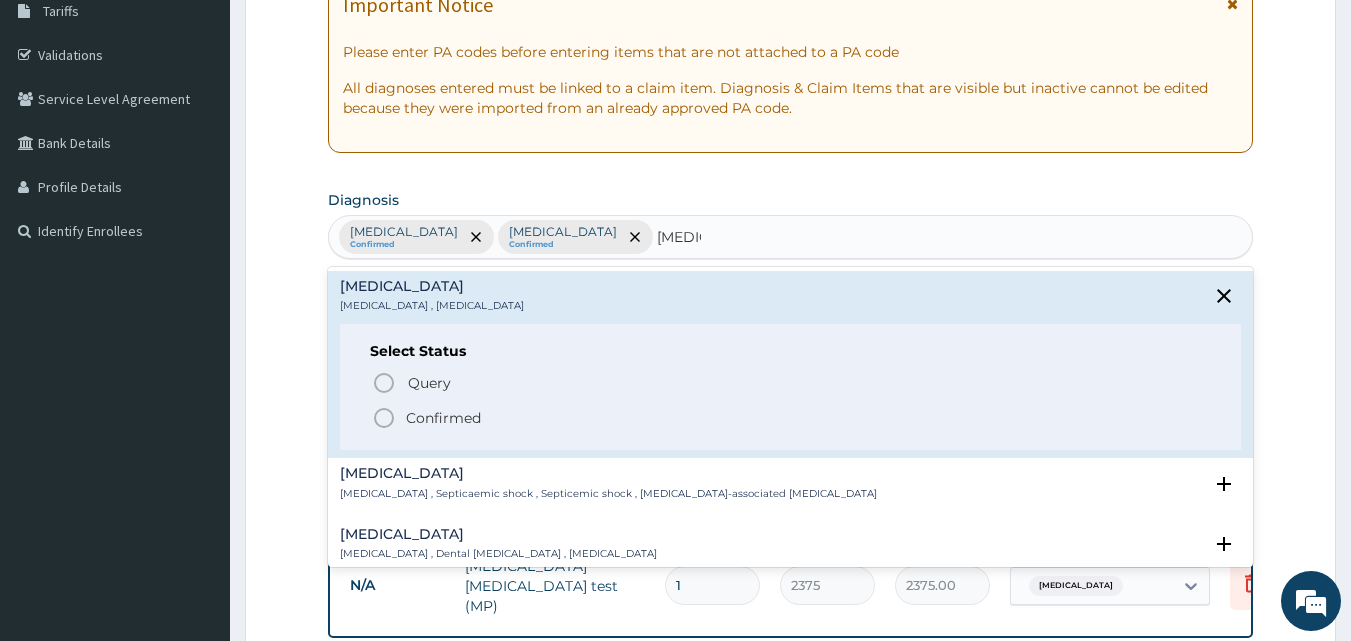 click 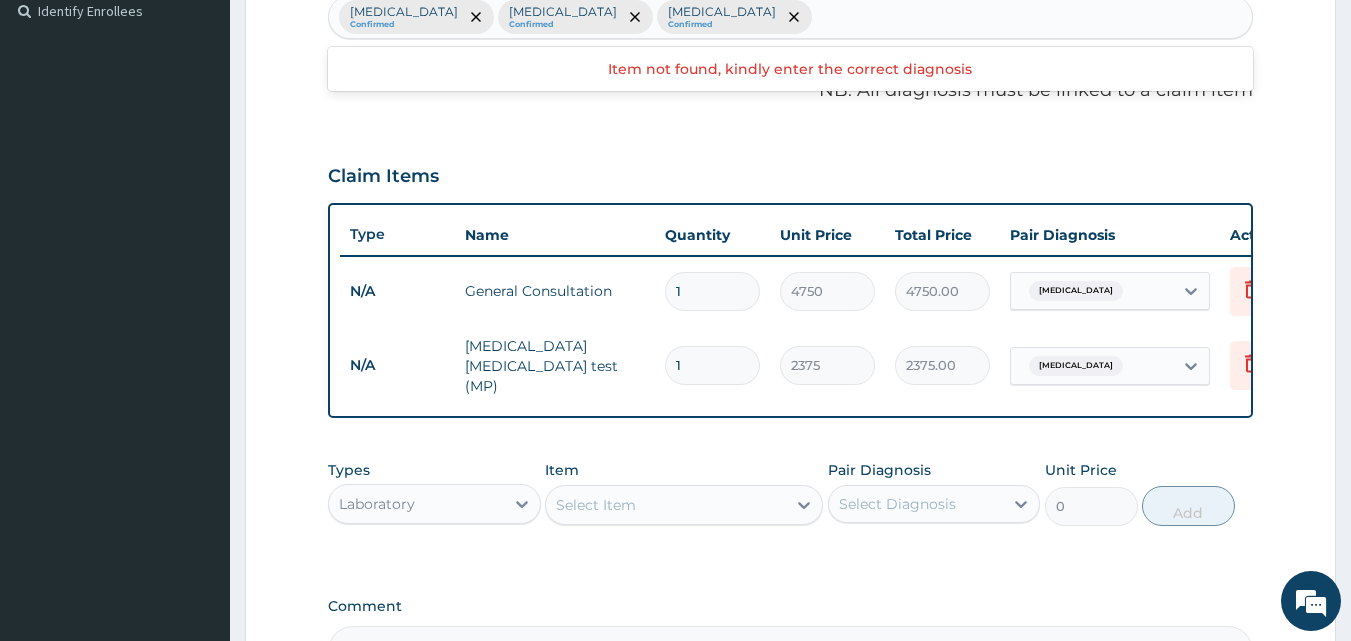 scroll, scrollTop: 639, scrollLeft: 0, axis: vertical 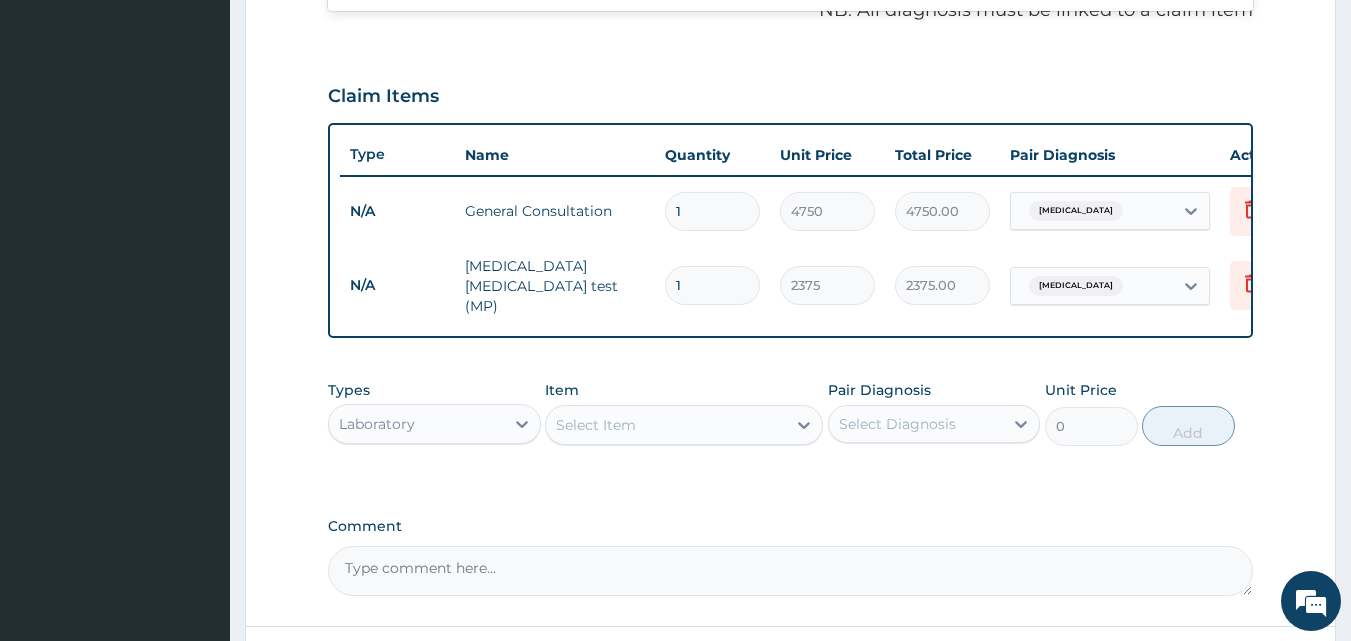 click on "Select Item" at bounding box center (666, 425) 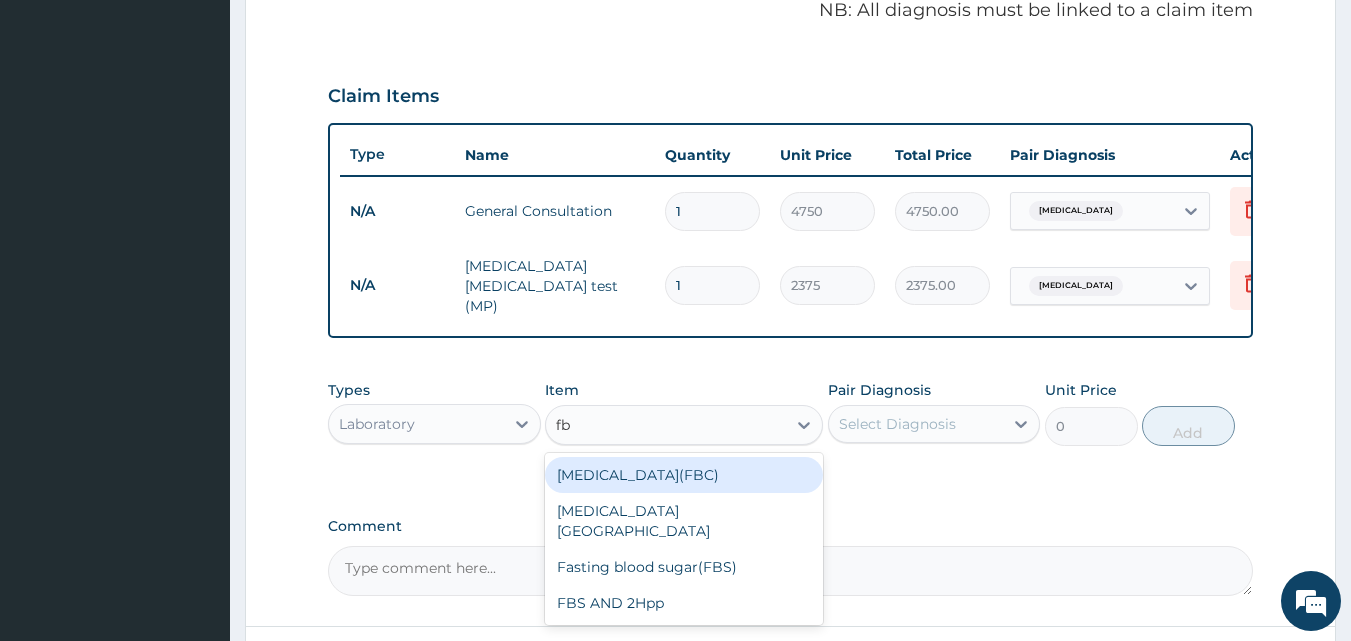 type on "fbc" 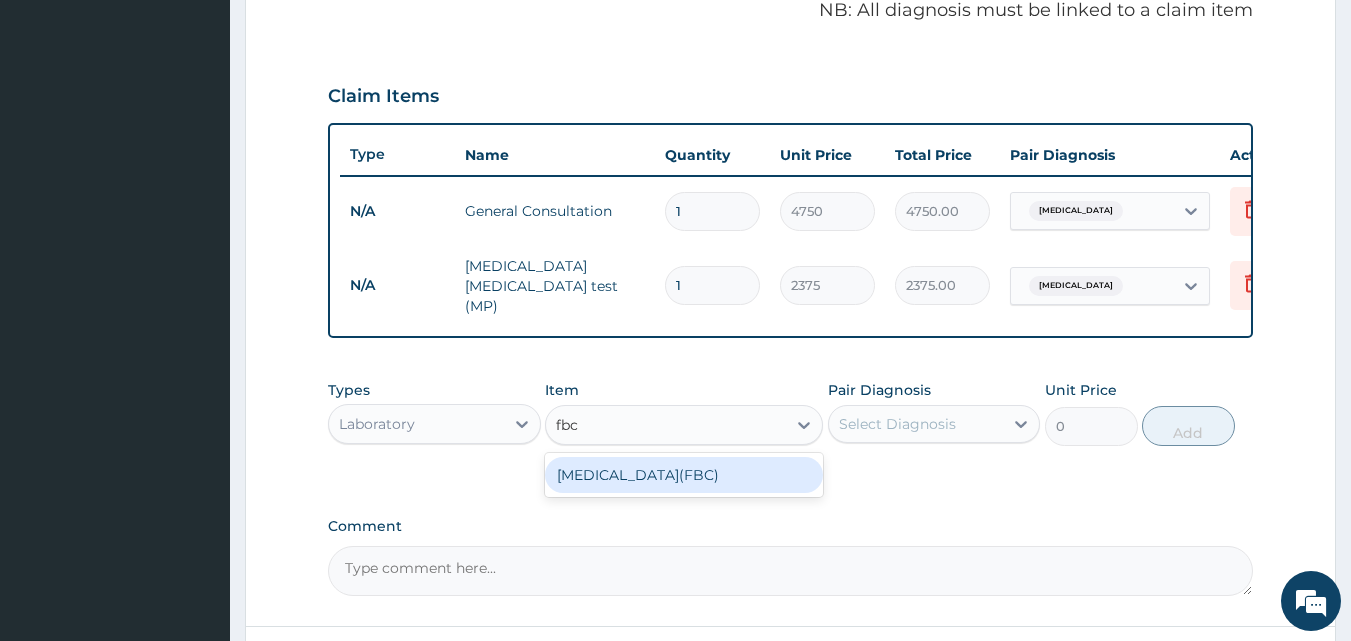 type 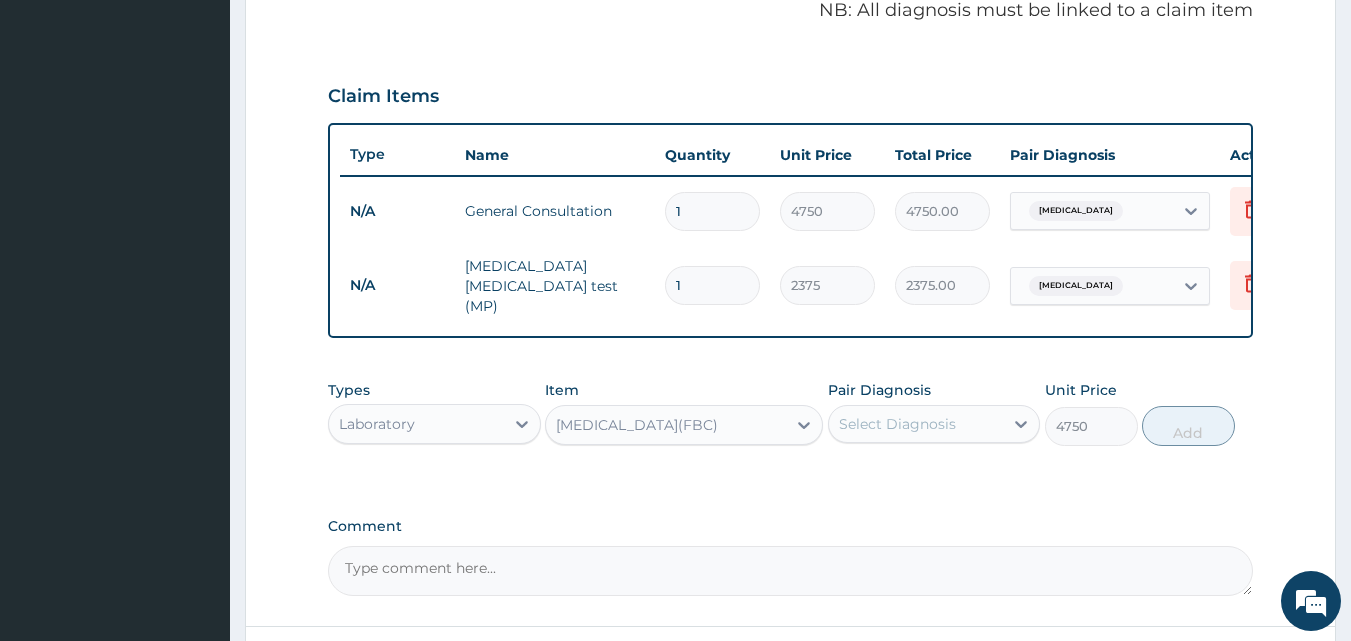 click on "Select Diagnosis" at bounding box center (897, 424) 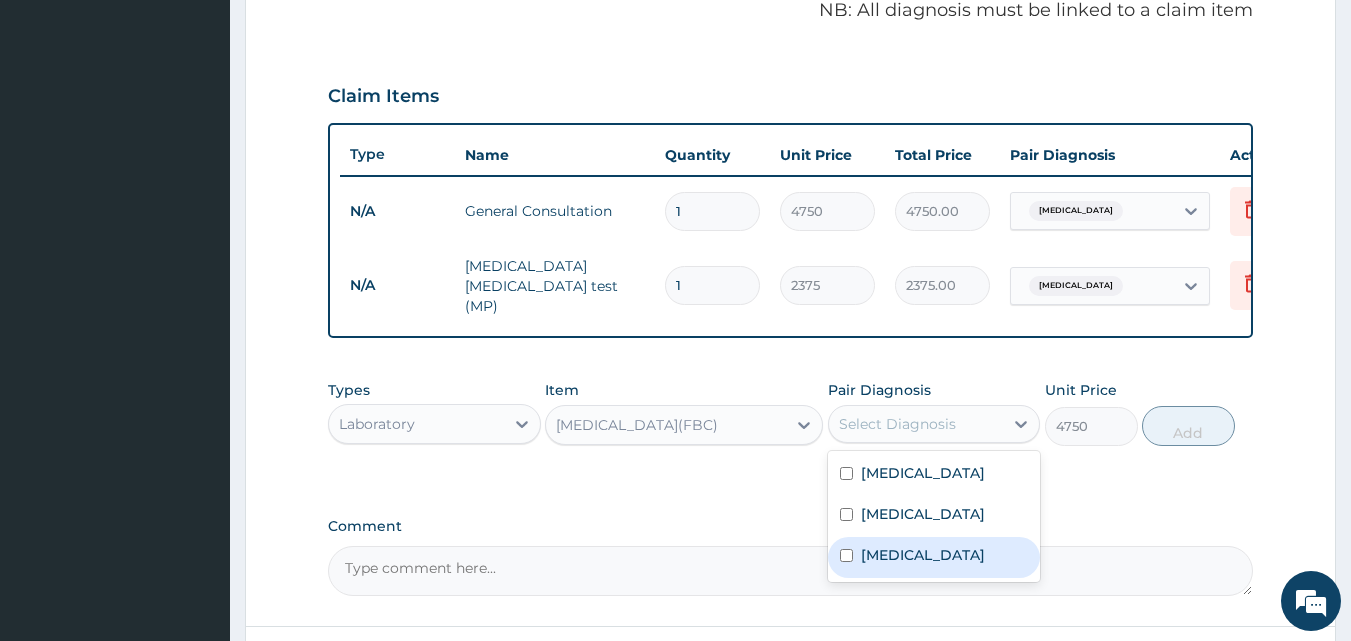 click on "Sepsis" at bounding box center (923, 555) 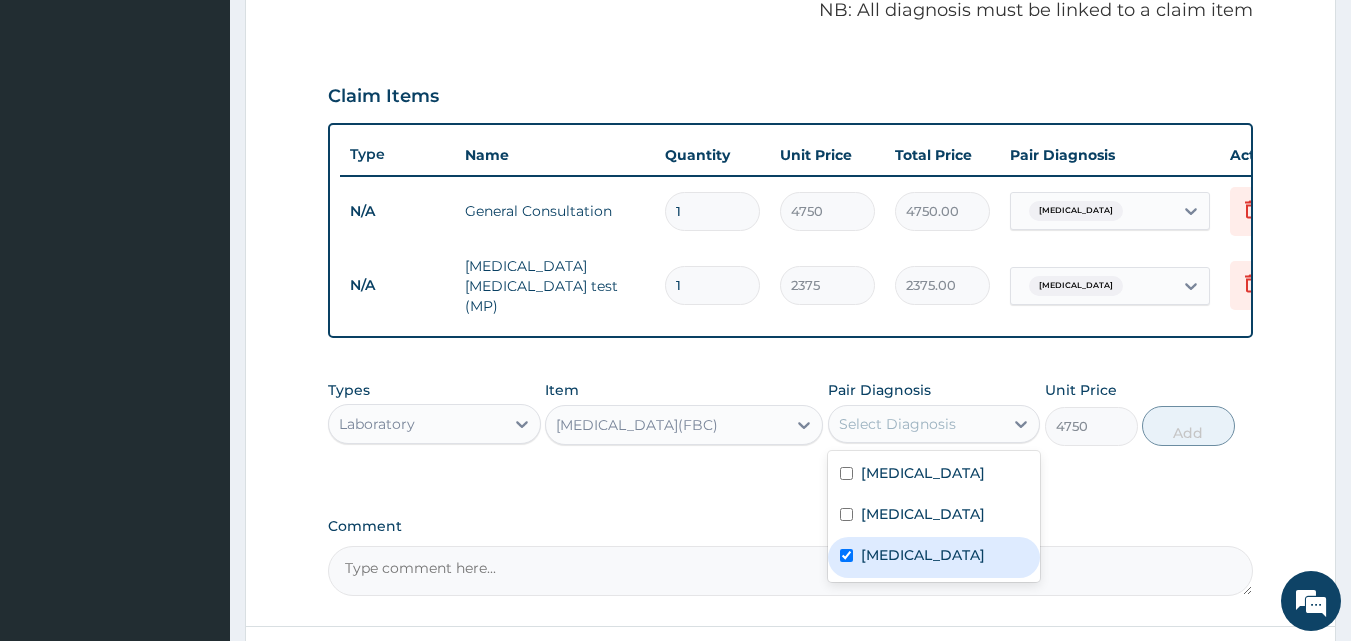 checkbox on "true" 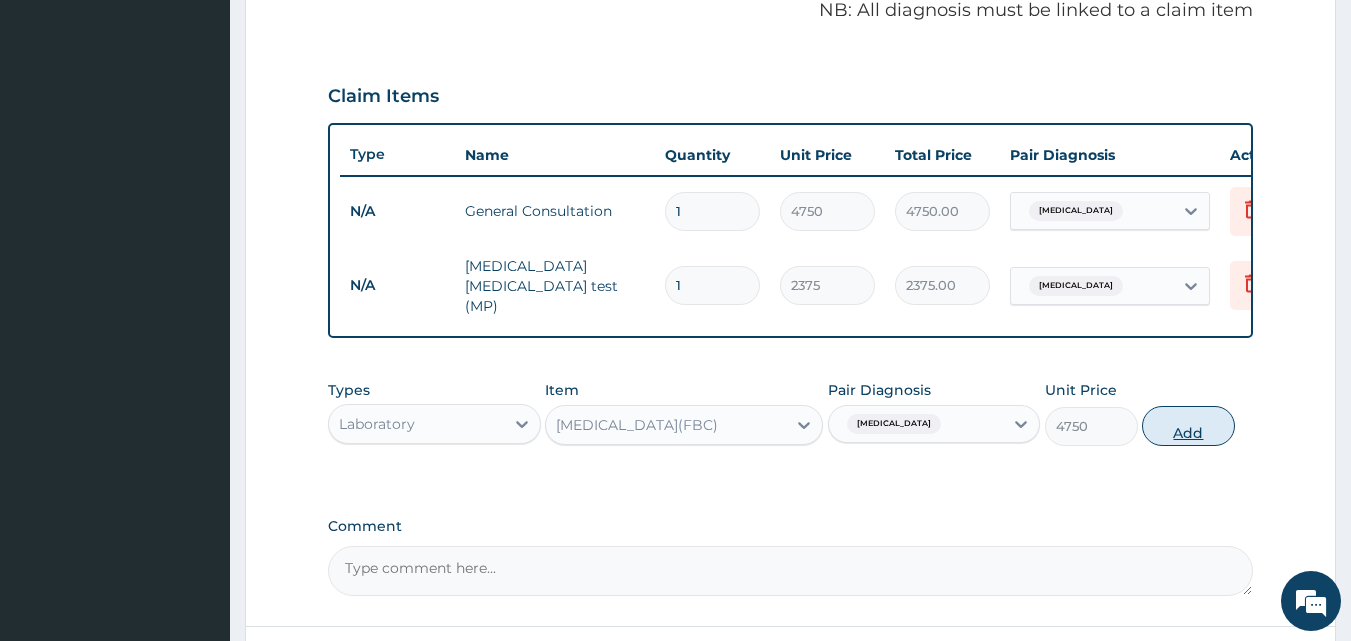 click on "Add" at bounding box center (1188, 426) 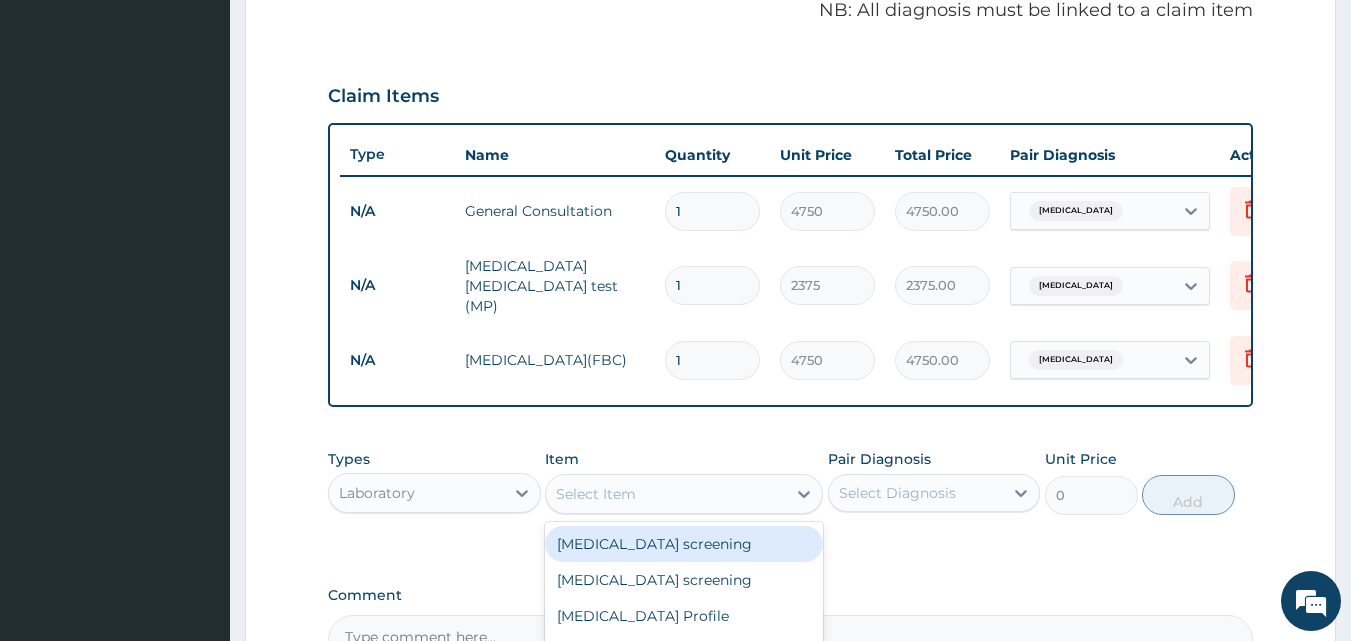click on "Select Item" at bounding box center [596, 494] 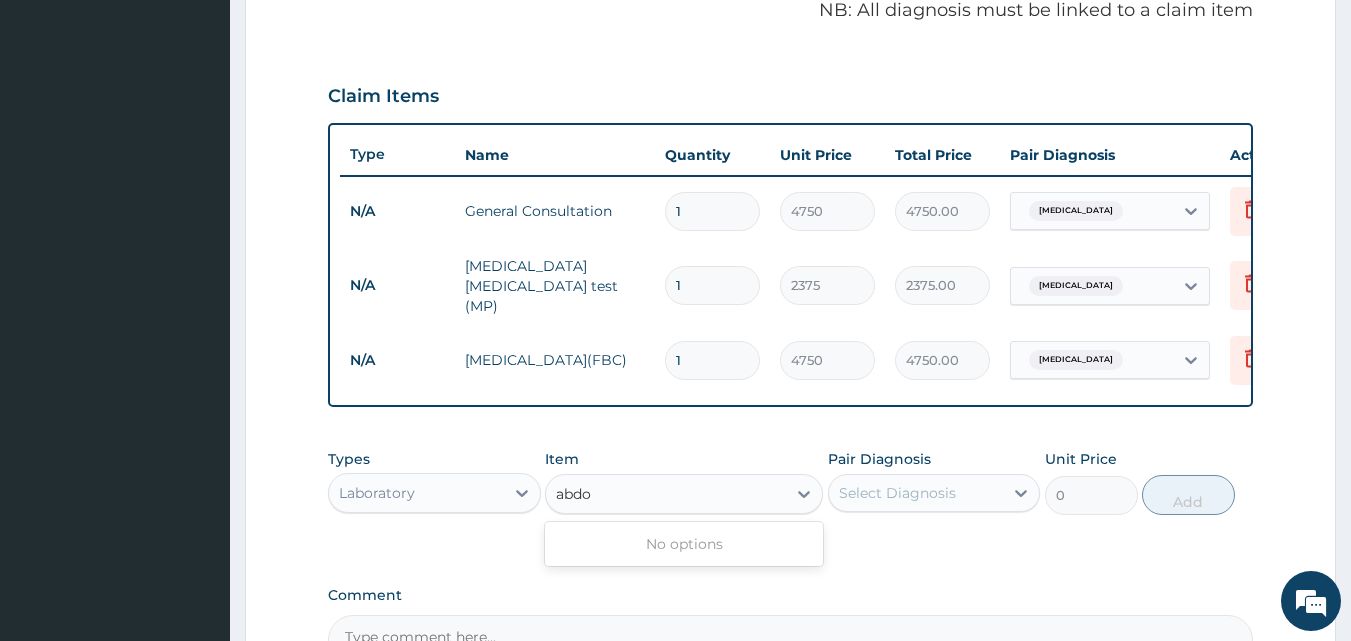 type on "abdo" 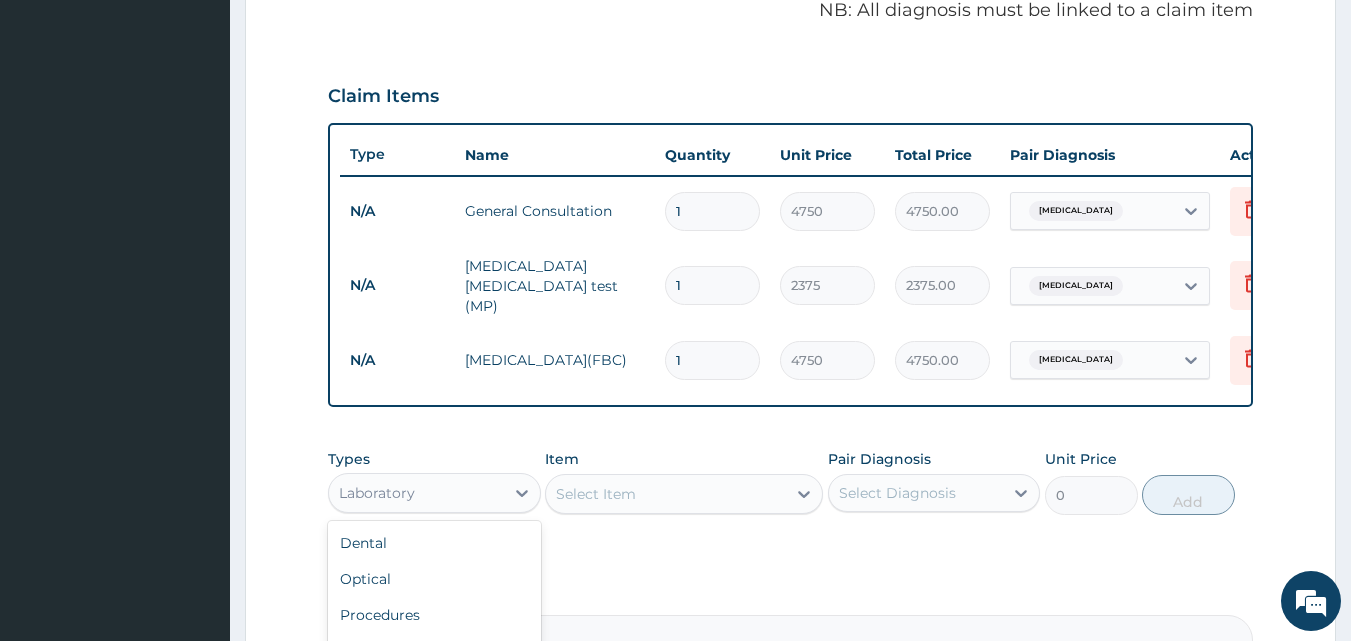 click on "Laboratory" at bounding box center [434, 493] 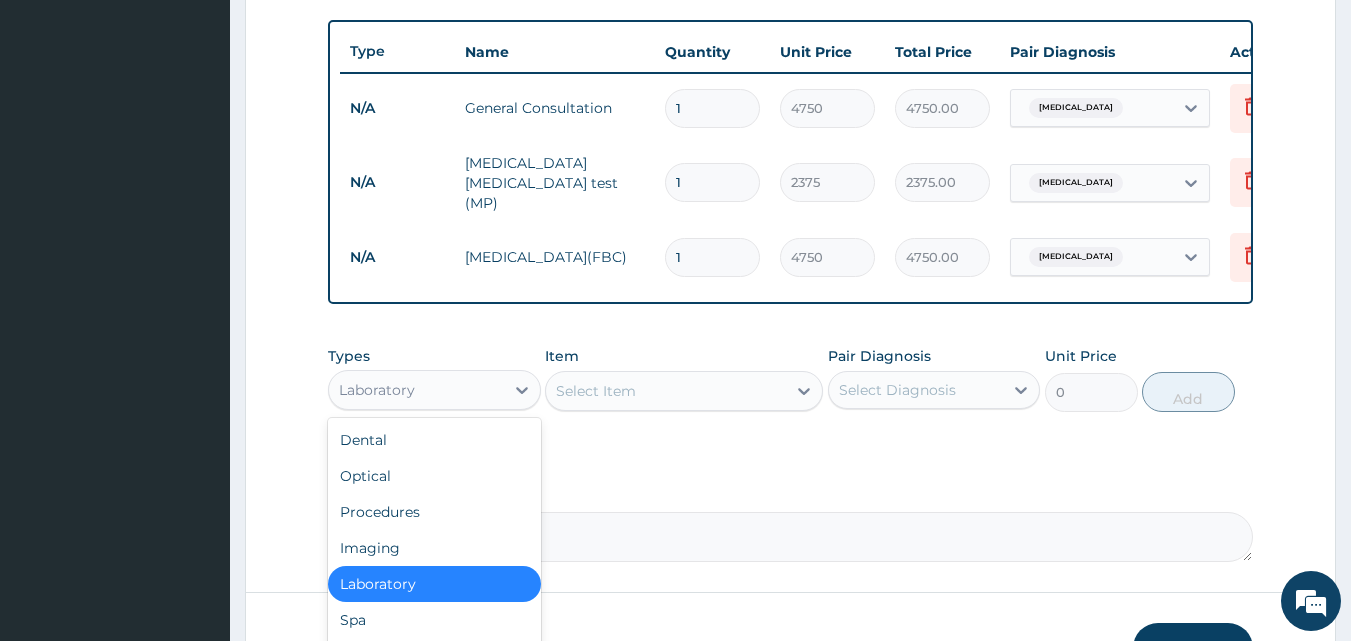 scroll, scrollTop: 877, scrollLeft: 0, axis: vertical 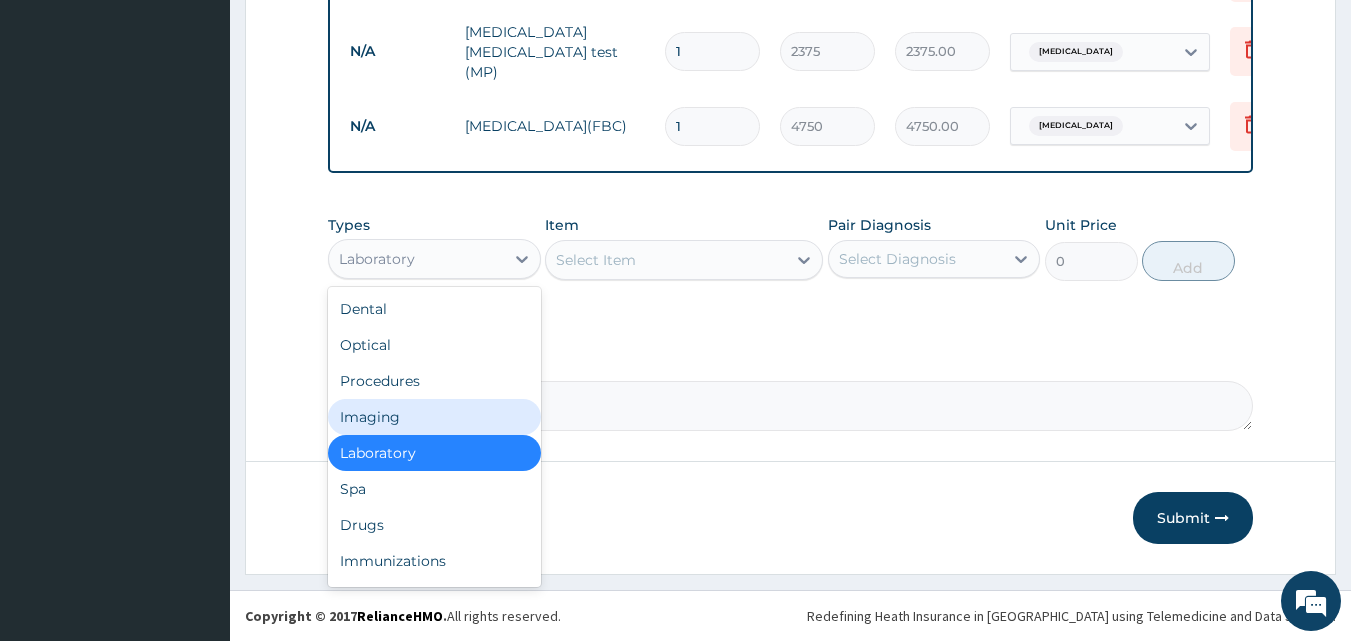 click on "Imaging" at bounding box center (434, 417) 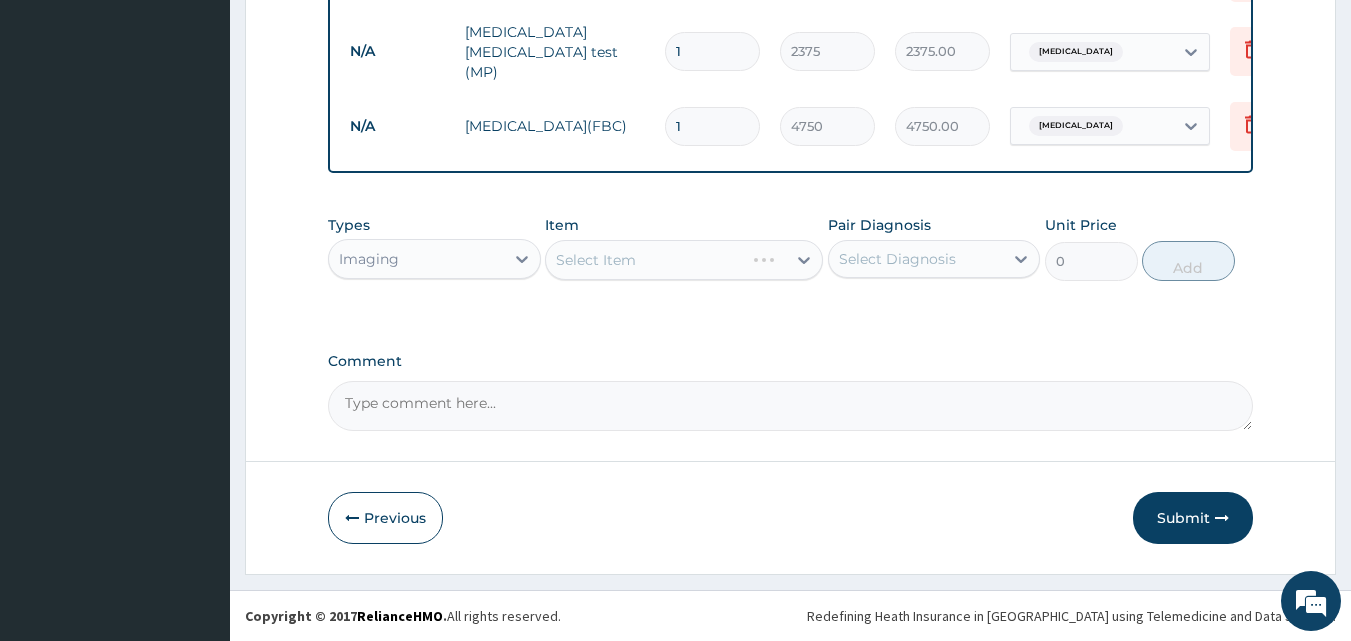 click on "Select Item" at bounding box center (684, 260) 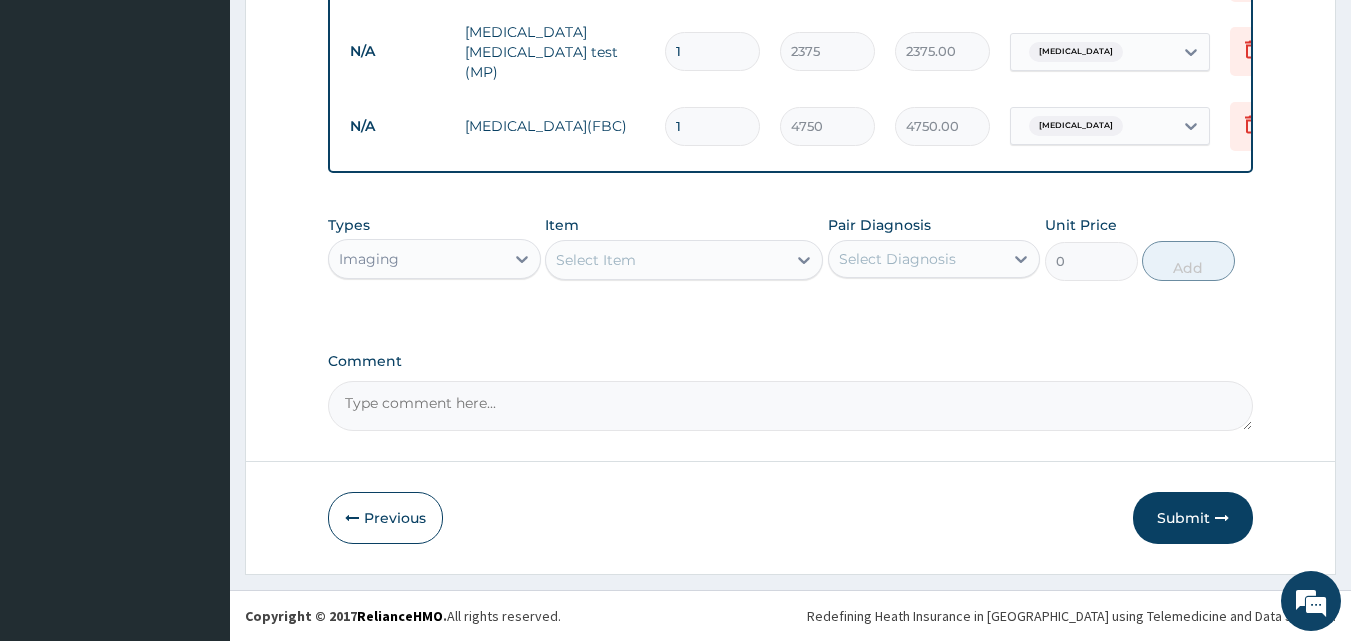 click on "Select Item" at bounding box center [596, 260] 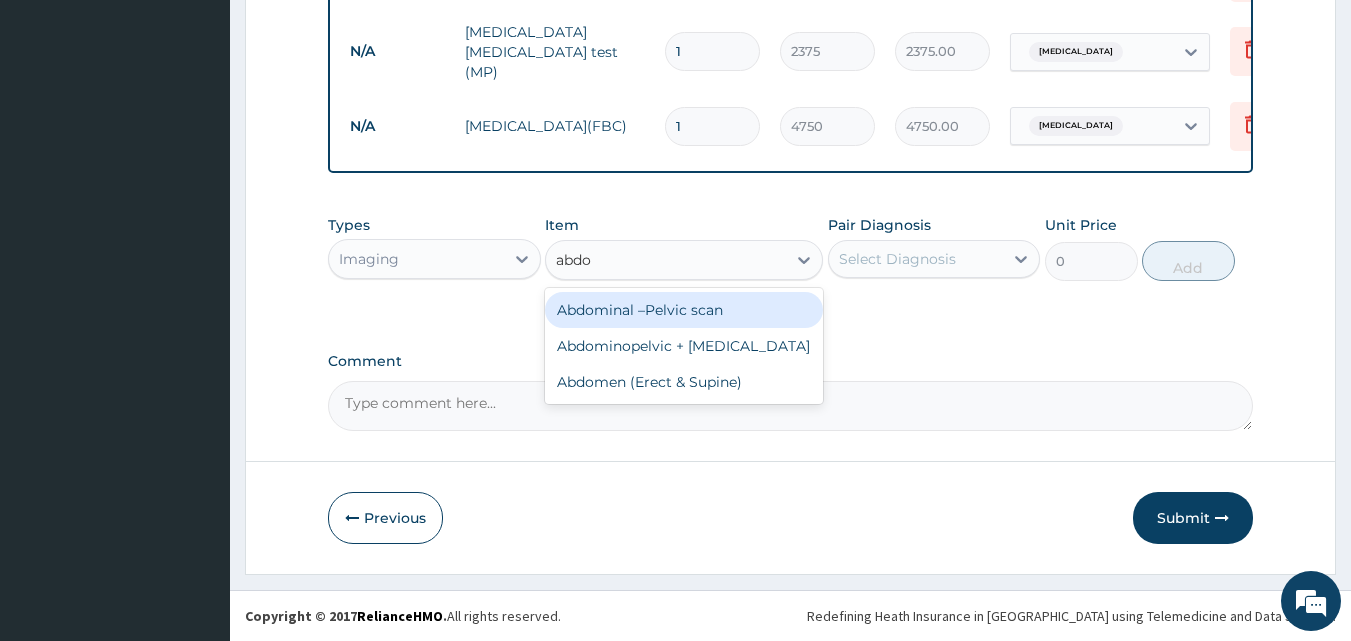 type on "abdom" 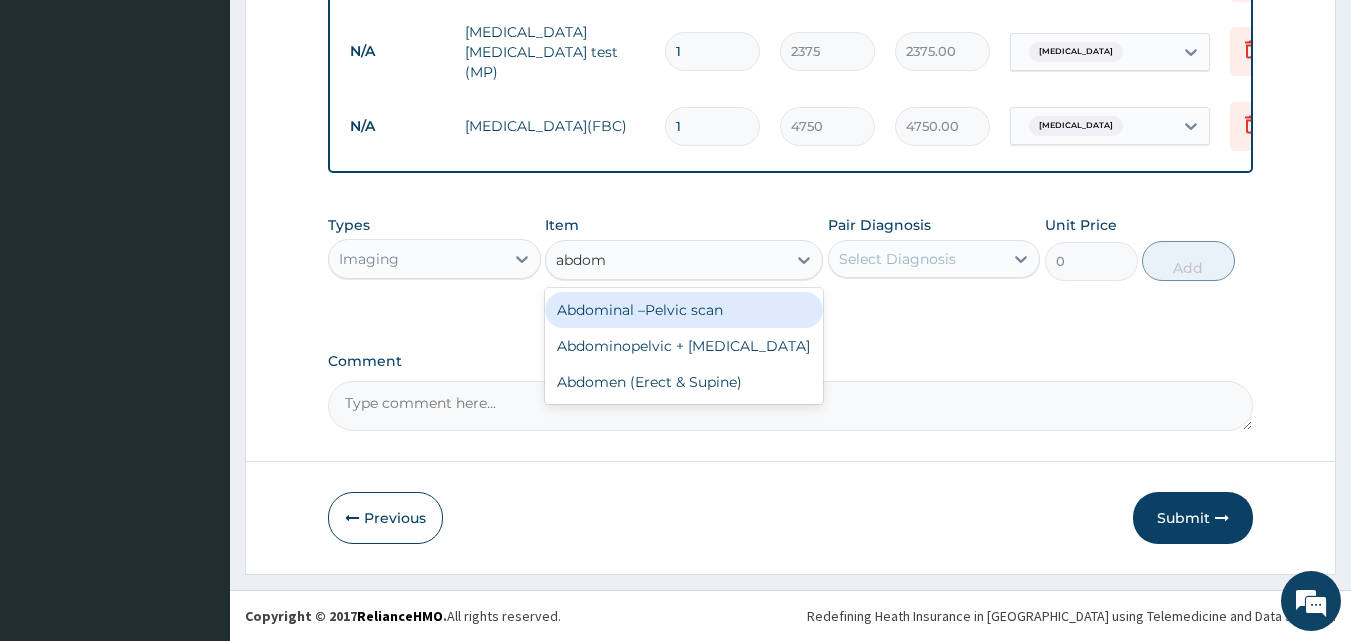 click on "Abdominal –Pelvic scan" at bounding box center [684, 310] 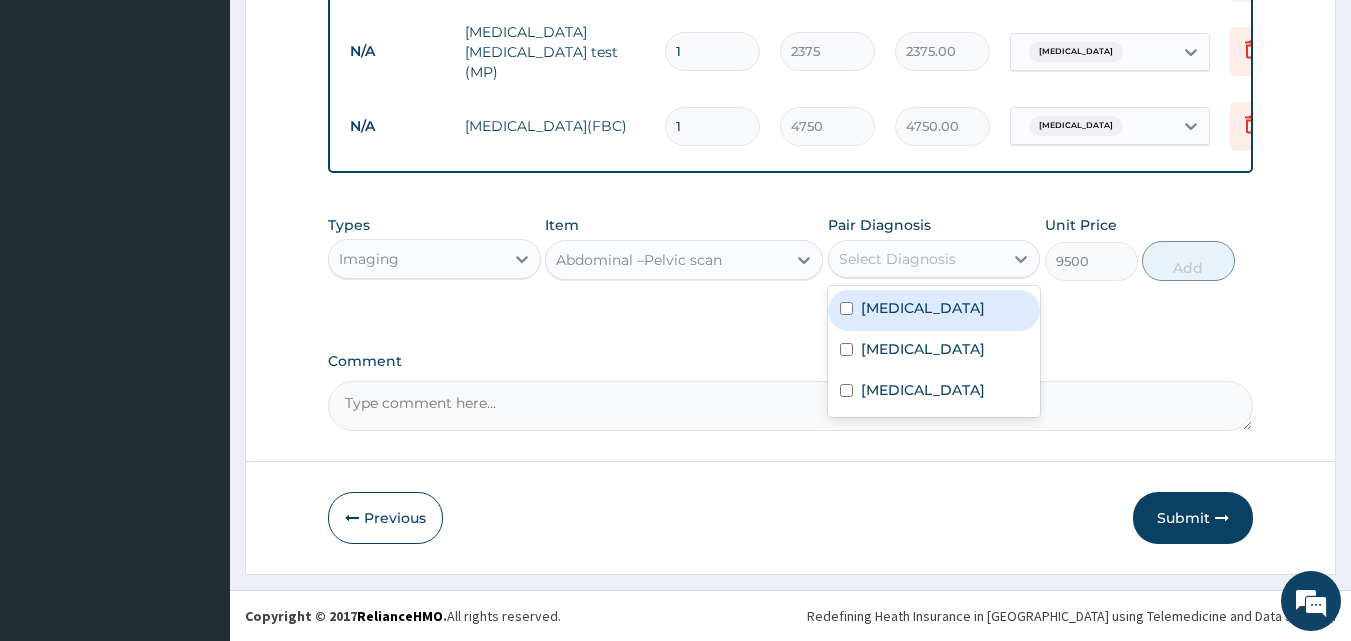 click on "Select Diagnosis" at bounding box center [897, 259] 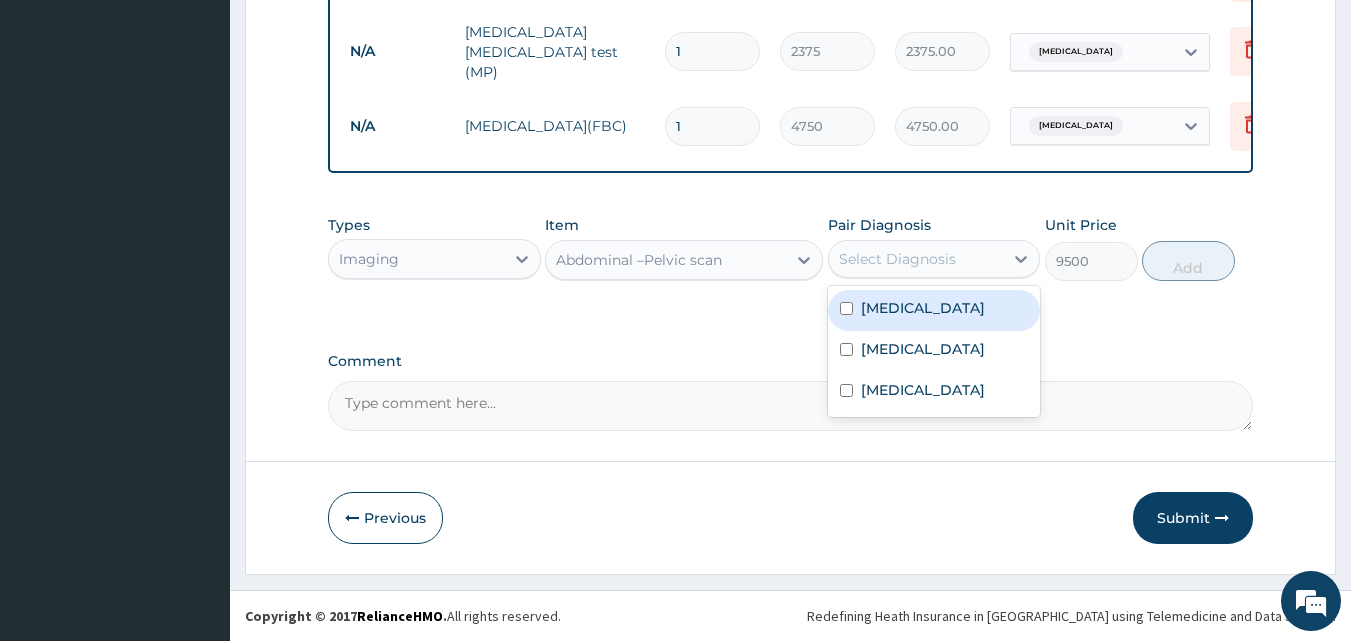 click on "Acute abdomen" at bounding box center (923, 308) 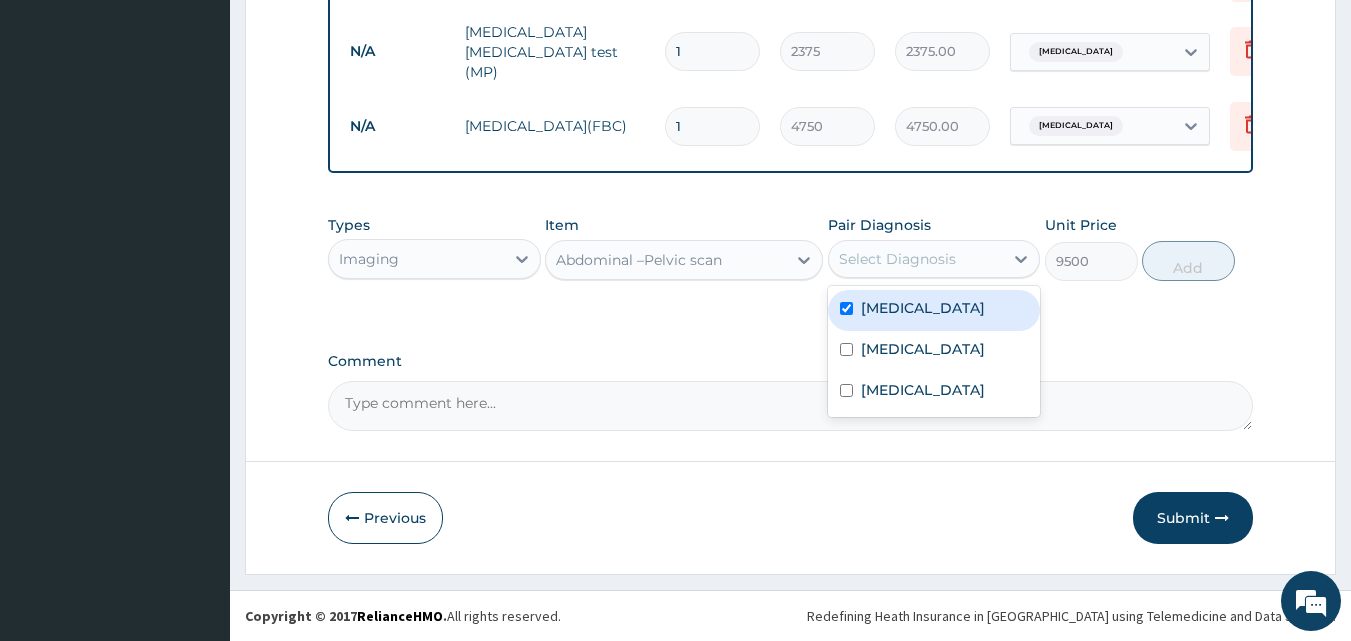 checkbox on "true" 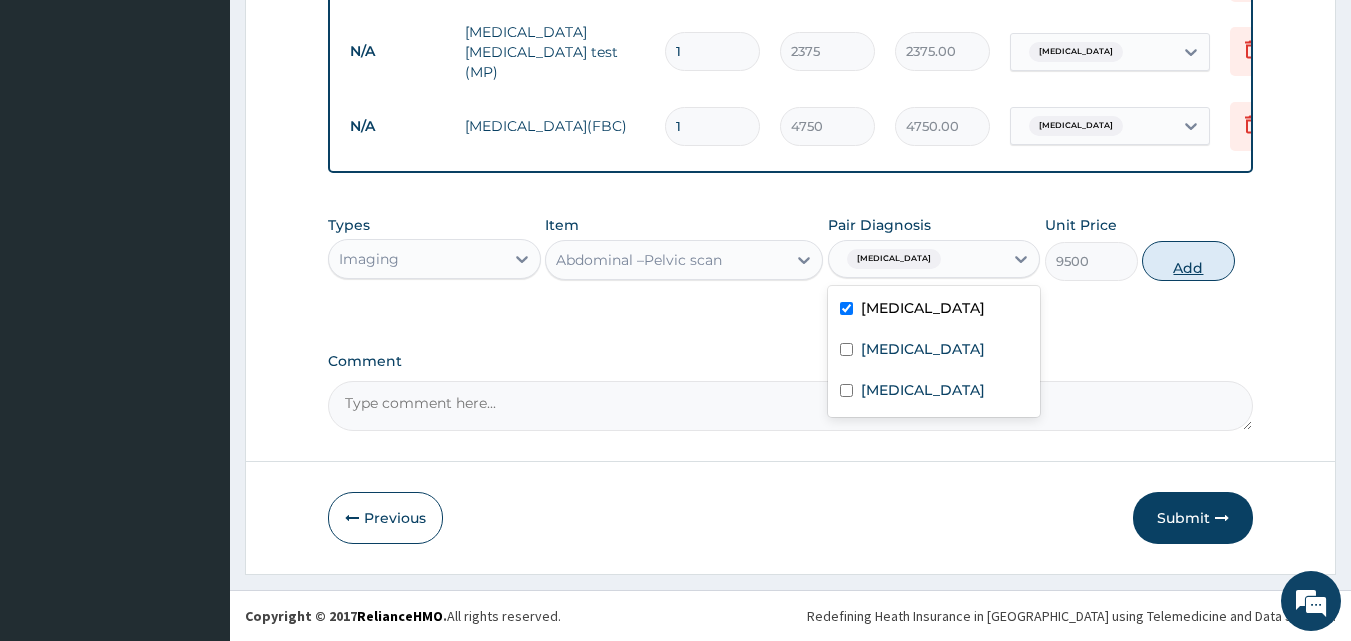 click on "Add" at bounding box center [1188, 261] 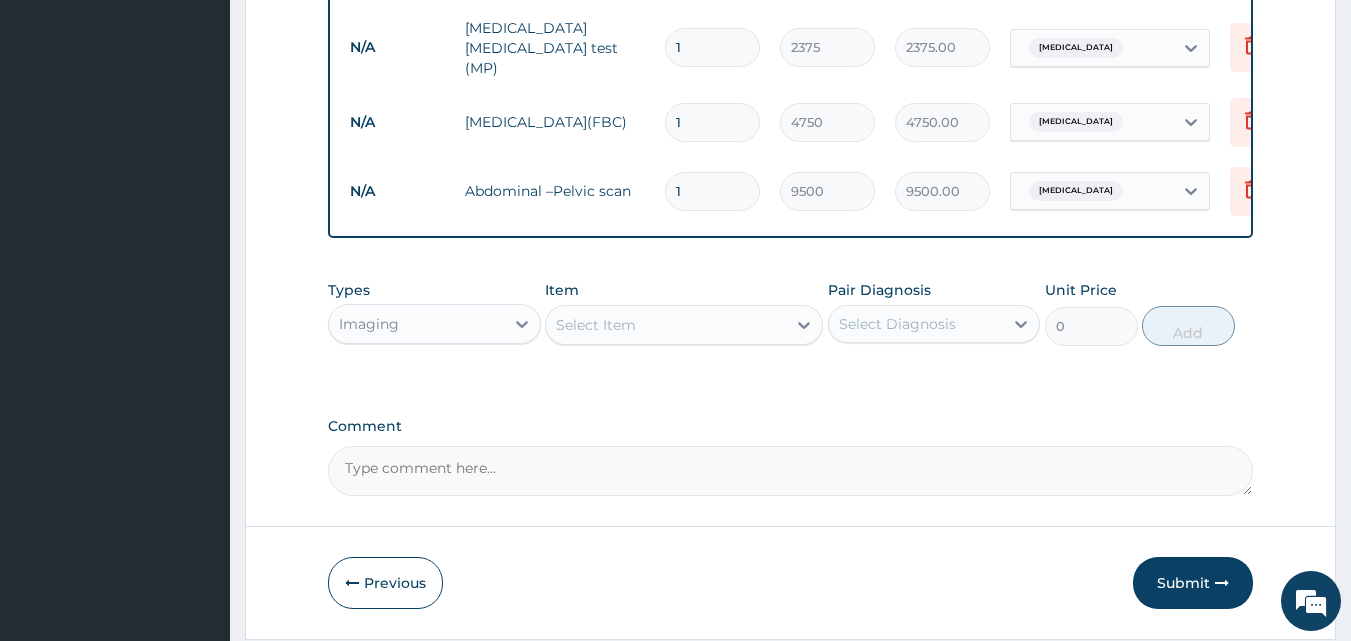 click on "Imaging" at bounding box center (416, 324) 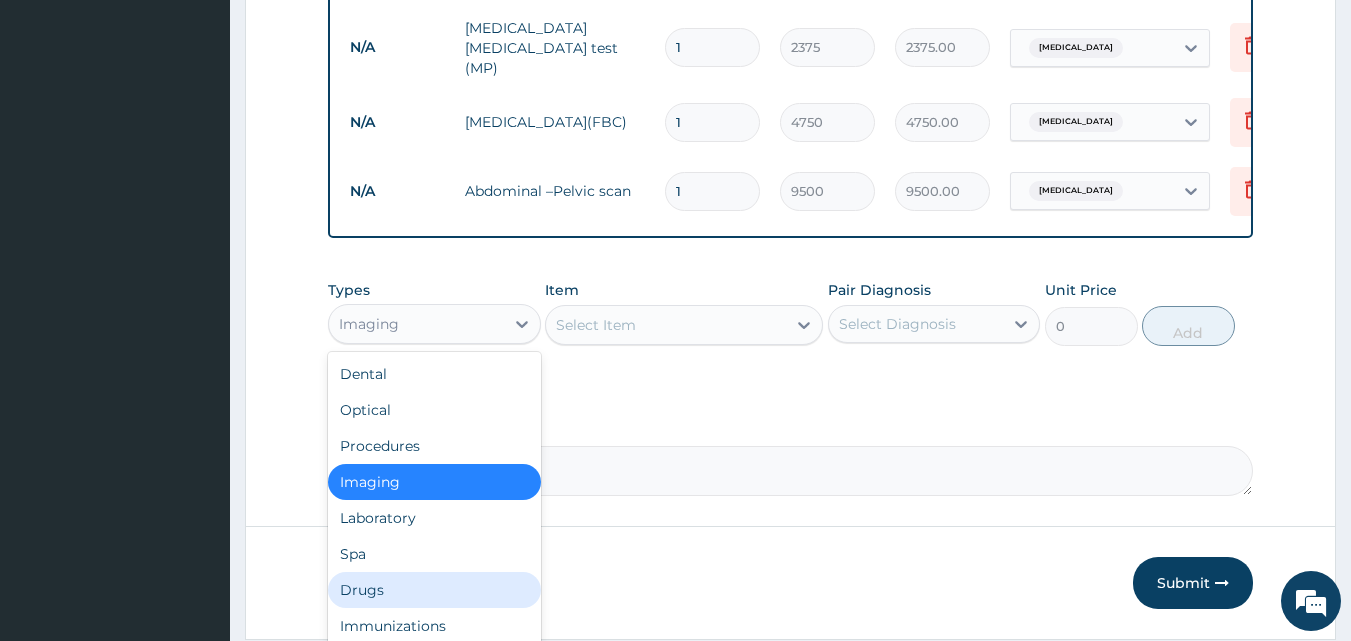 click on "Drugs" at bounding box center [434, 590] 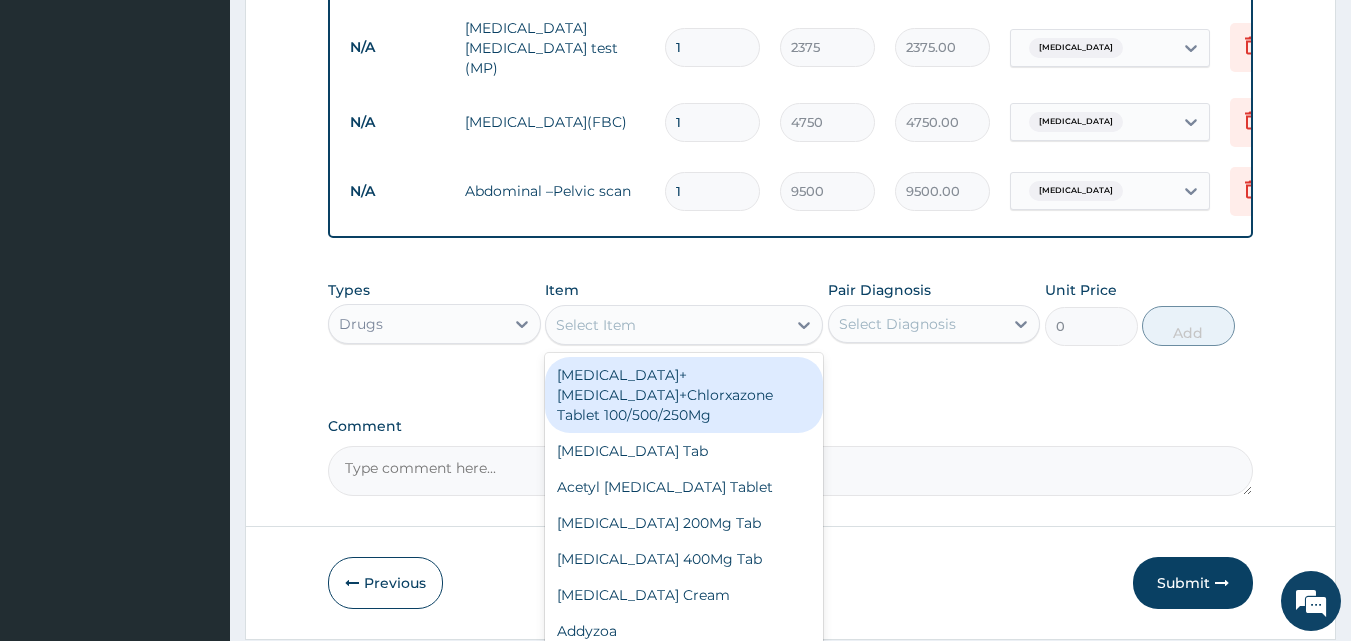 click on "Select Item" at bounding box center (666, 325) 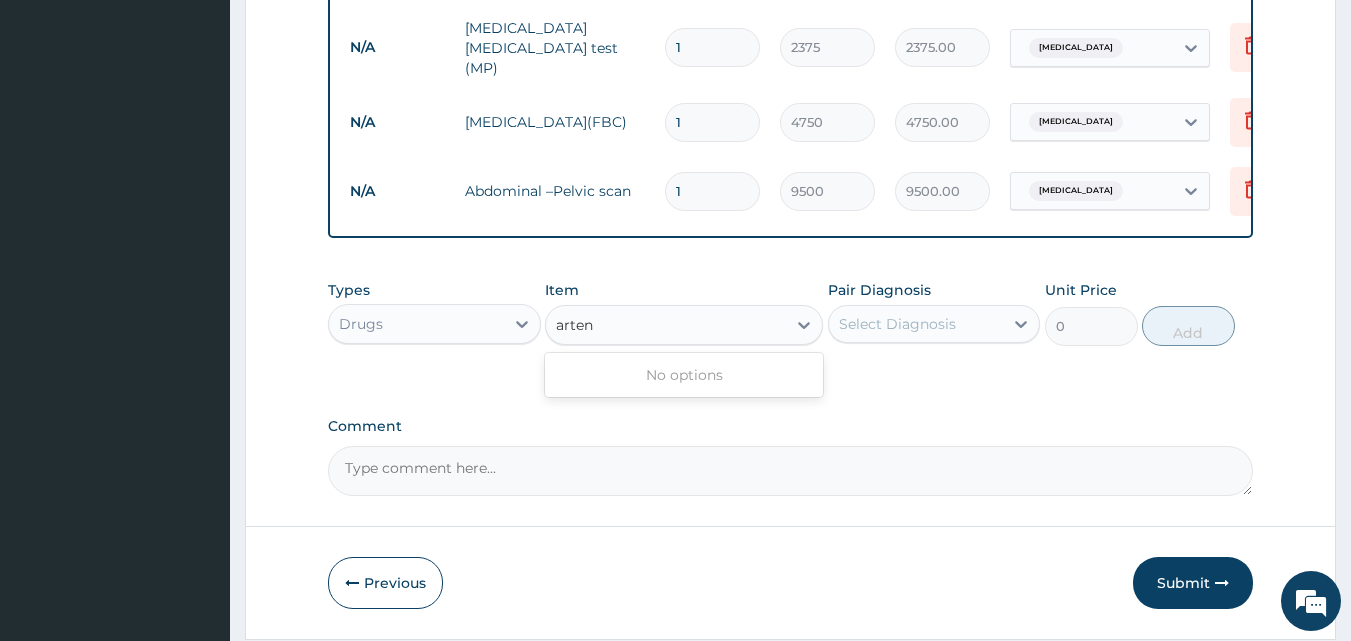 type on "arte" 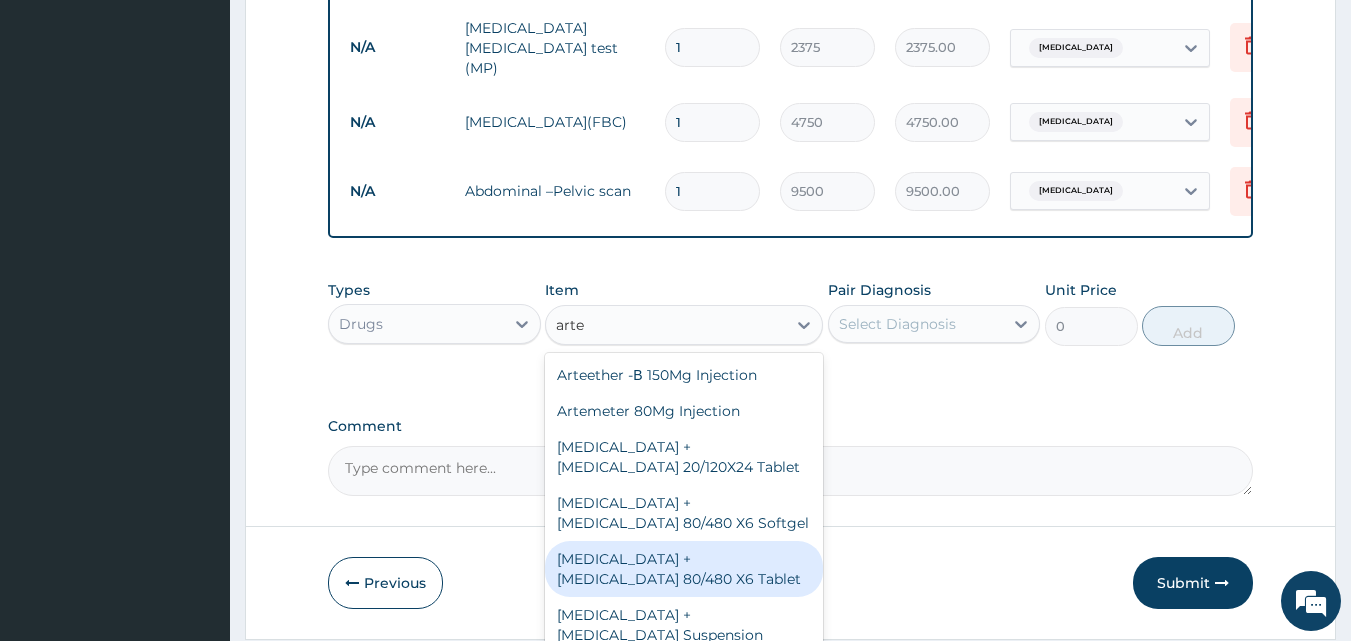 scroll, scrollTop: 100, scrollLeft: 0, axis: vertical 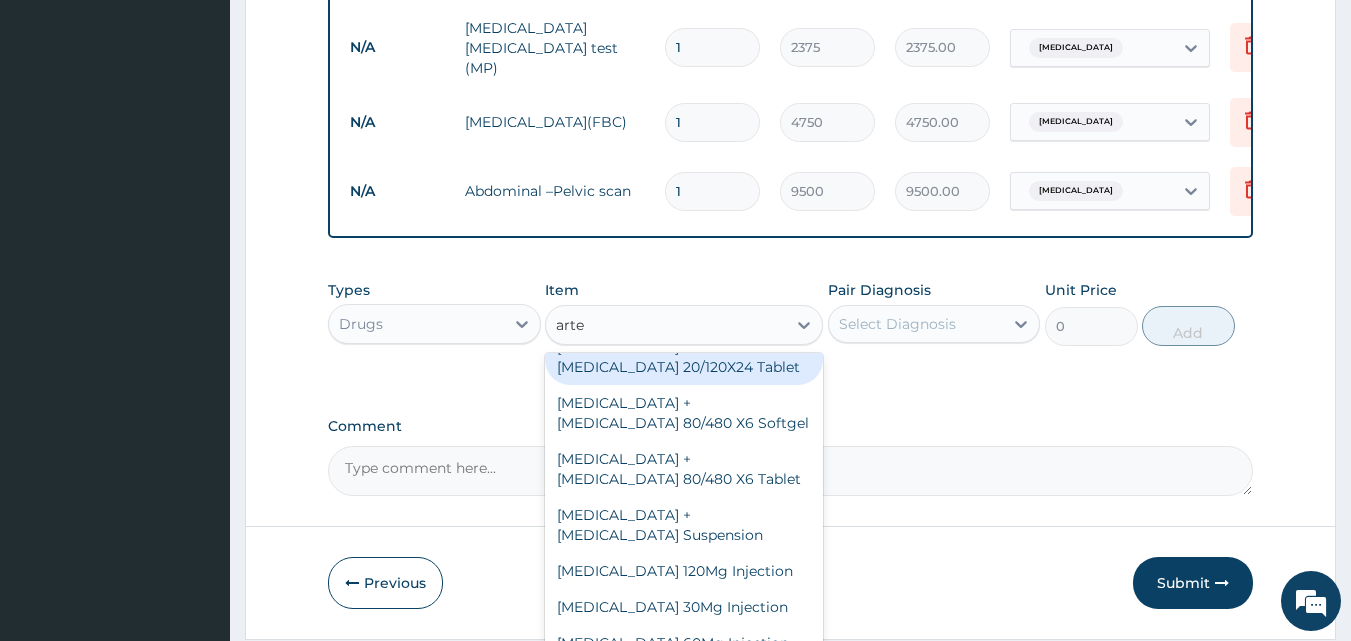 click on "Artemether + Lumefantrine 20/120X24 Tablet" at bounding box center [684, 357] 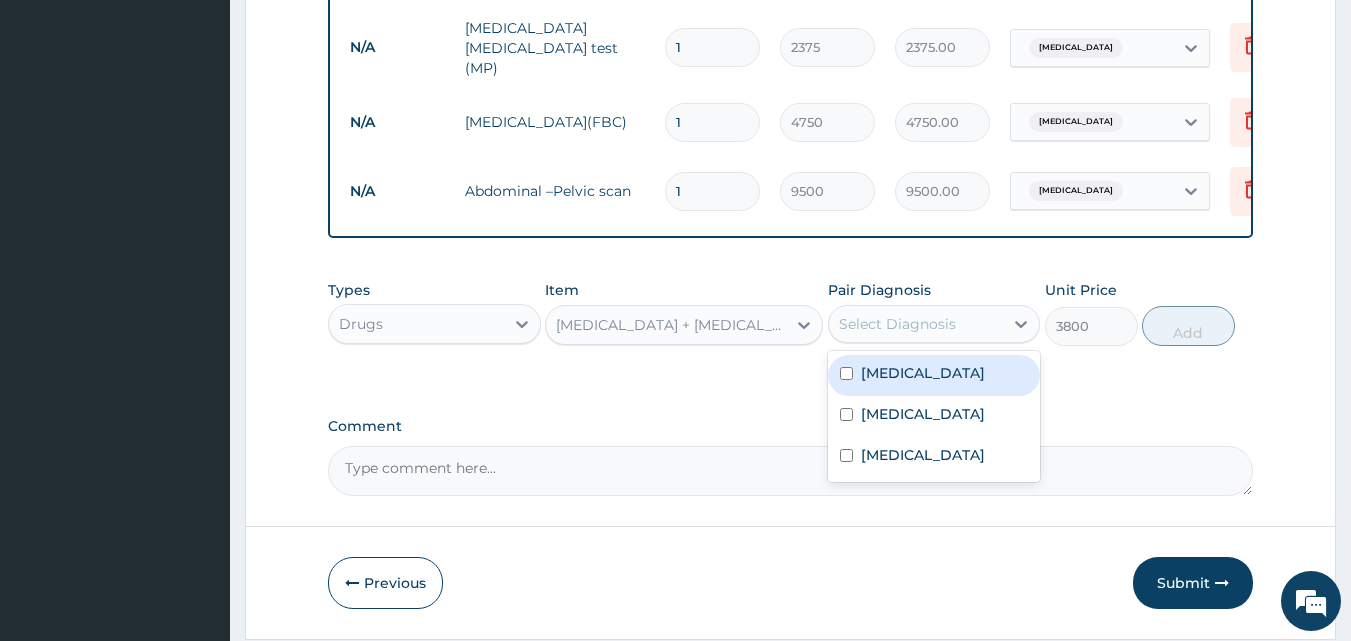 click on "Select Diagnosis" at bounding box center (897, 324) 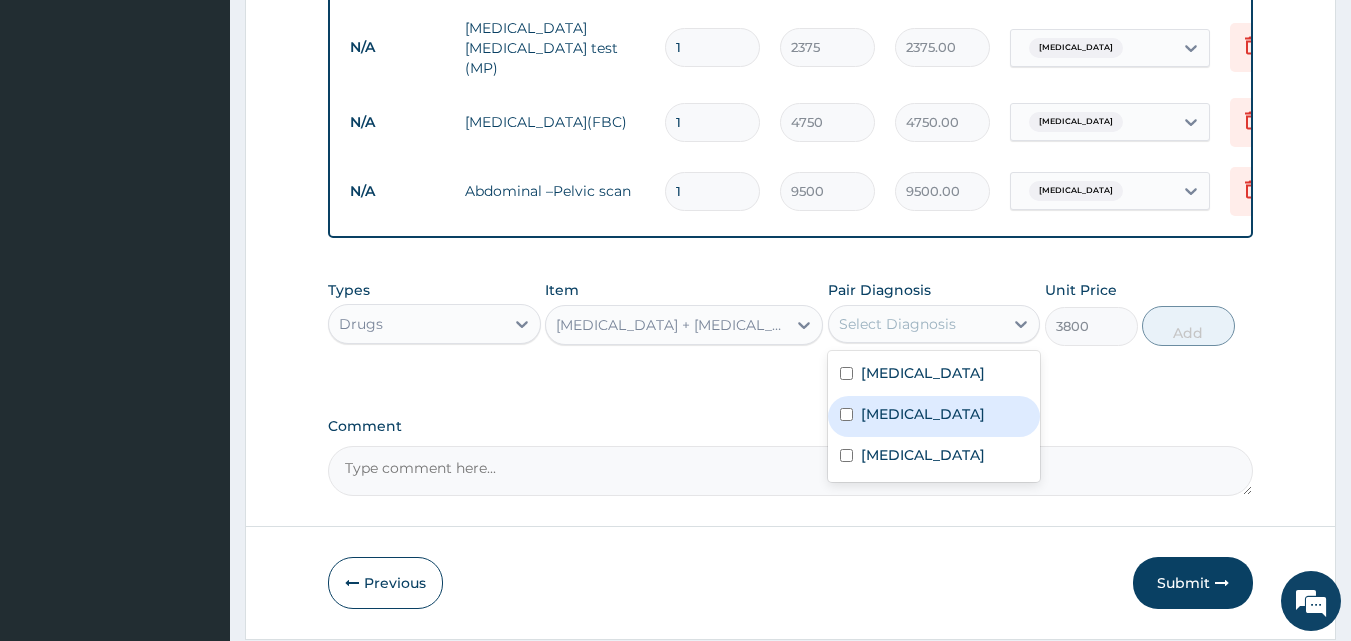 click on "Malaria" at bounding box center (923, 414) 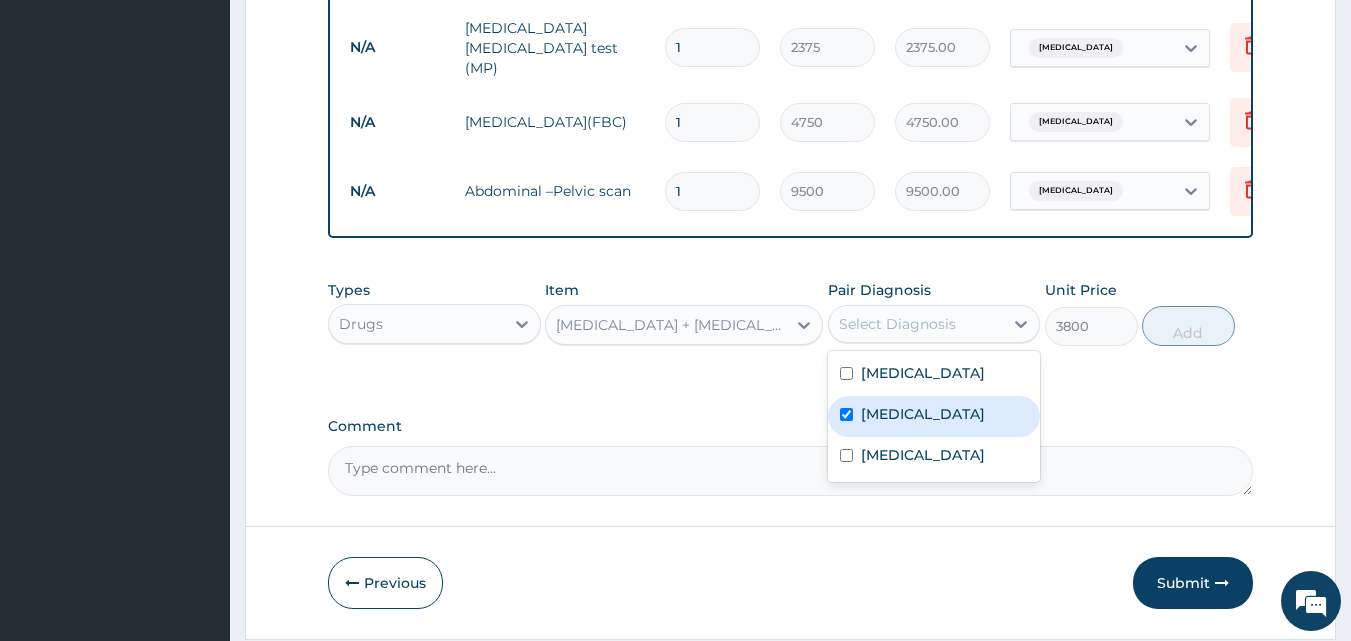 checkbox on "true" 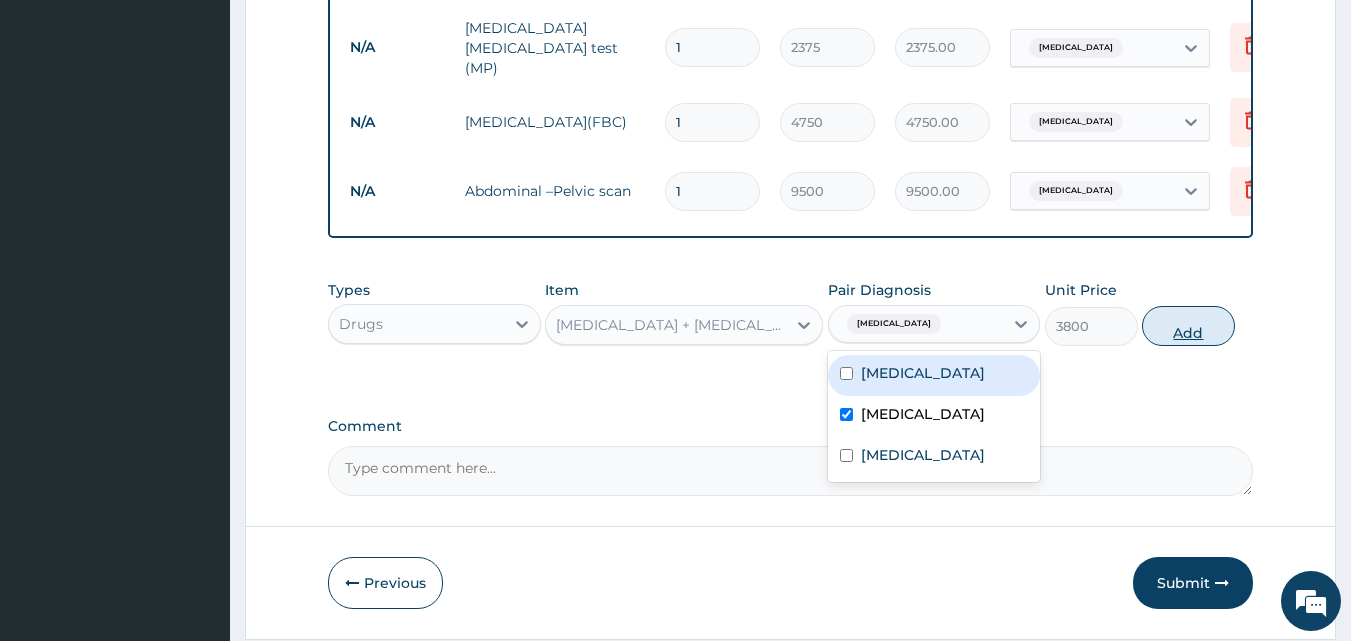 click on "Add" at bounding box center [1188, 326] 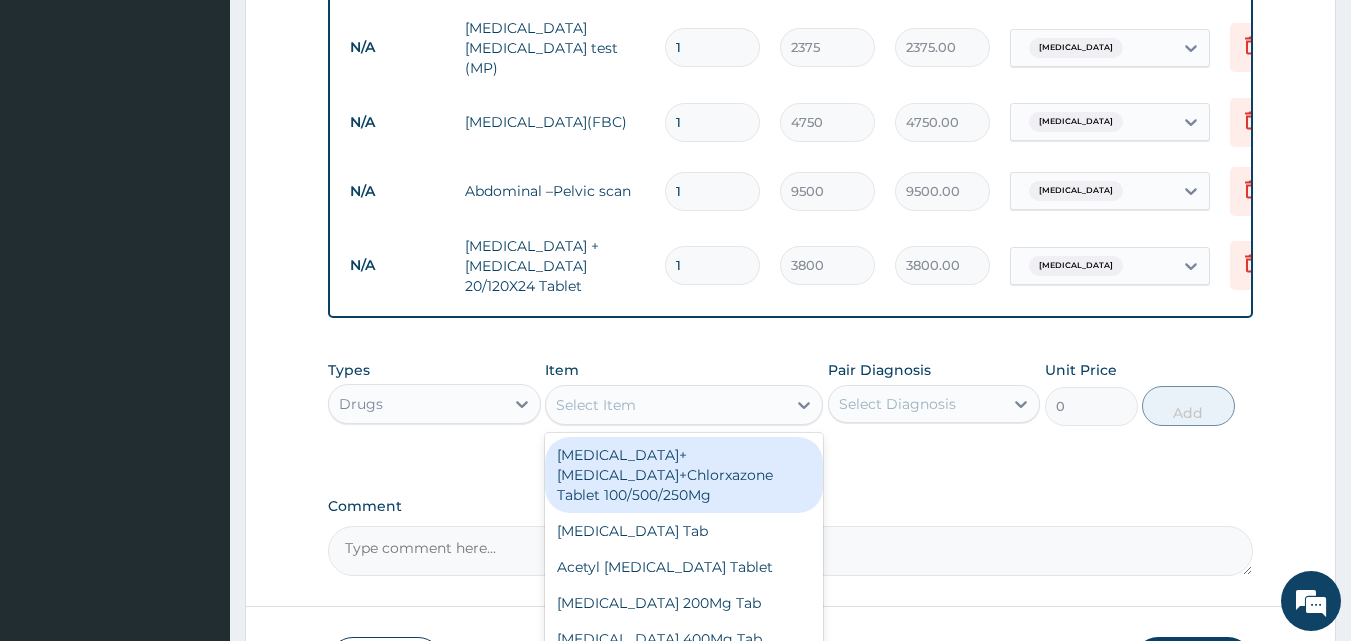 click on "Select Item" at bounding box center (666, 405) 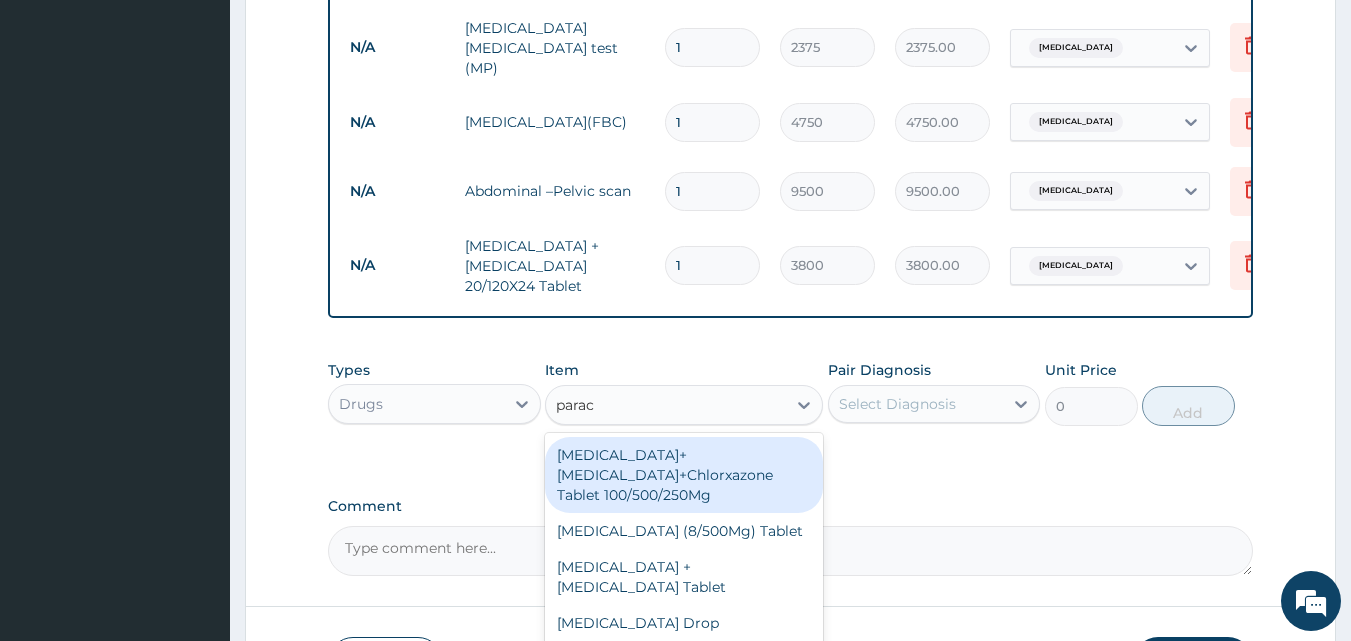 type on "parace" 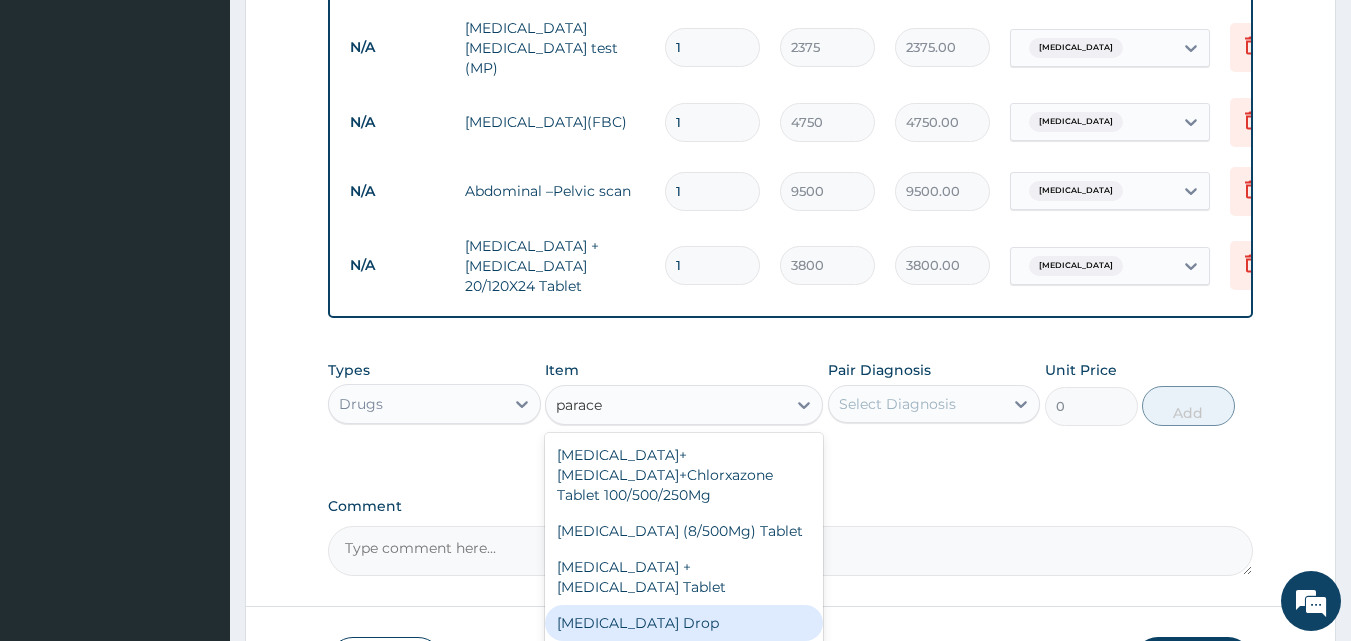 scroll, scrollTop: 35, scrollLeft: 0, axis: vertical 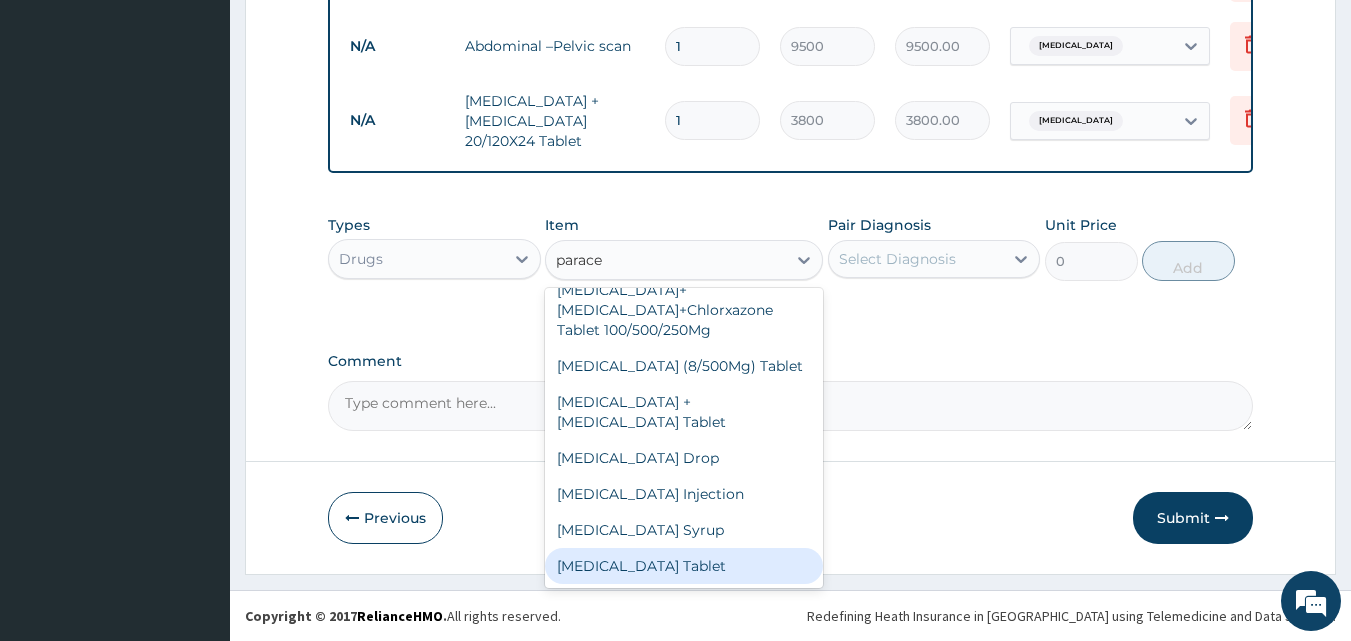 click on "Paracetamol Tablet" at bounding box center (684, 566) 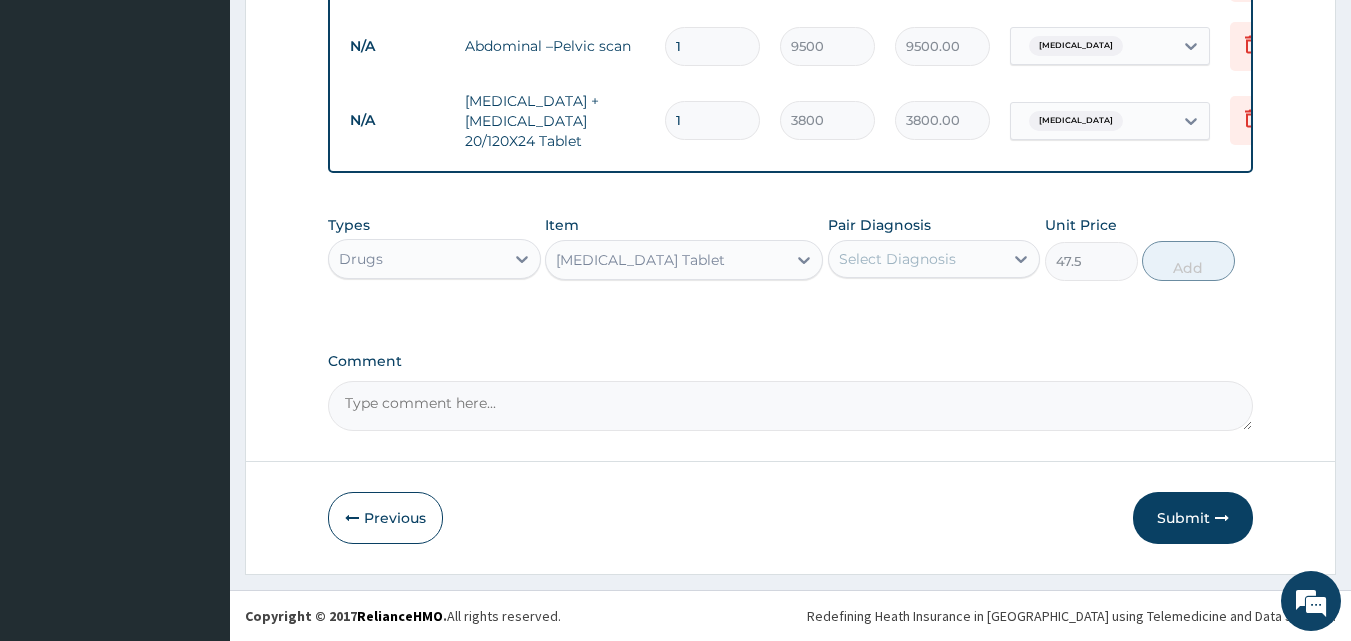click on "Select Diagnosis" at bounding box center (897, 259) 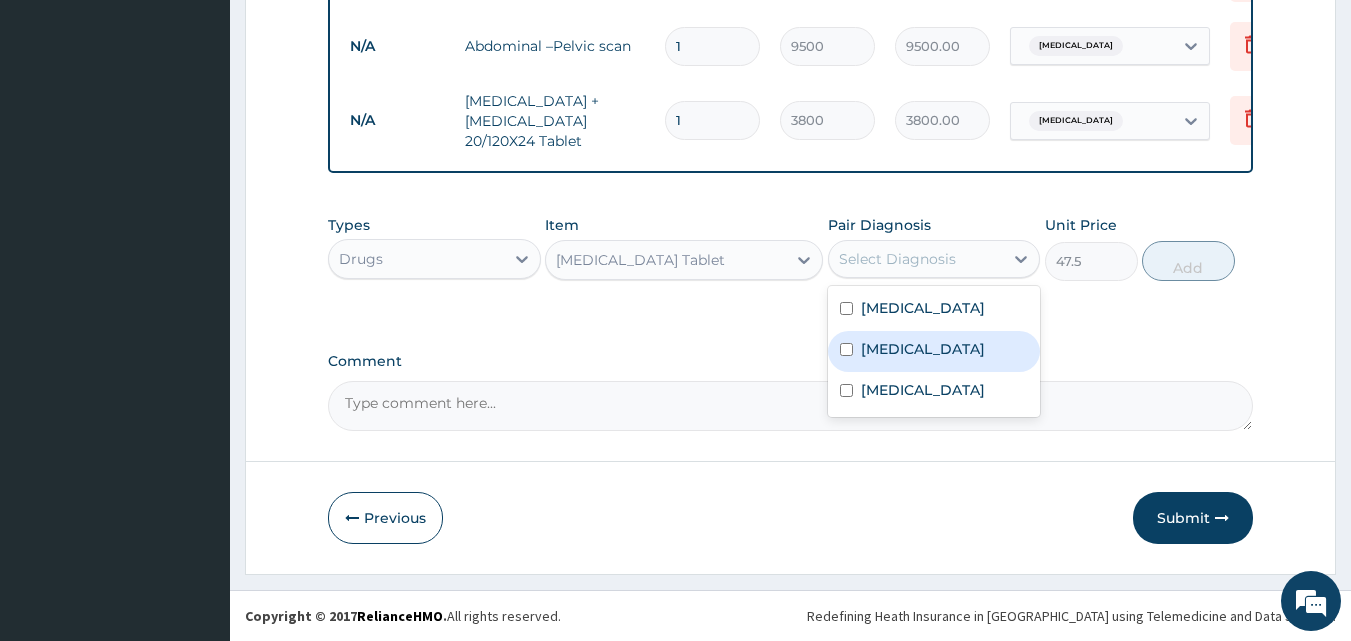 click on "Malaria" at bounding box center (923, 349) 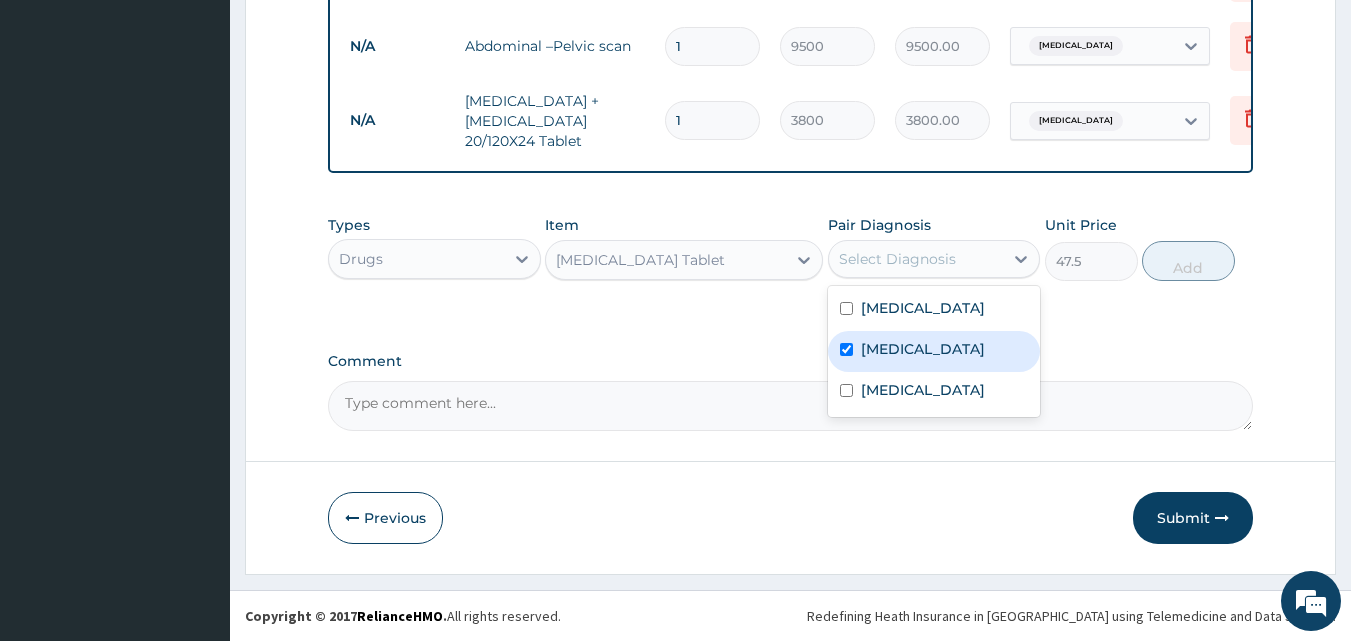 checkbox on "true" 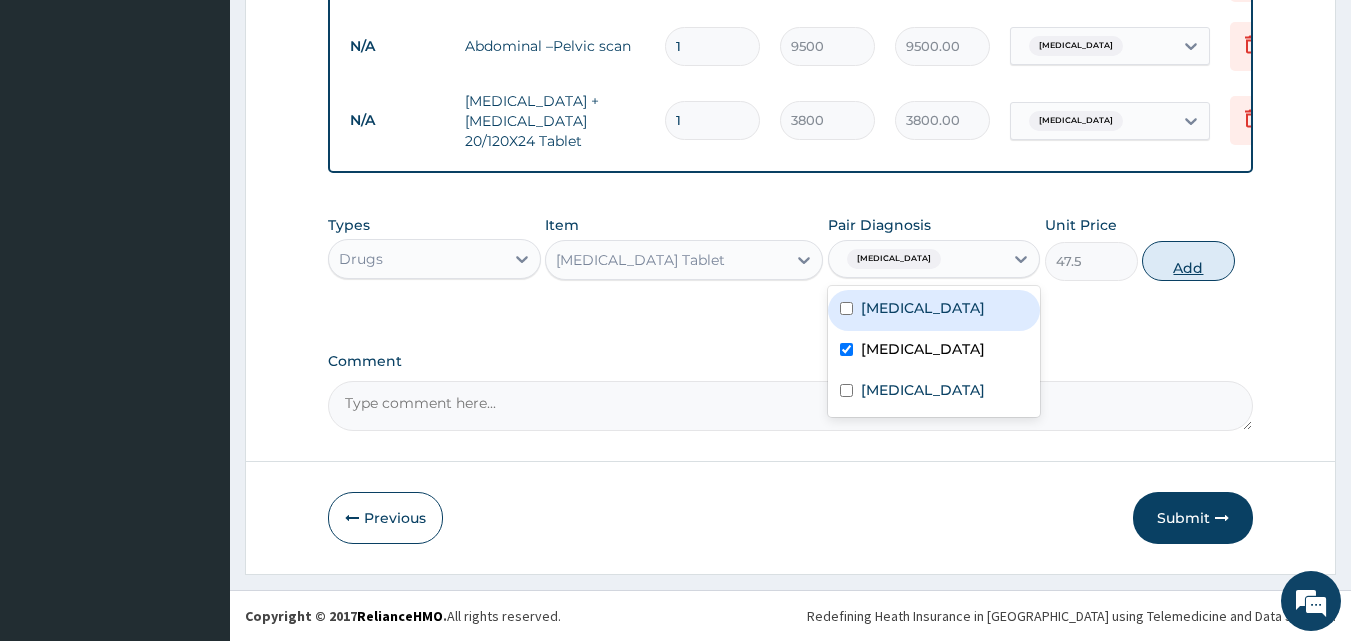 click on "Add" at bounding box center [1188, 261] 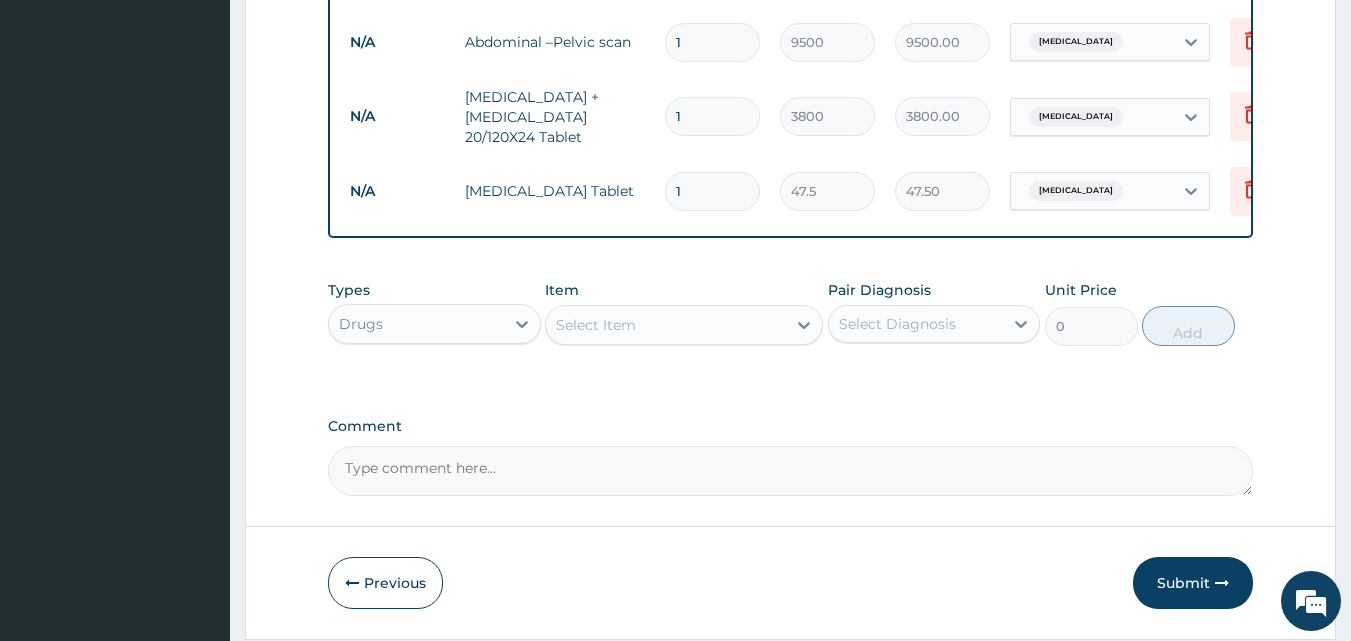 type on "18" 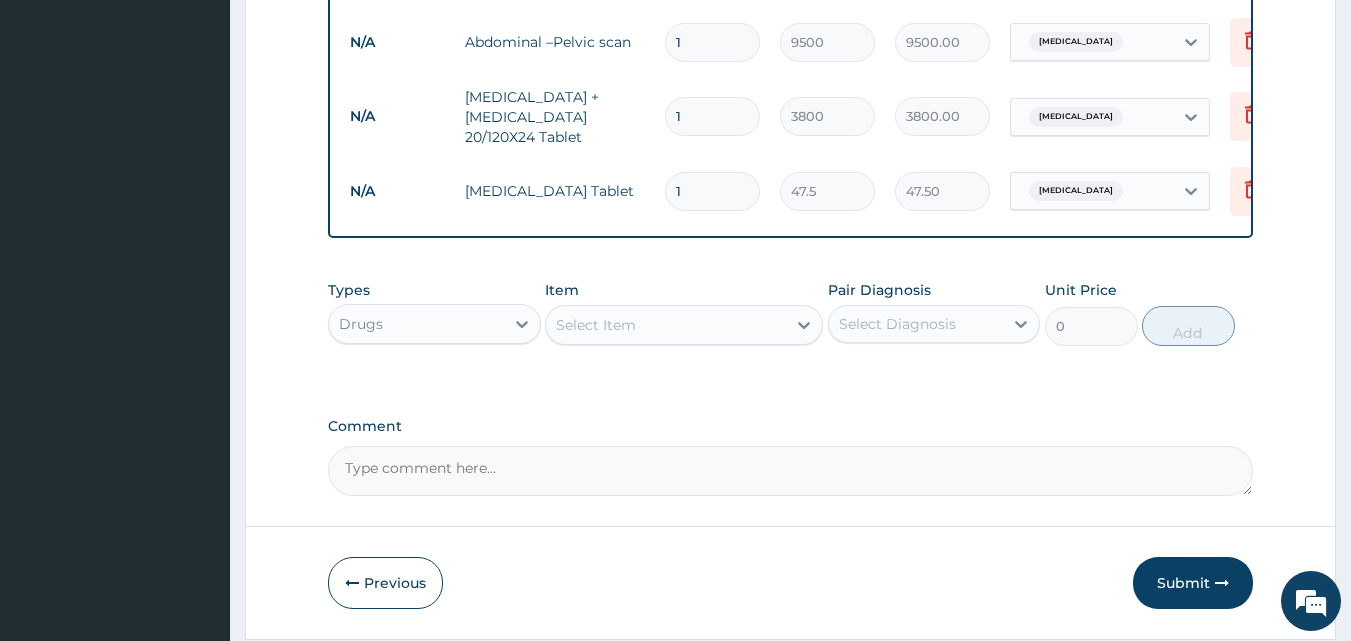 type on "855.00" 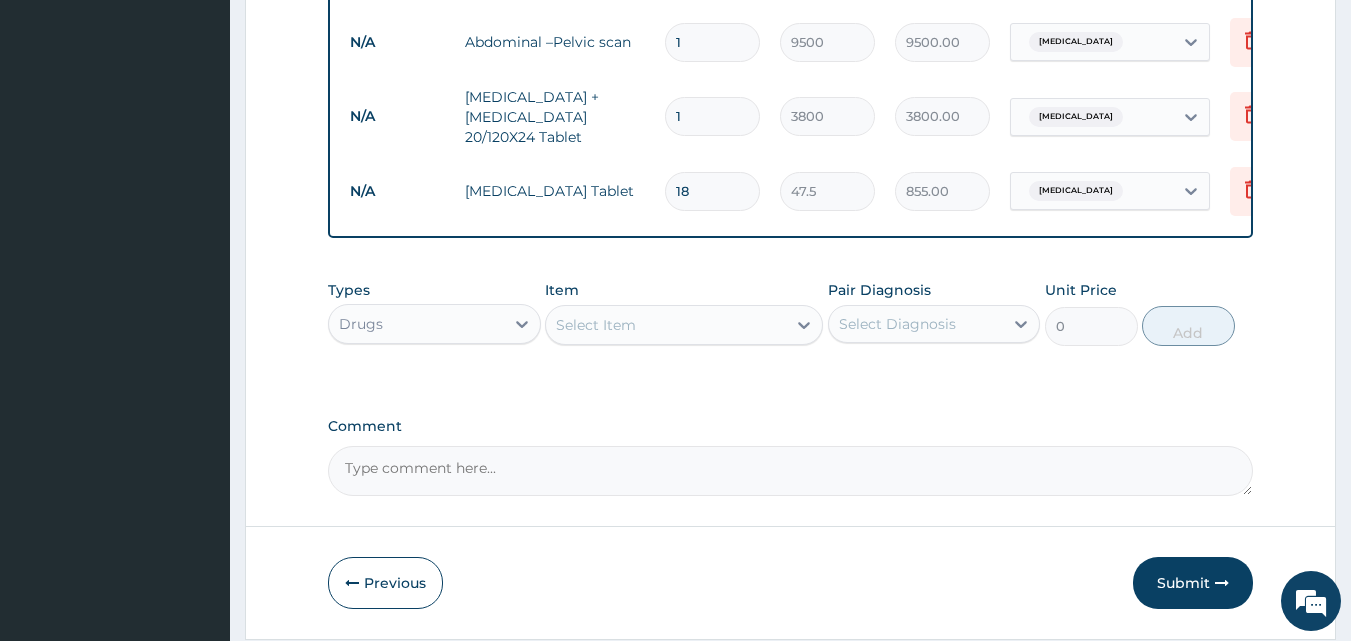 type on "18" 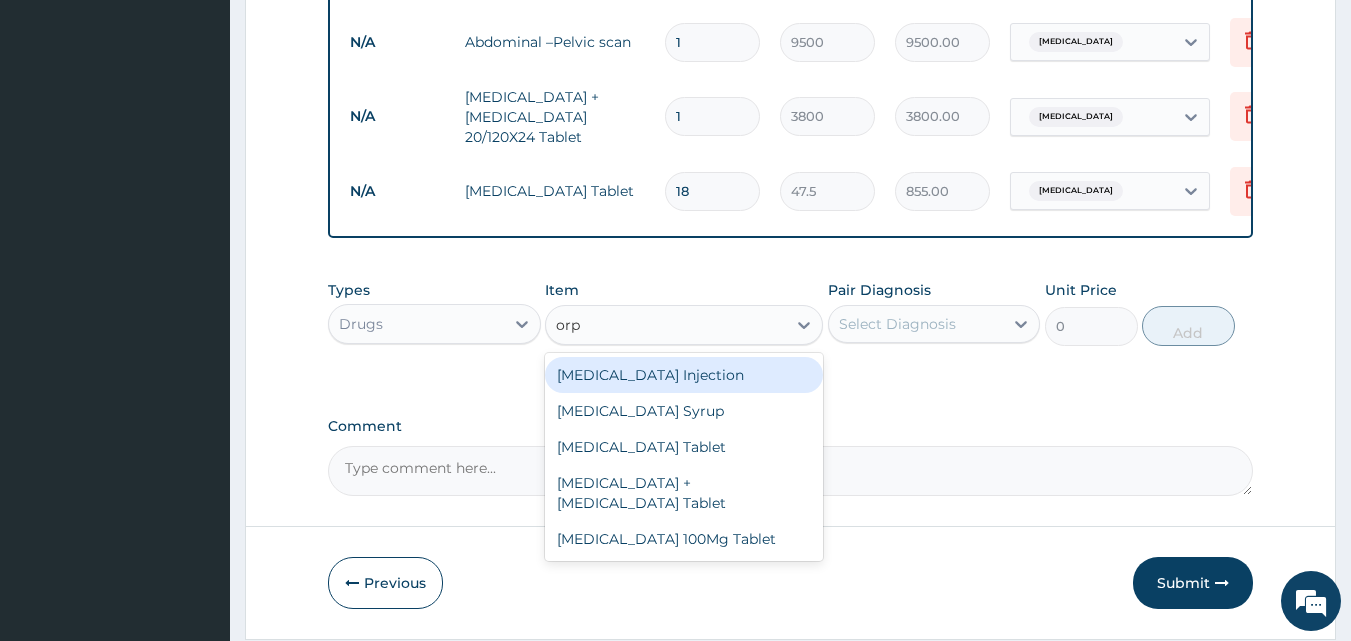 type on "orph" 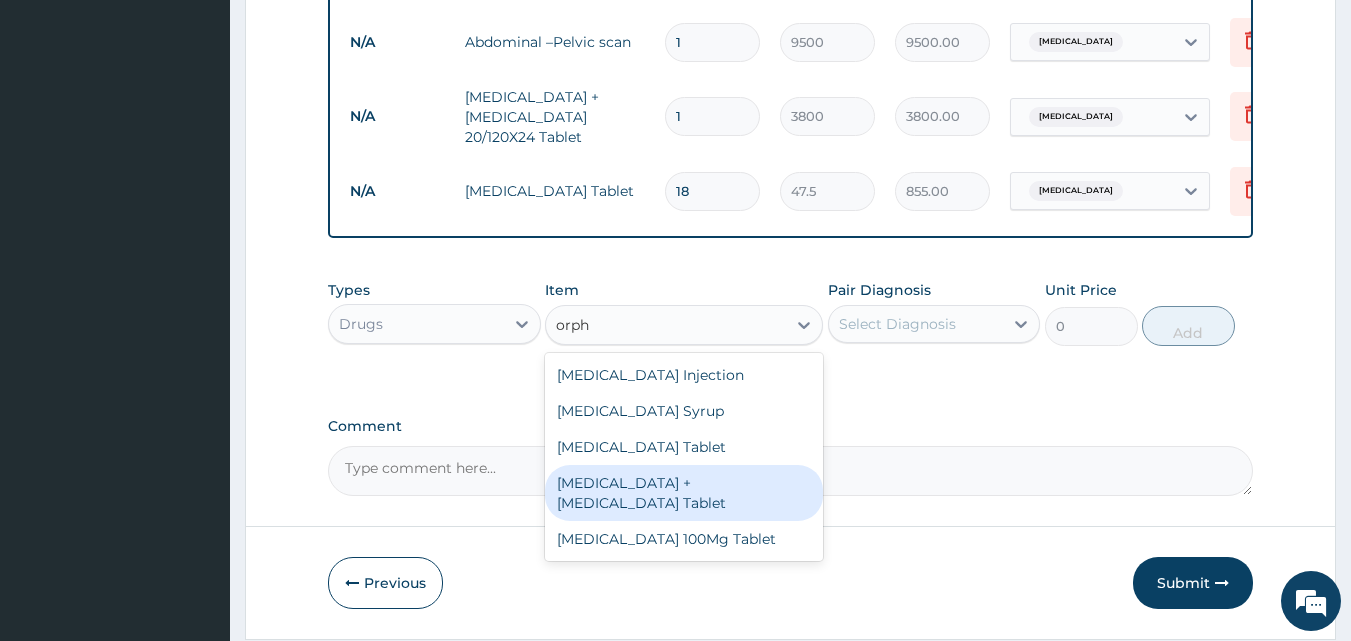 click on "Orphenadrine + Paracetamol Tablet" at bounding box center [684, 493] 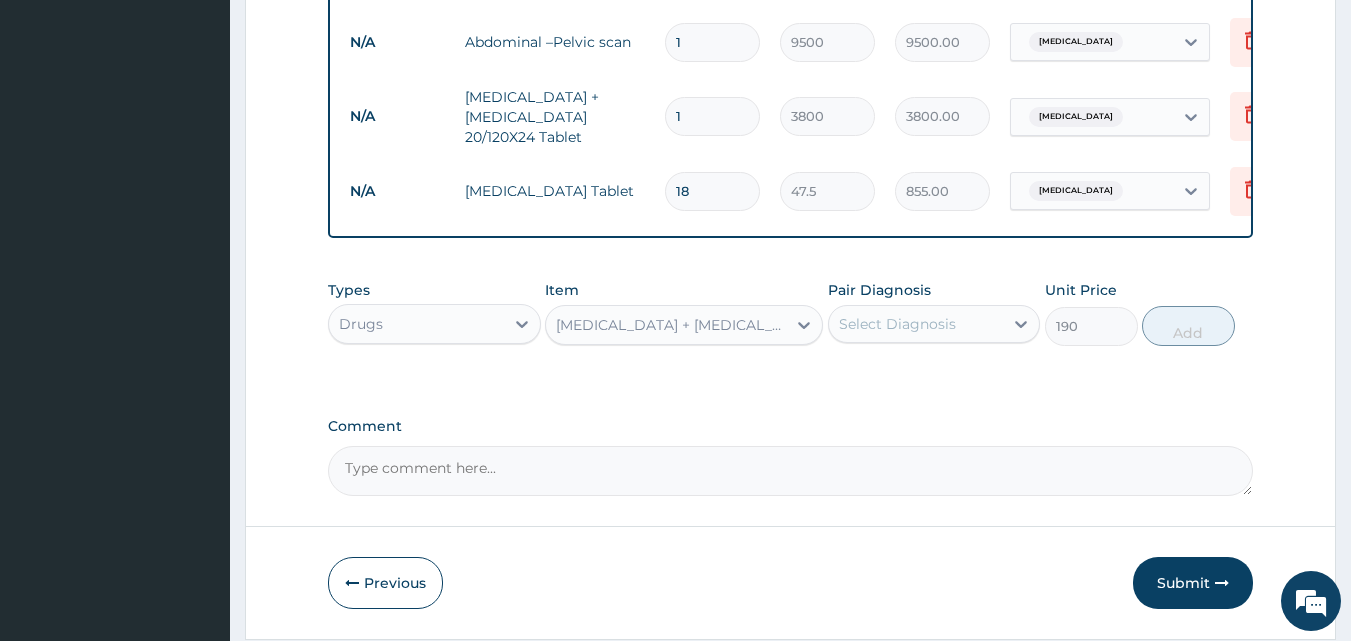click on "Select Diagnosis" at bounding box center (897, 324) 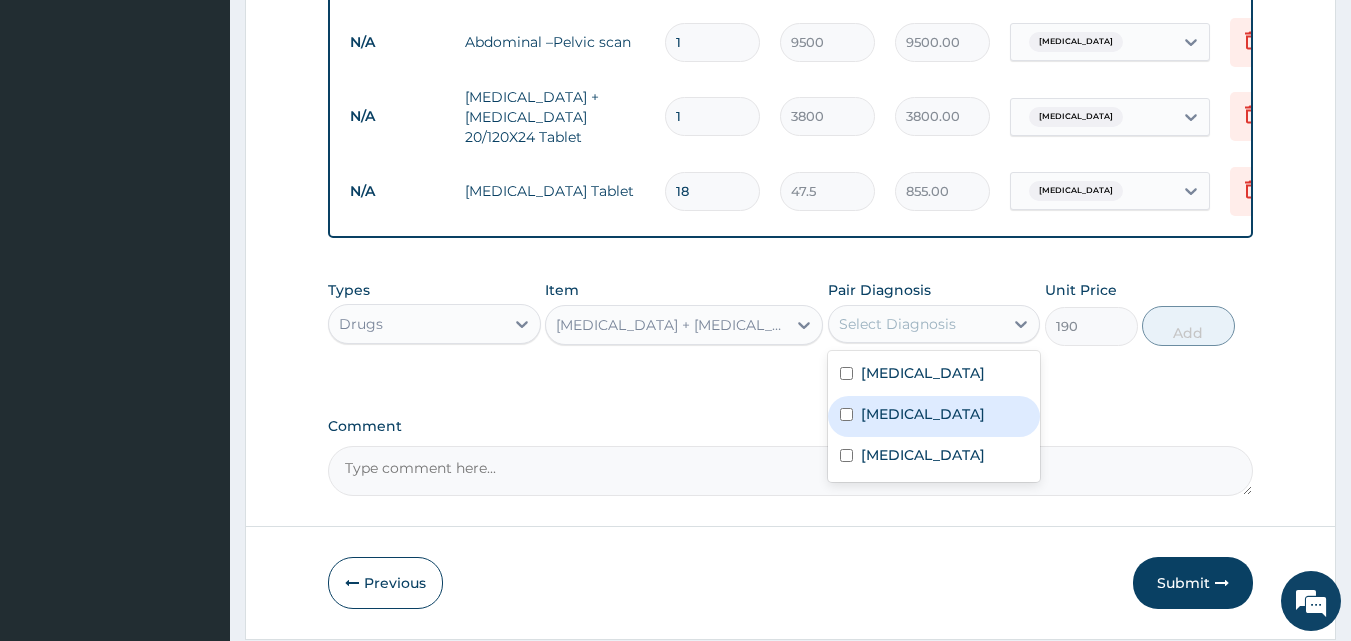 click on "Malaria" at bounding box center [923, 414] 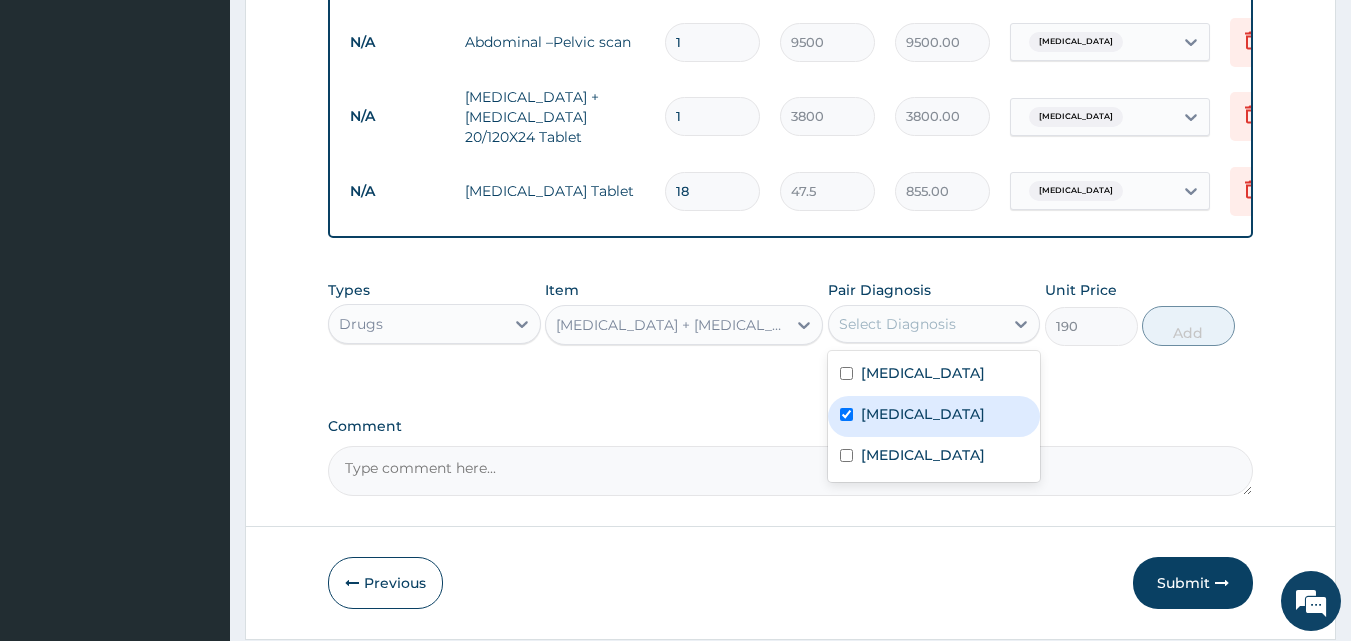 checkbox on "true" 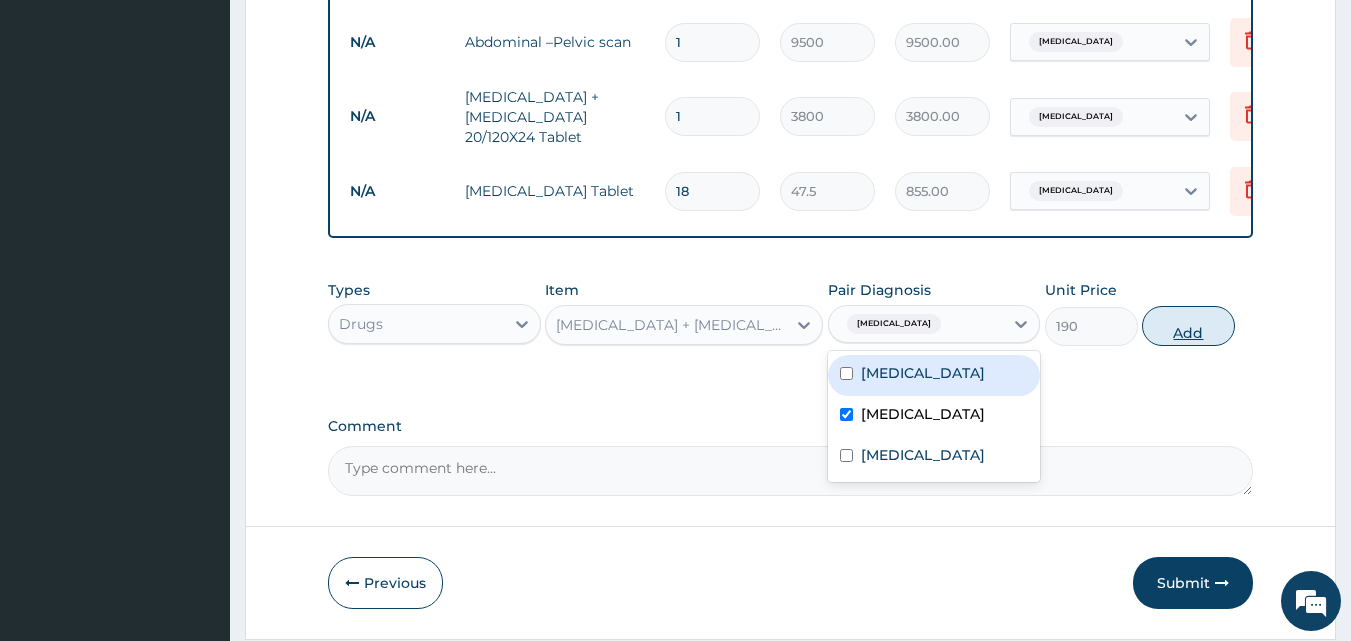 click on "Add" at bounding box center (1188, 326) 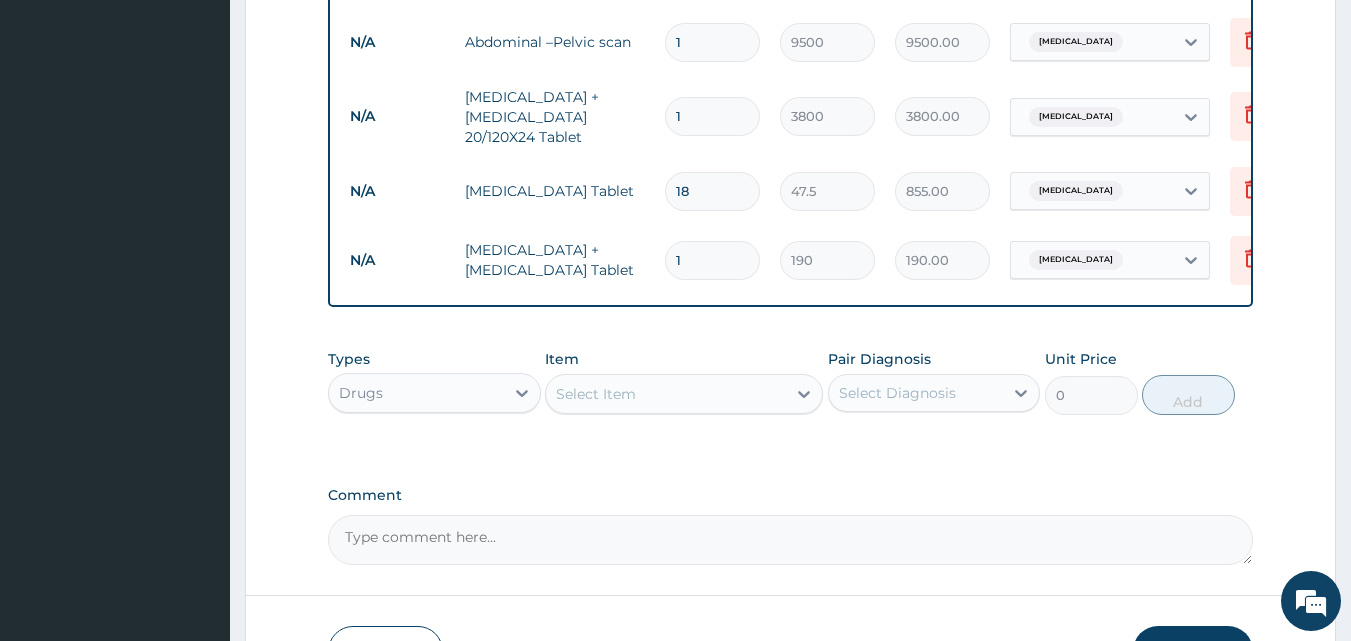 type 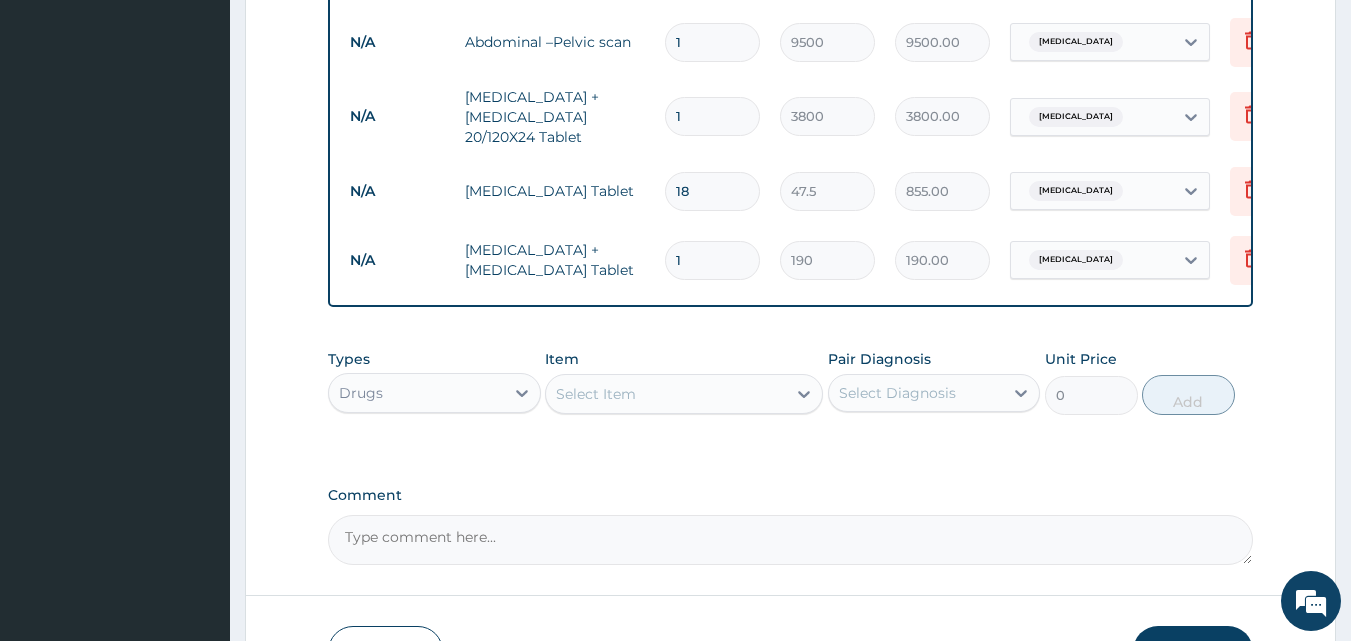 type on "0.00" 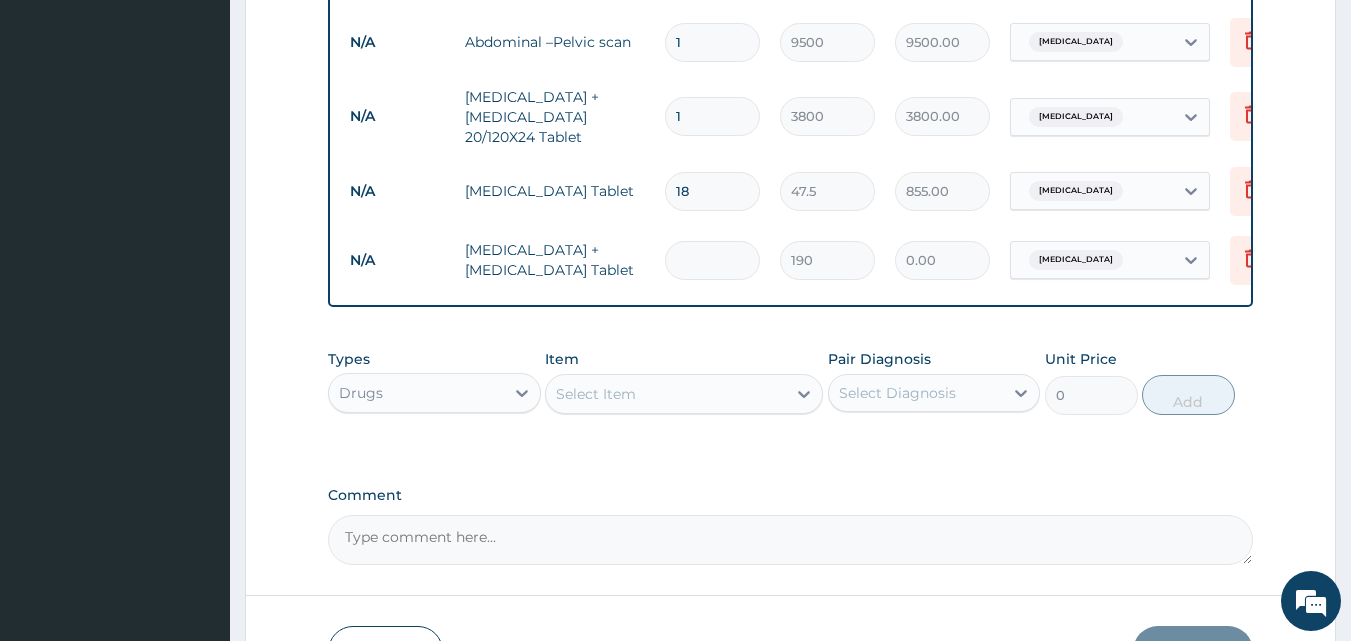 type on "5" 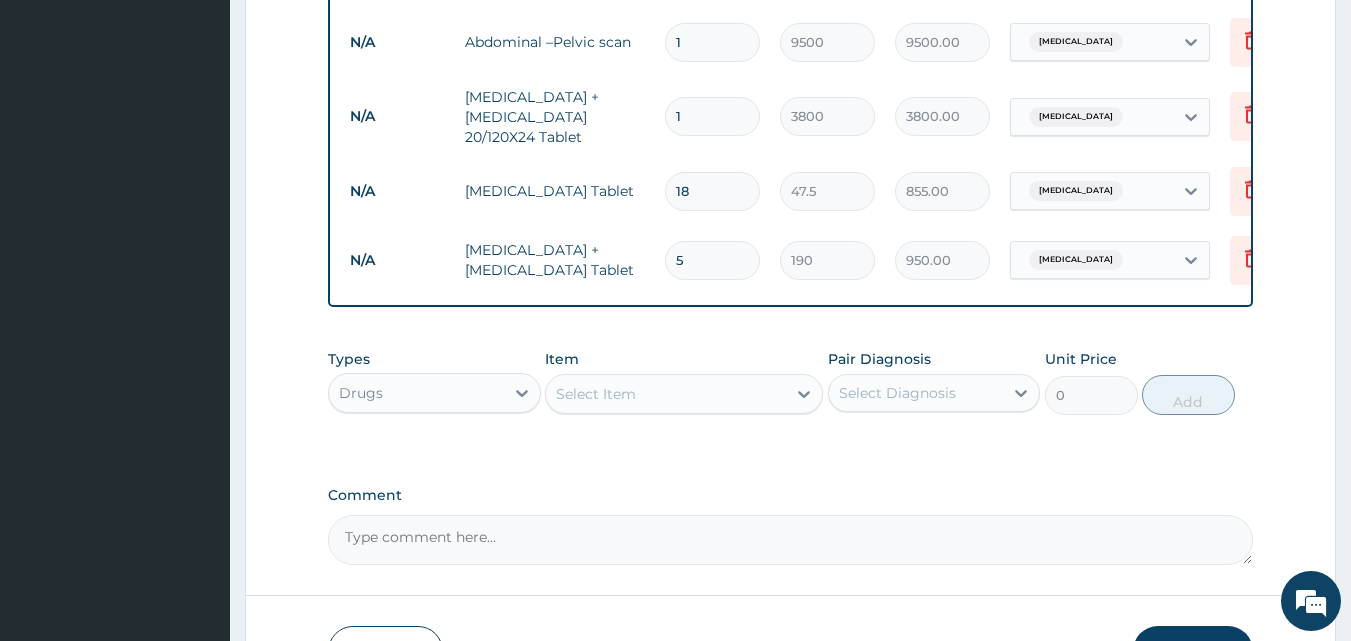 type on "5" 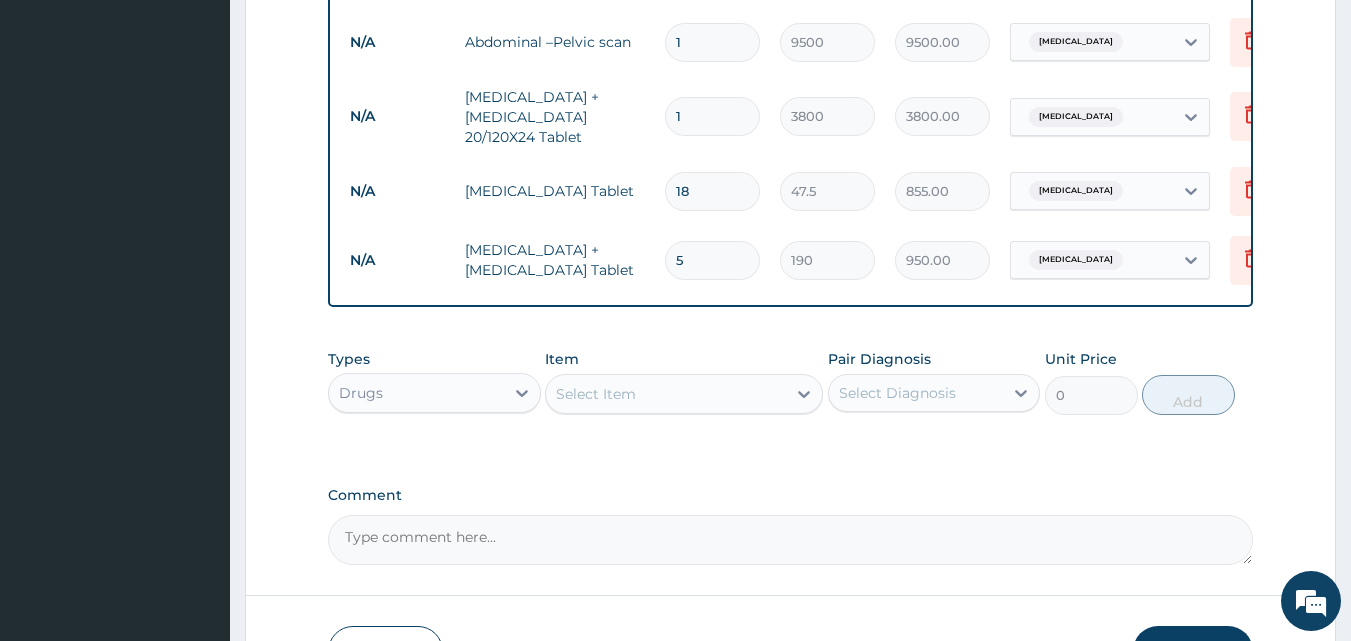 click on "18" at bounding box center (712, 191) 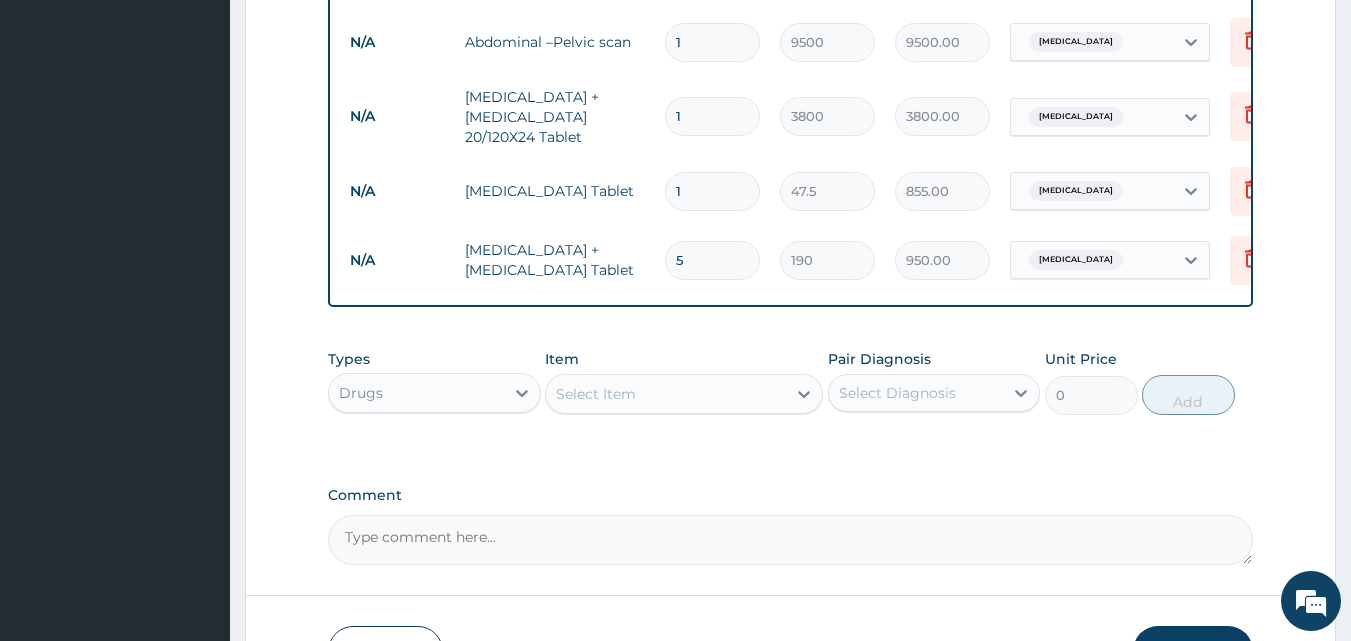 type on "47.50" 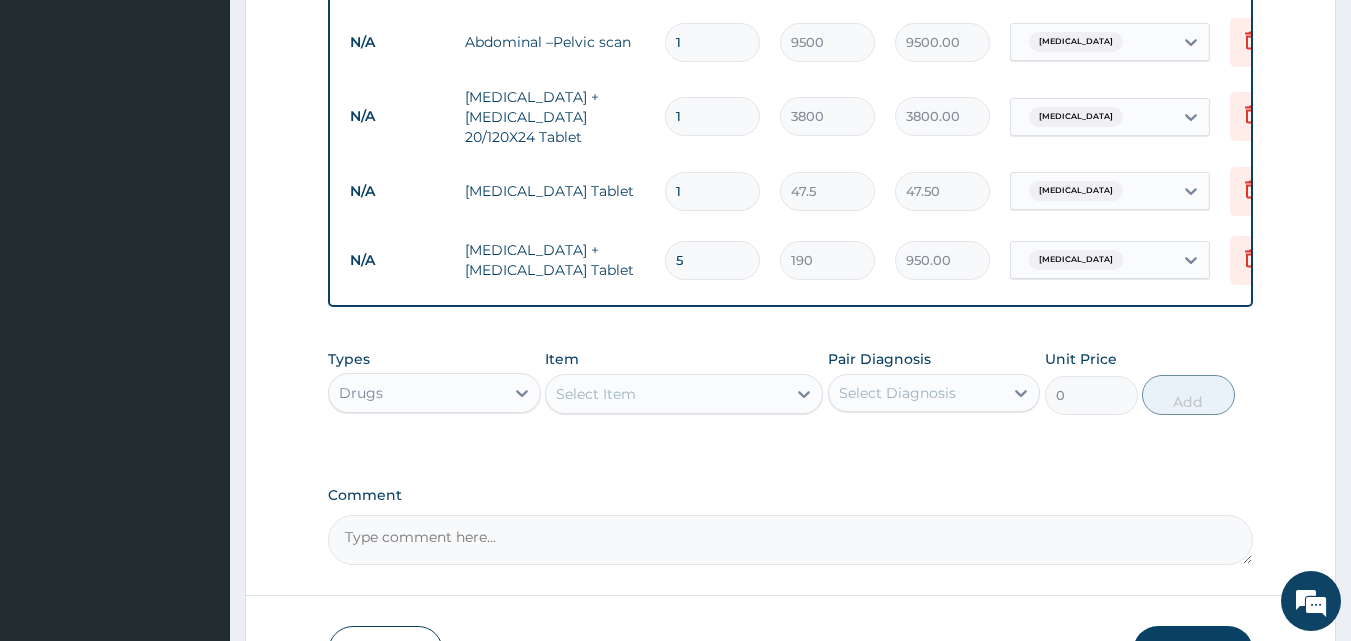 type 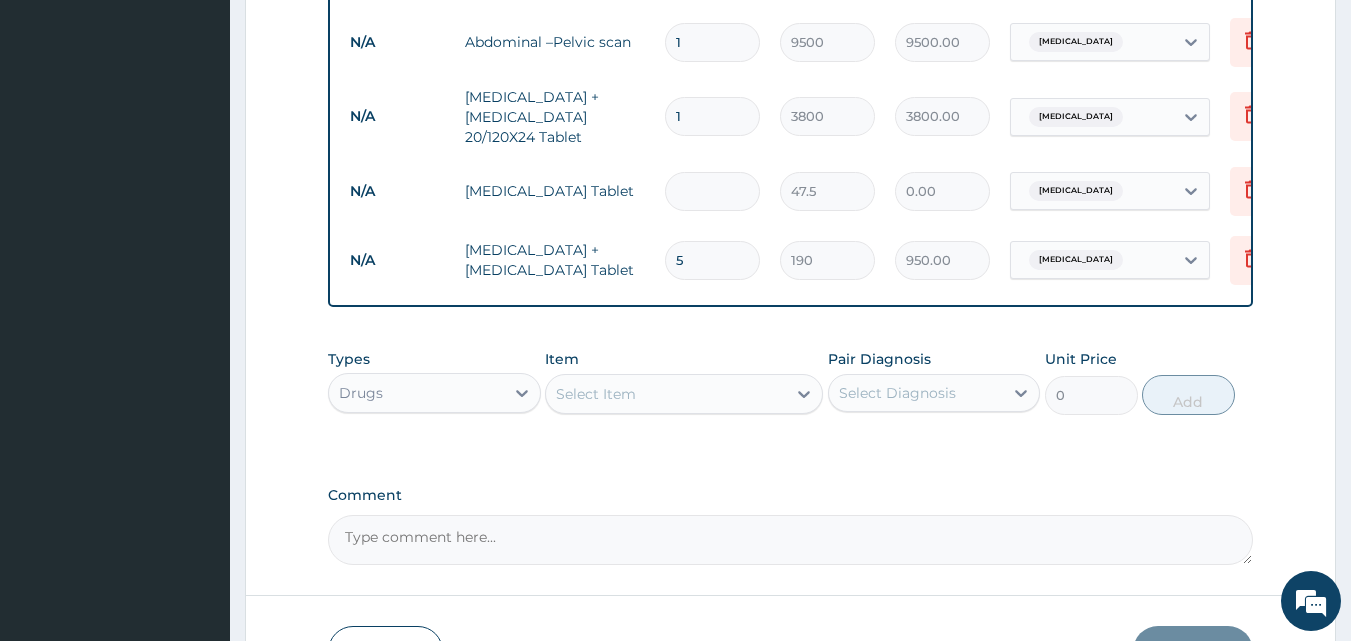 type on "9" 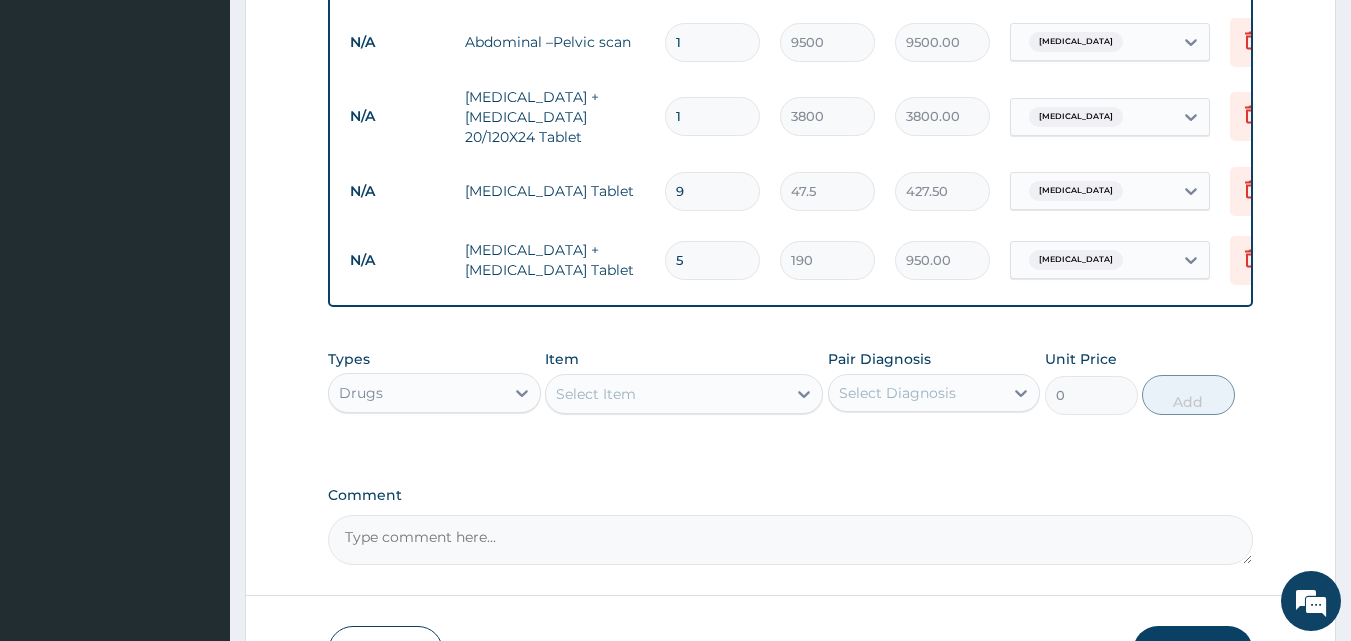 type on "9" 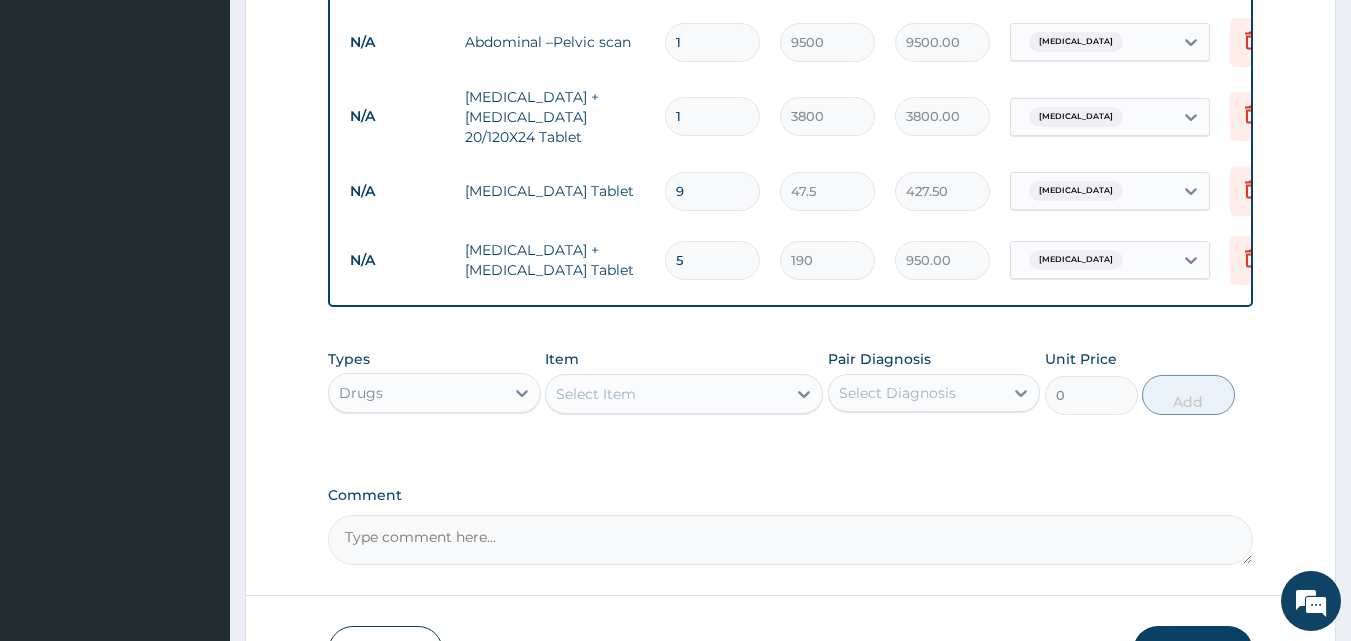 click on "190" at bounding box center (827, 260) 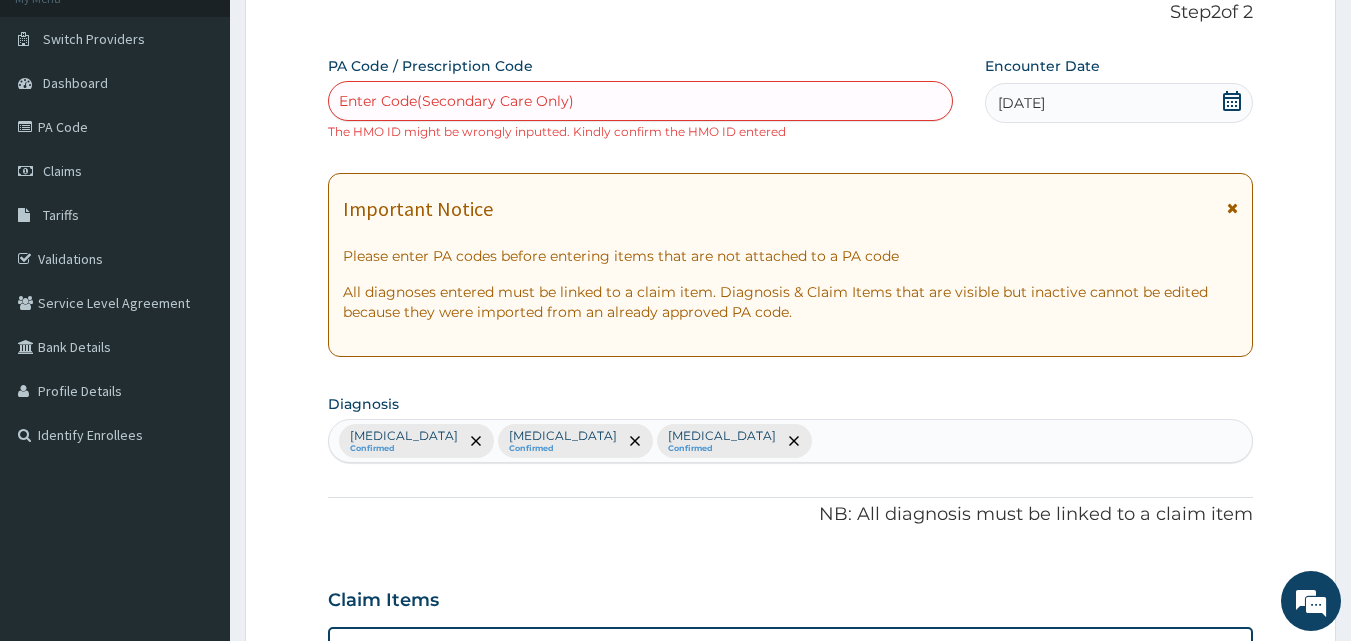 scroll, scrollTop: 0, scrollLeft: 0, axis: both 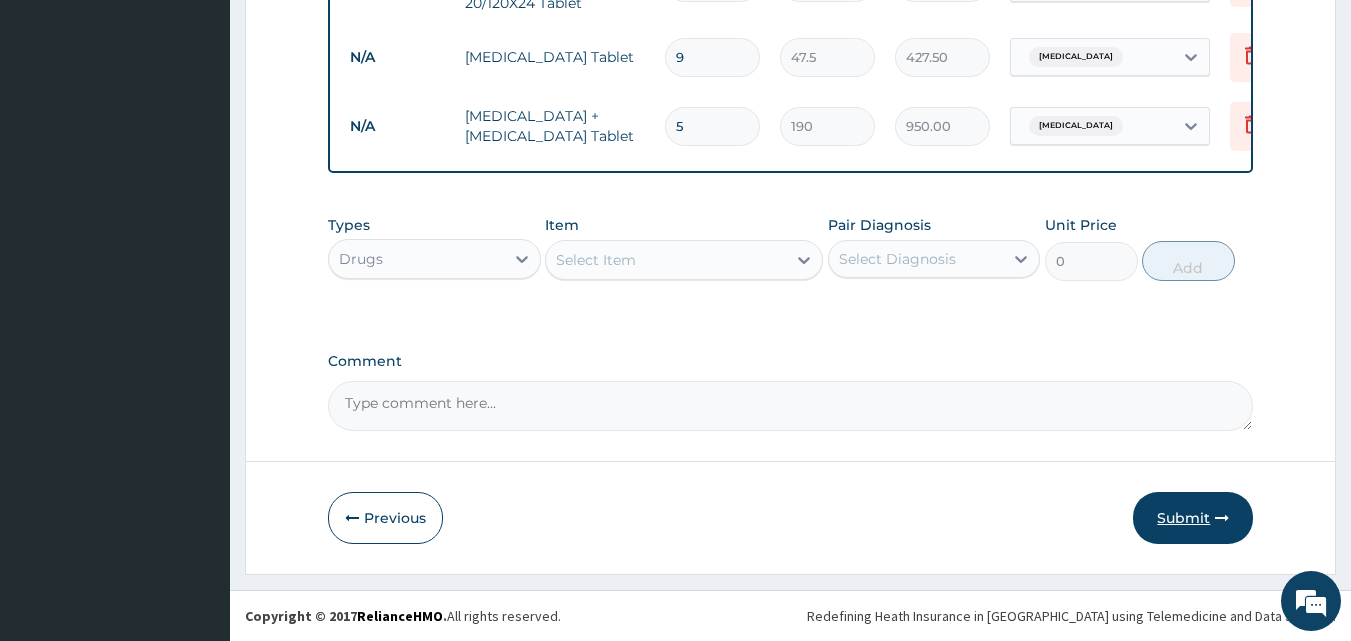 click on "Submit" at bounding box center (1193, 518) 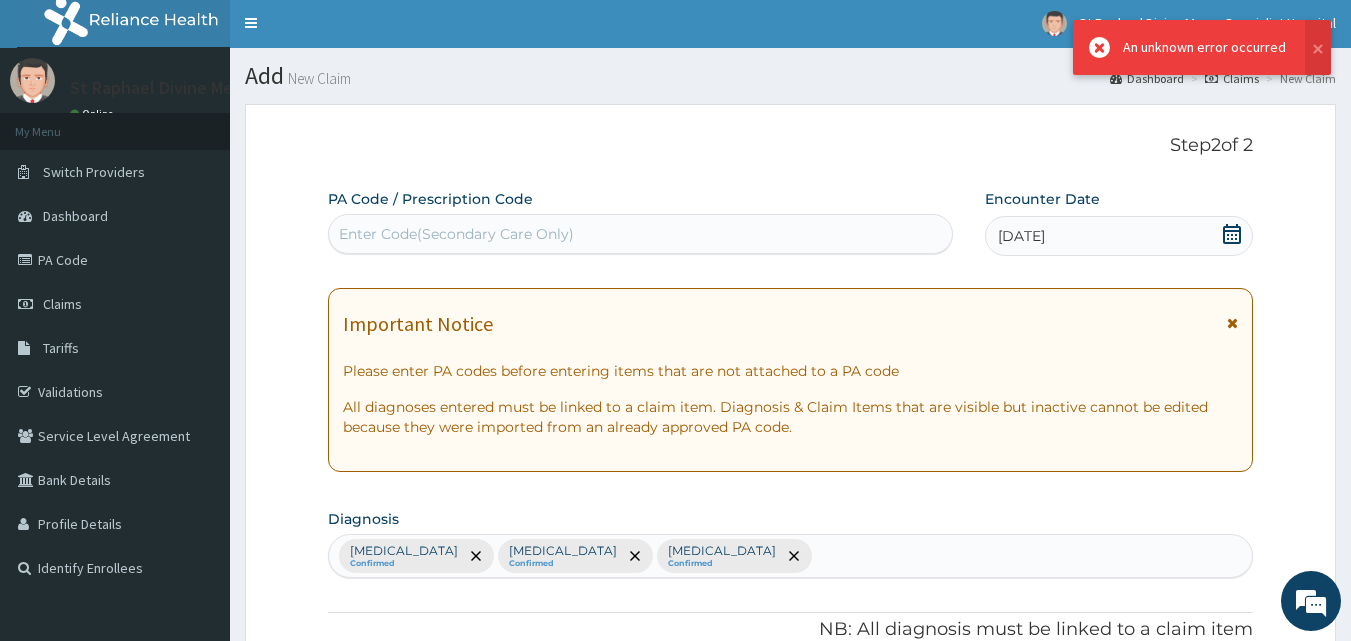 scroll, scrollTop: 0, scrollLeft: 0, axis: both 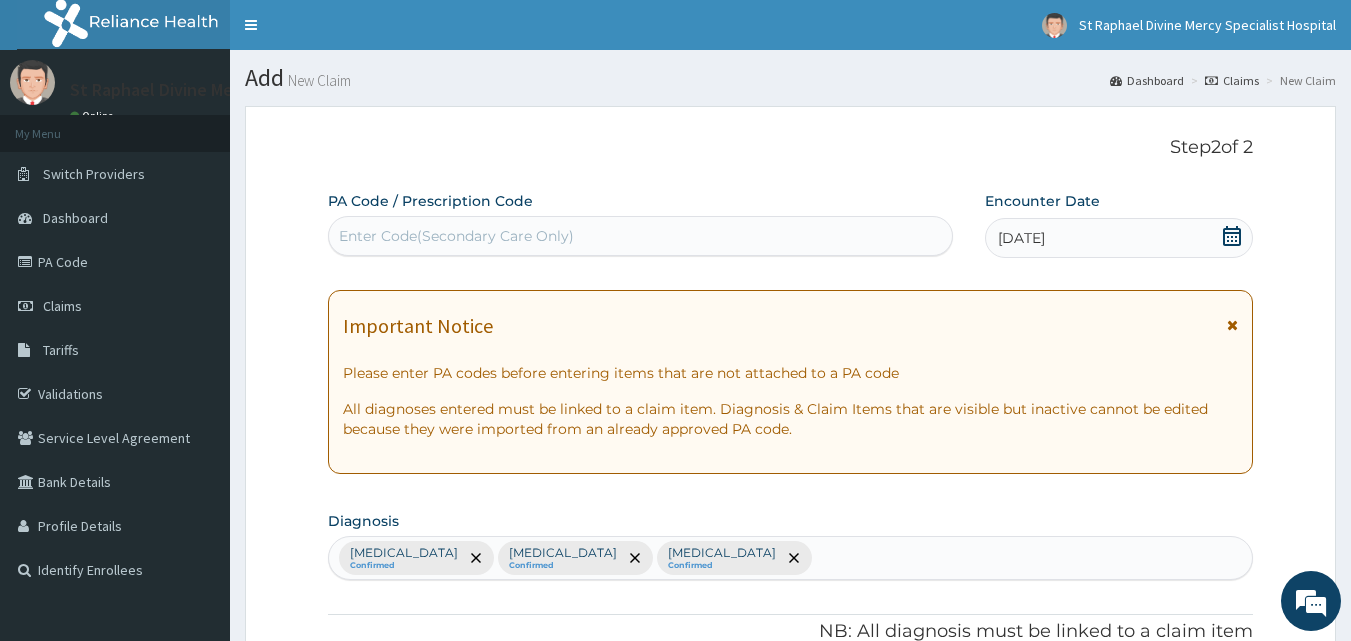 click on "Enter Code(Secondary Care Only)" at bounding box center (456, 236) 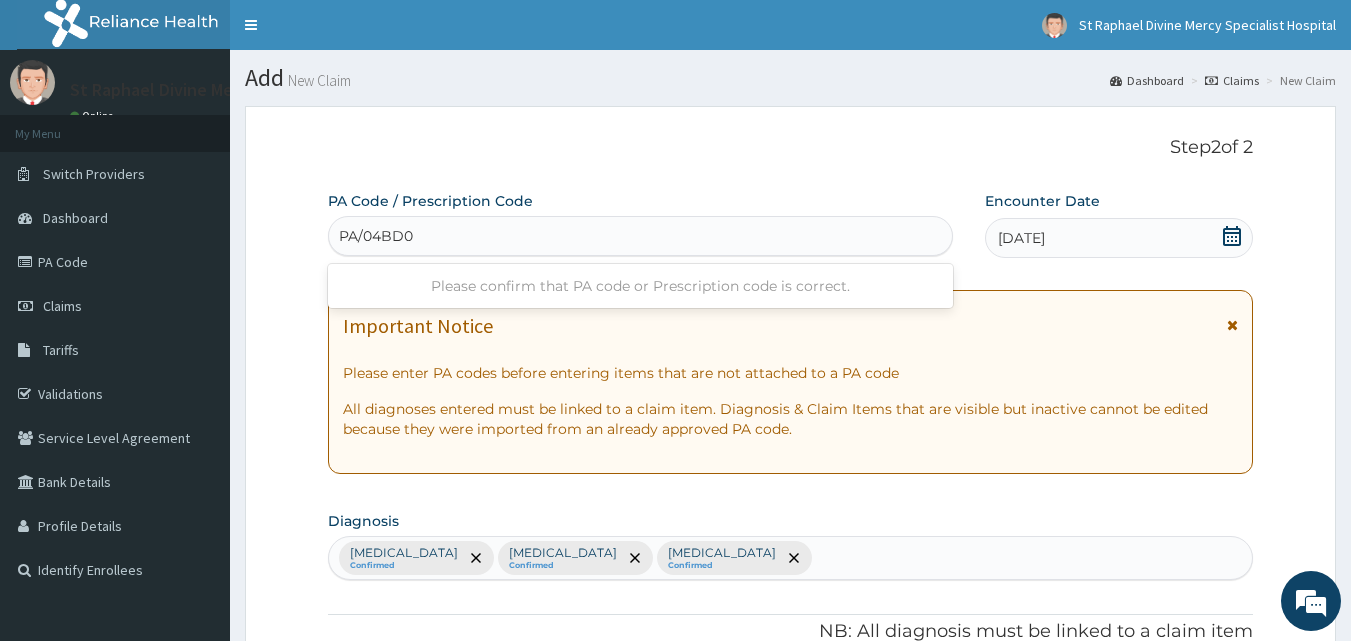 type on "PA/04BD02" 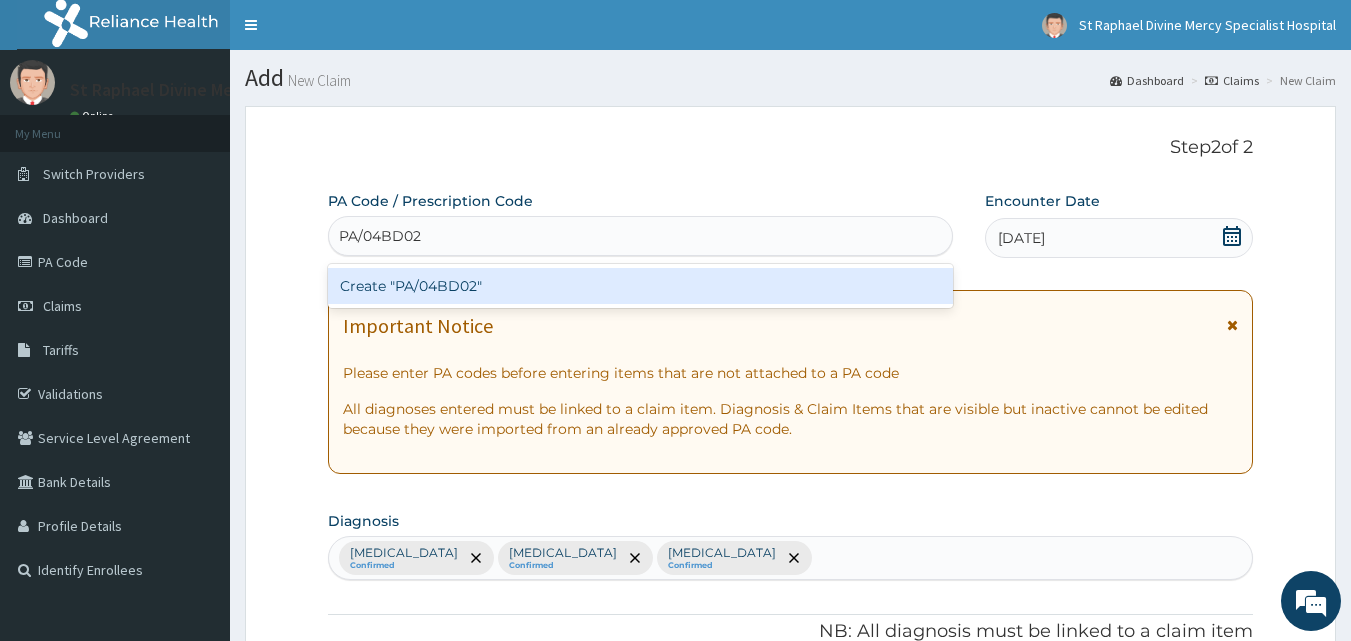 click on "Create "PA/04BD02"" at bounding box center (641, 286) 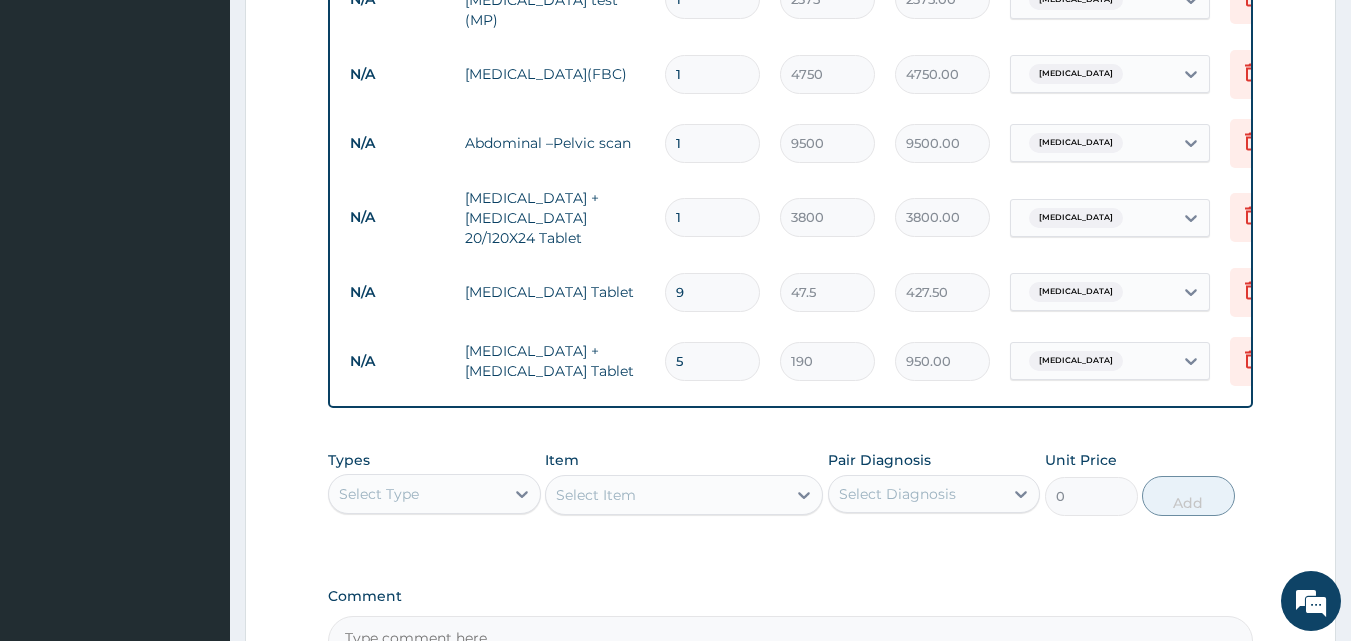 scroll, scrollTop: 955, scrollLeft: 0, axis: vertical 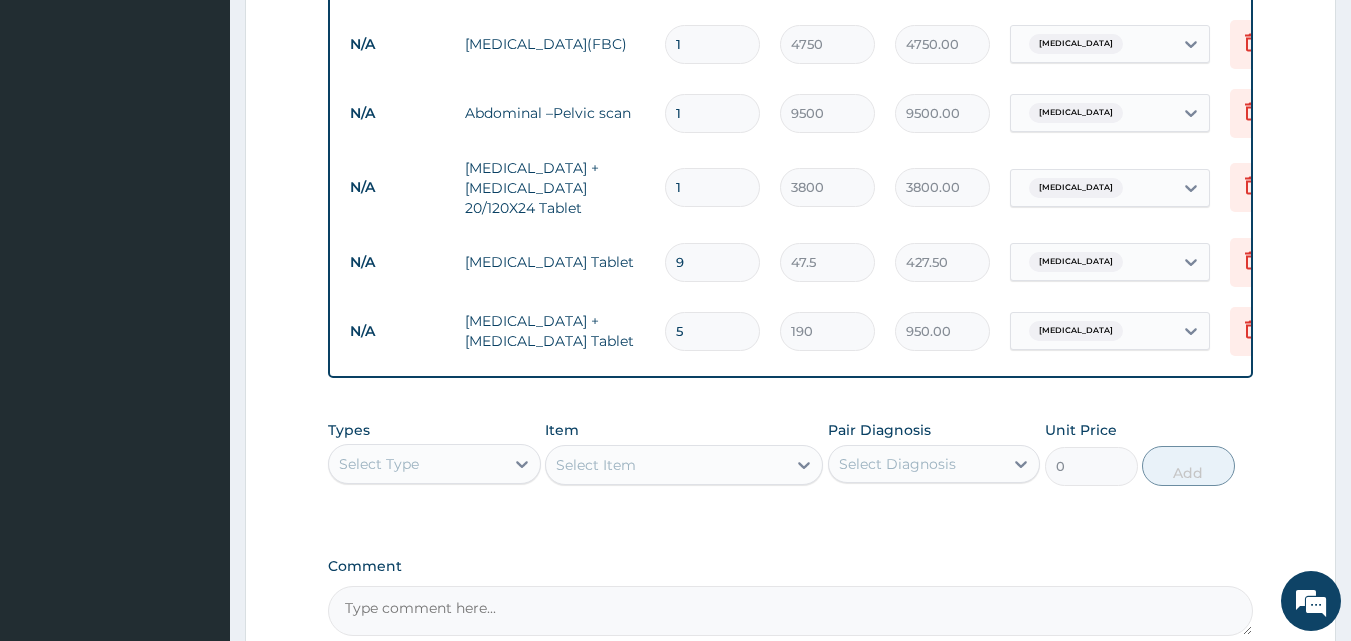 click on "PA Code / Prescription Code Enter Code(Secondary Care Only) The HMO ID might be wrongly inputted. Kindly confirm the HMO ID entered Encounter Date 11-07-2025 Important Notice Please enter PA codes before entering items that are not attached to a PA code   All diagnoses entered must be linked to a claim item. Diagnosis & Claim Items that are visible but inactive cannot be edited because they were imported from an already approved PA code. Diagnosis Acute abdomen Confirmed Malaria Confirmed Sepsis Confirmed NB: All diagnosis must be linked to a claim item Claim Items Type Name Quantity Unit Price Total Price Pair Diagnosis Actions N/A General Consultation 1 4750 4750.00 Acute abdomen Delete N/A Malaria parasite test (MP) 1 2375 2375.00 Malaria Delete N/A Full blood count(FBC) 1 4750 4750.00 Sepsis Delete N/A Abdominal –Pelvic scan 1 9500 9500.00 Acute abdomen Delete N/A Artemether + Lumefantrine 20/120X24 Tablet 1 3800 3800.00 Malaria Delete N/A Paracetamol Tablet 9 47.5 427.50 Malaria Delete N/A 5 190 950.00" at bounding box center (791, -64) 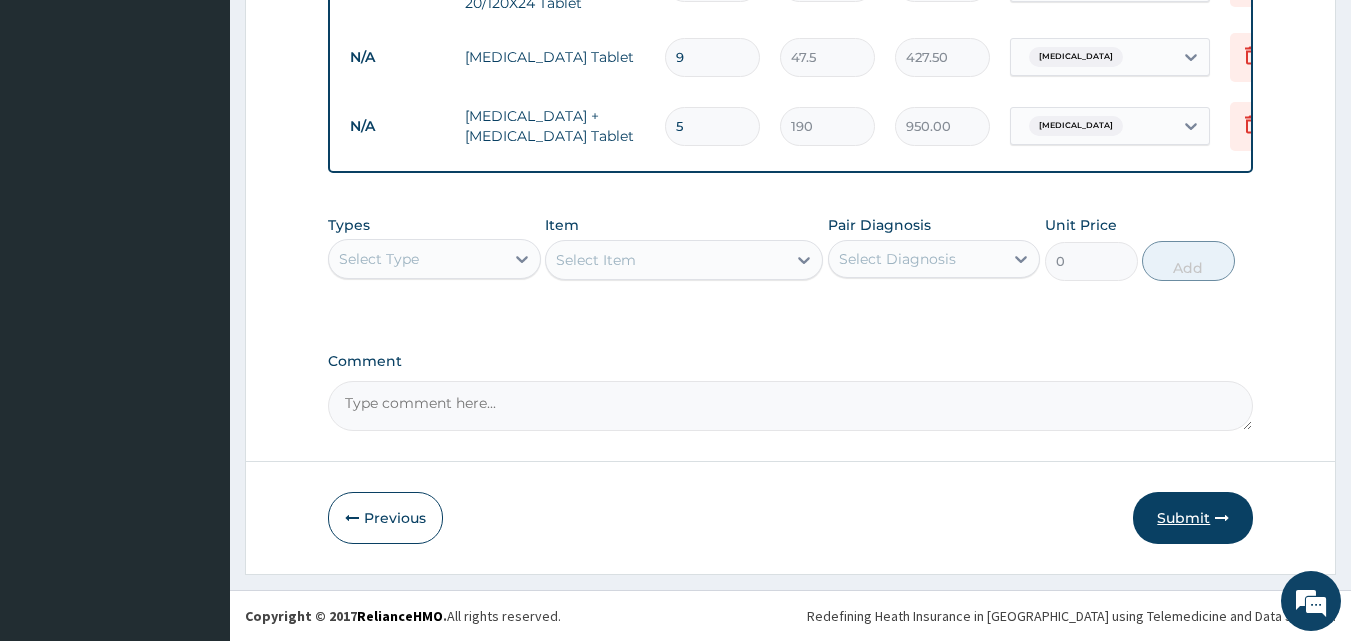 click on "Submit" at bounding box center [1193, 518] 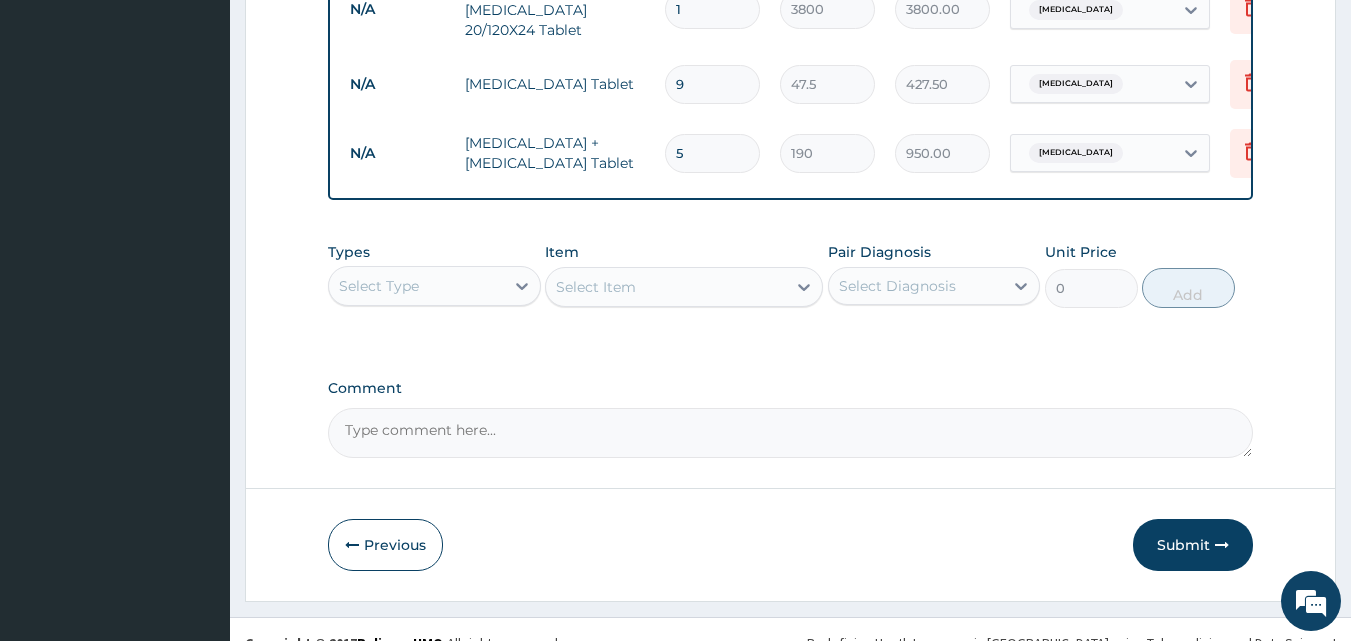 scroll, scrollTop: 1146, scrollLeft: 0, axis: vertical 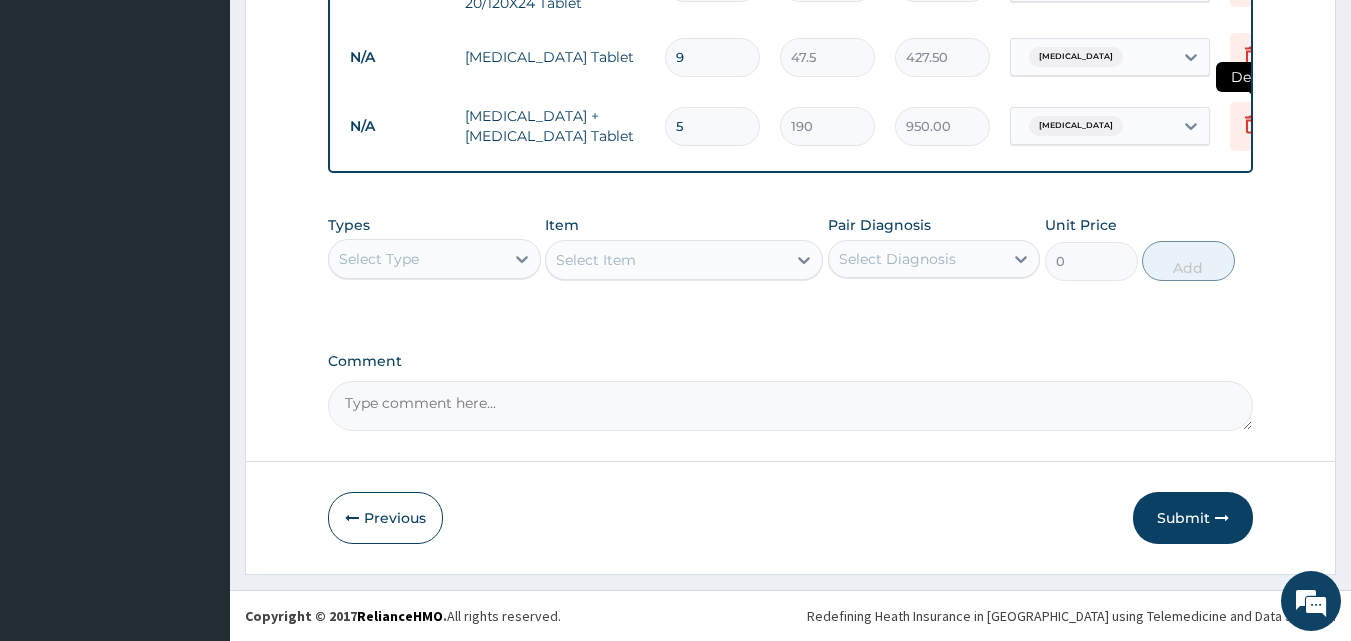 click 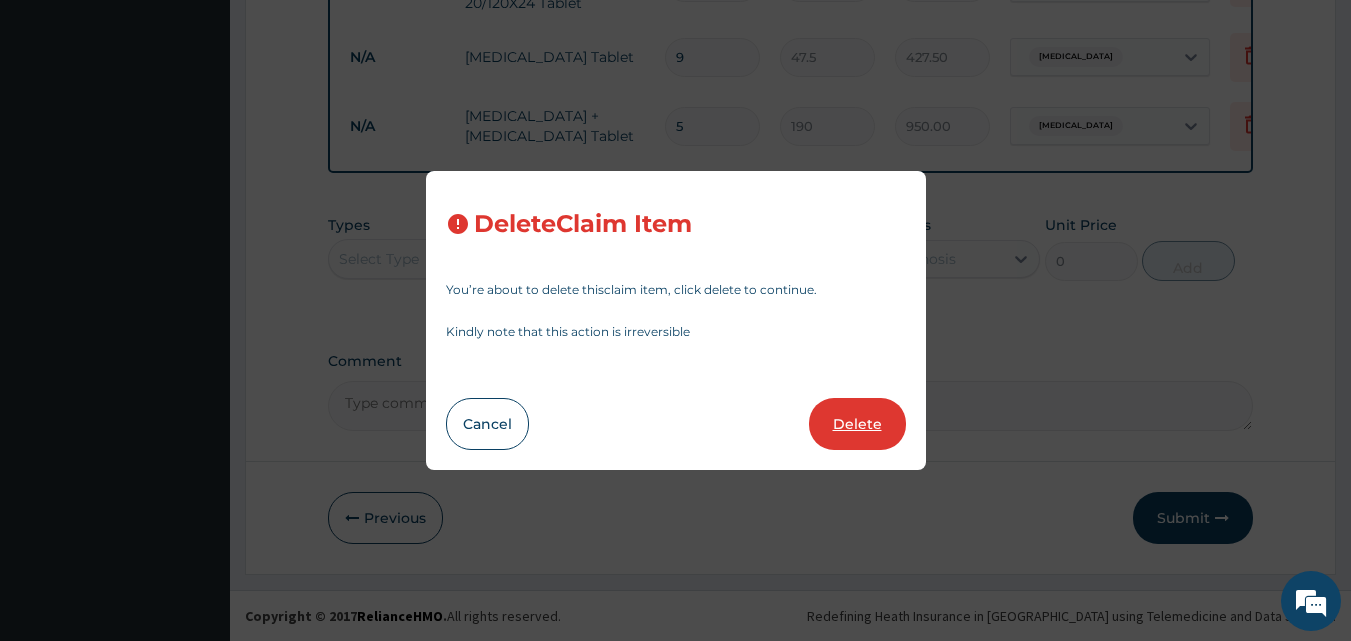 click on "Delete" at bounding box center [857, 424] 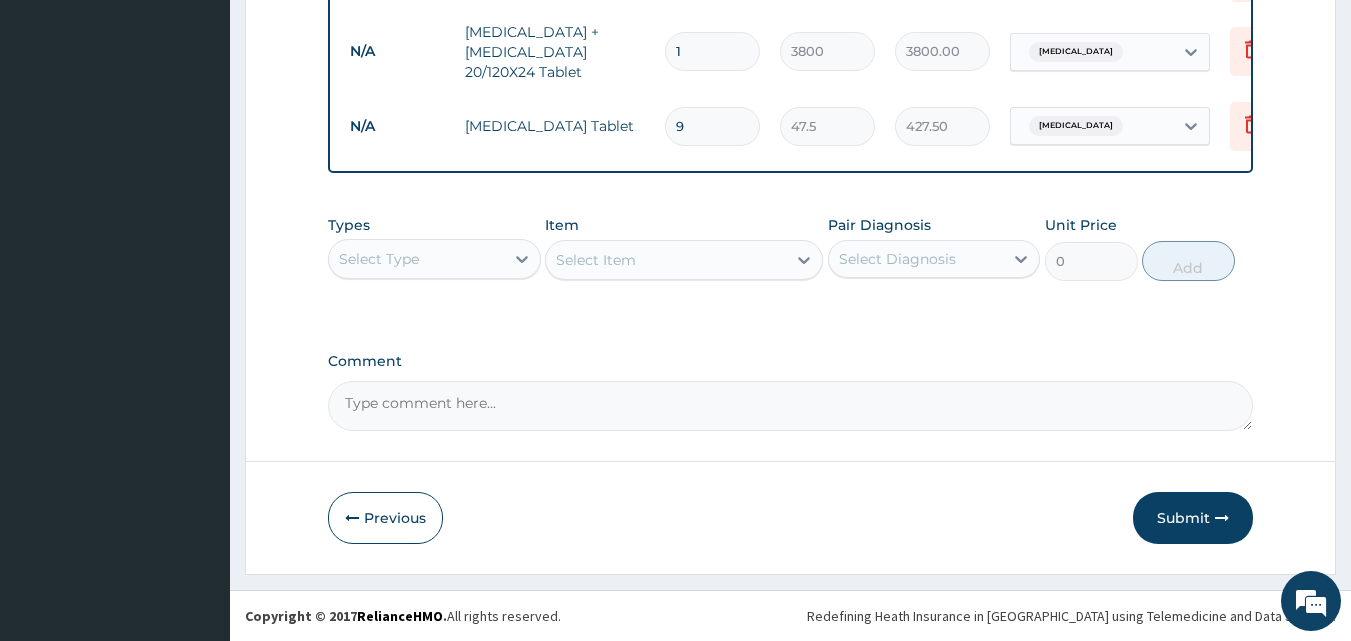 click on "Select Type" at bounding box center (416, 259) 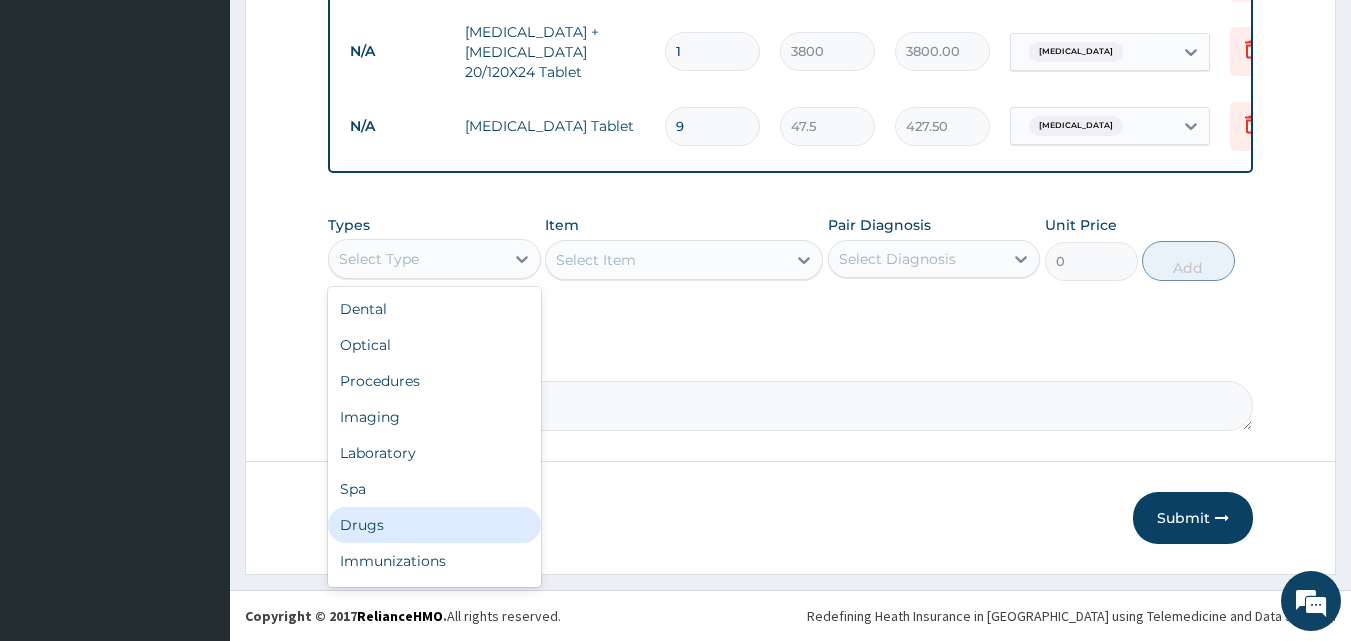 click on "Drugs" at bounding box center (434, 525) 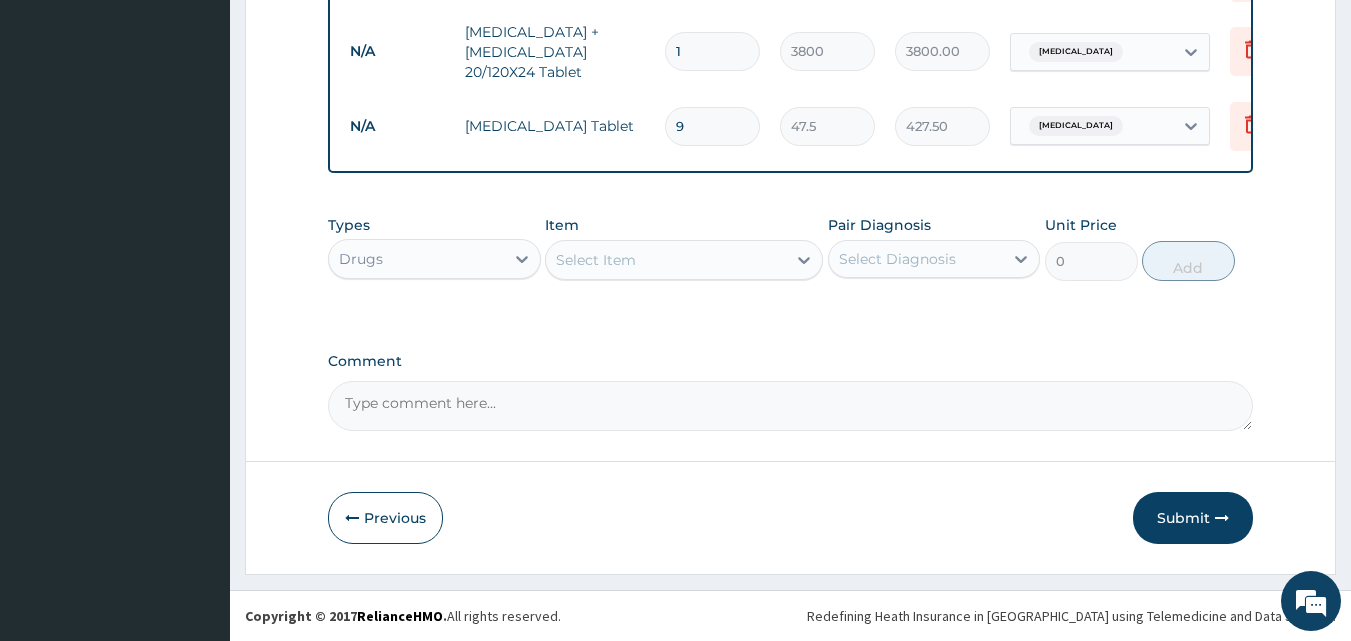 click on "Select Item" at bounding box center (666, 260) 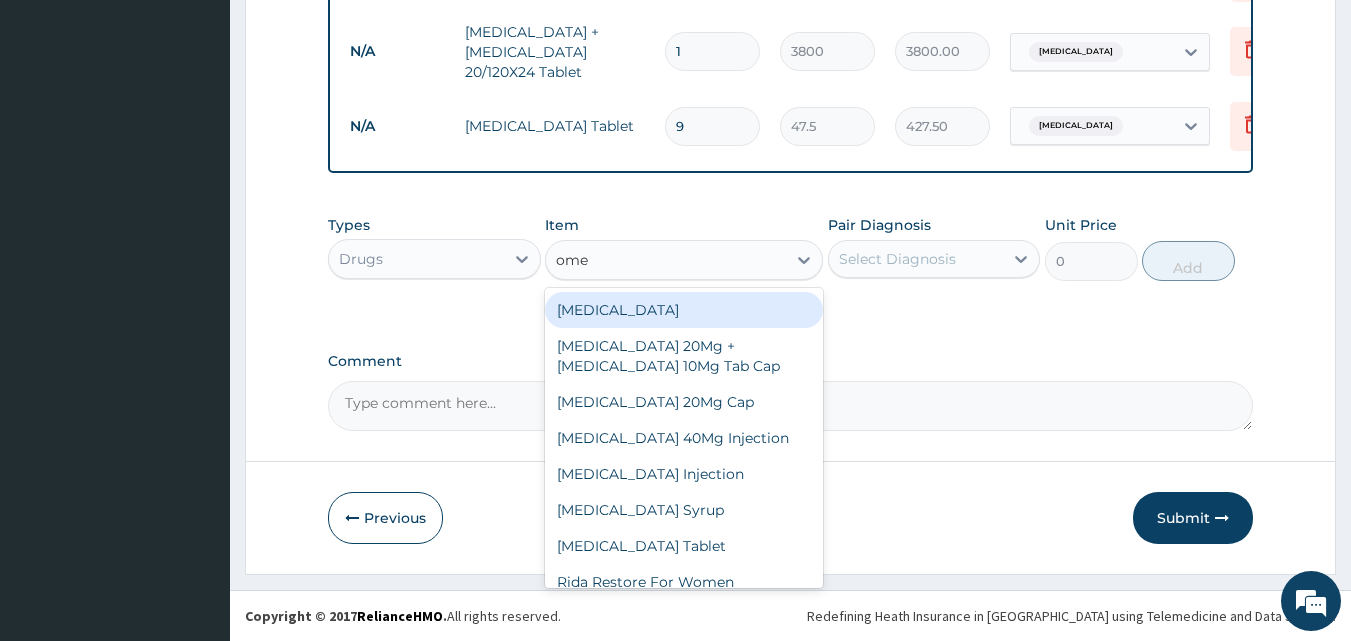 type on "omep" 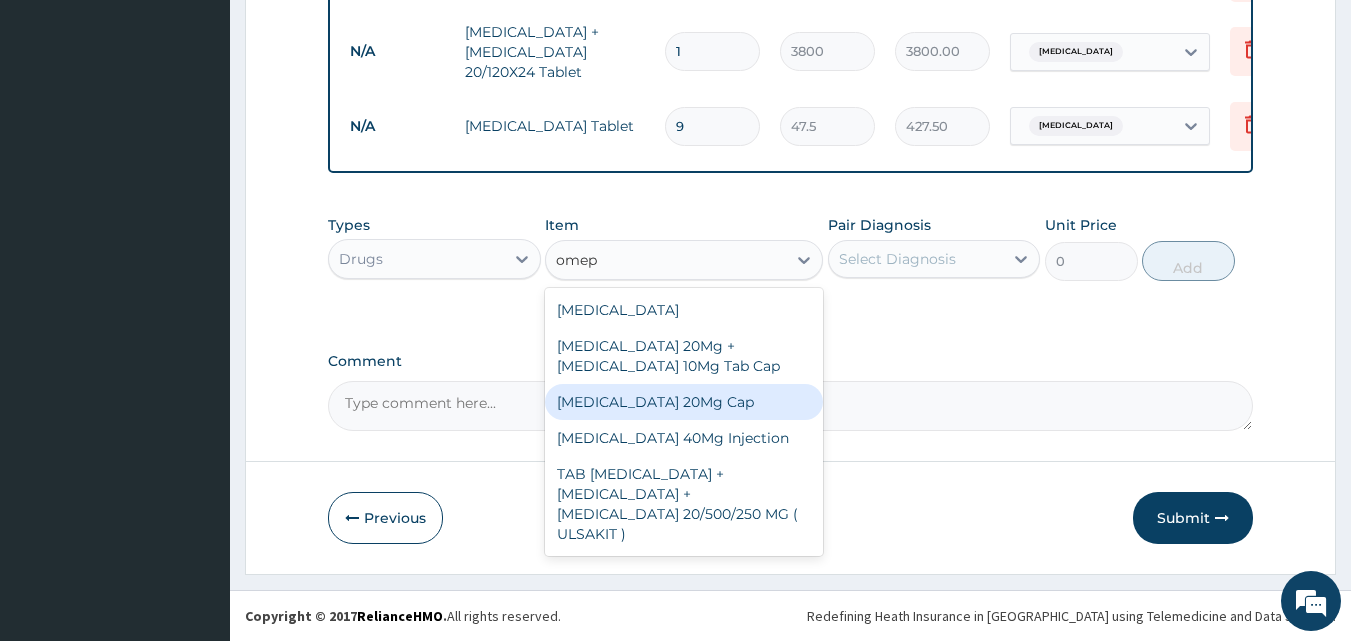 click on "Omeprazole 20Mg Cap" at bounding box center [684, 402] 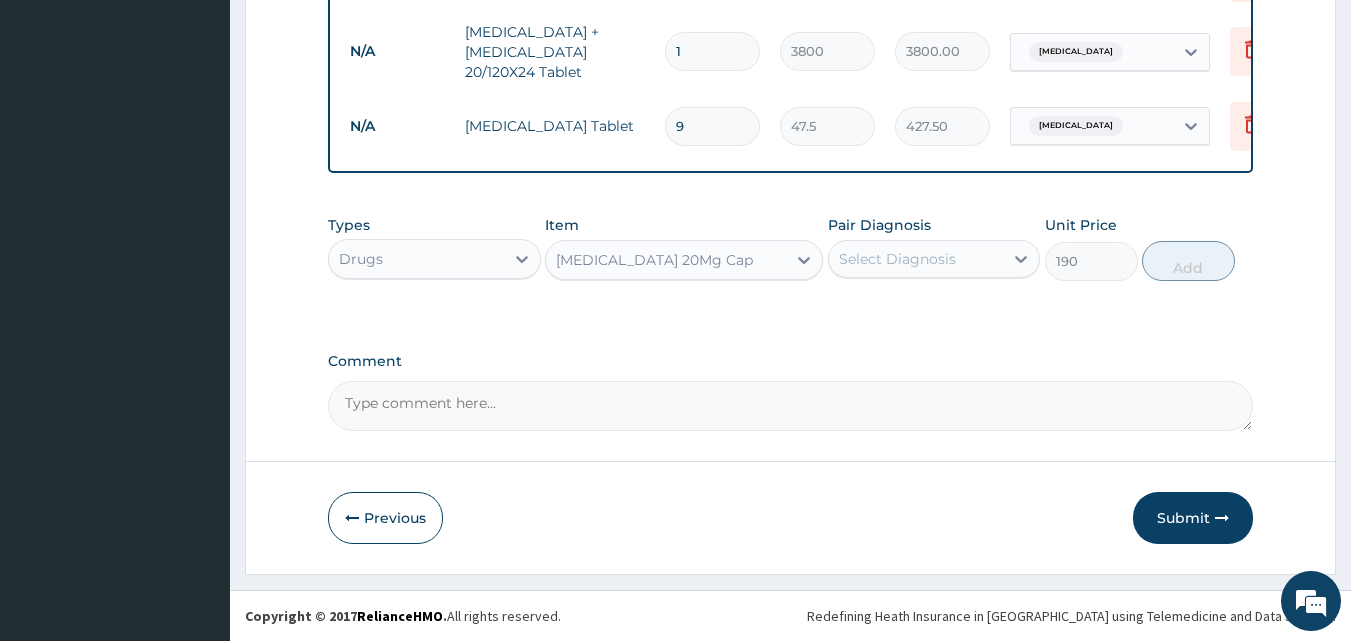 click on "Select Diagnosis" at bounding box center [897, 259] 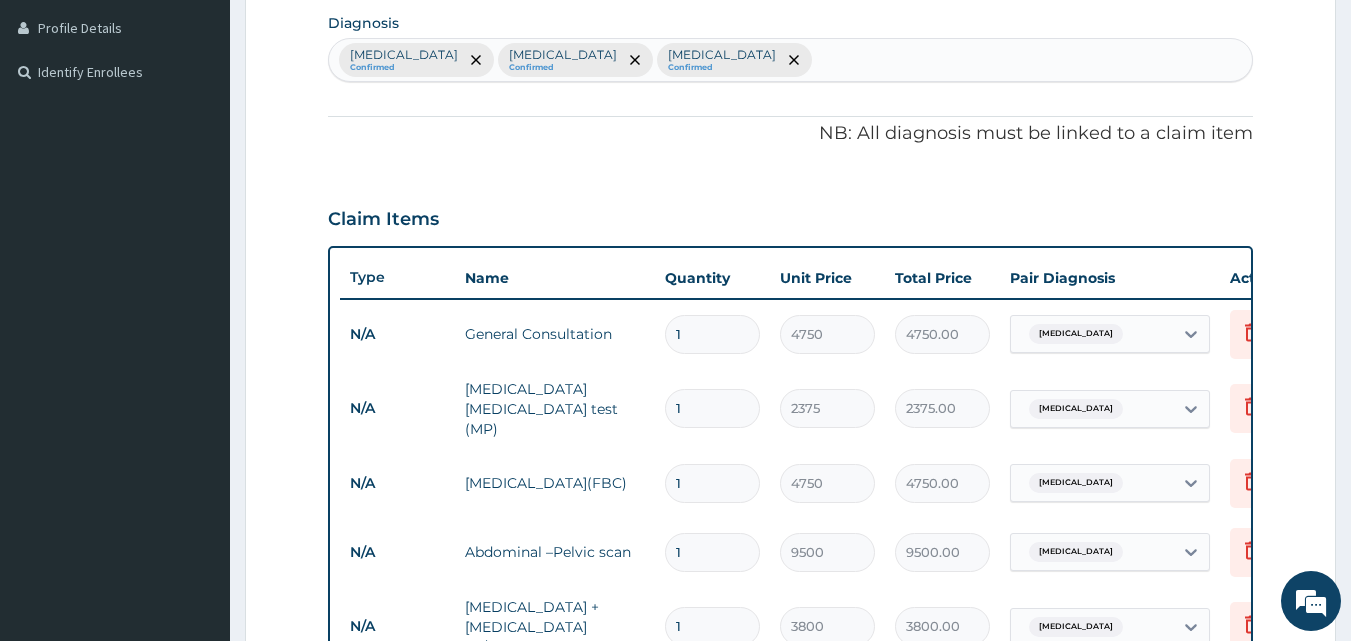 scroll, scrollTop: 477, scrollLeft: 0, axis: vertical 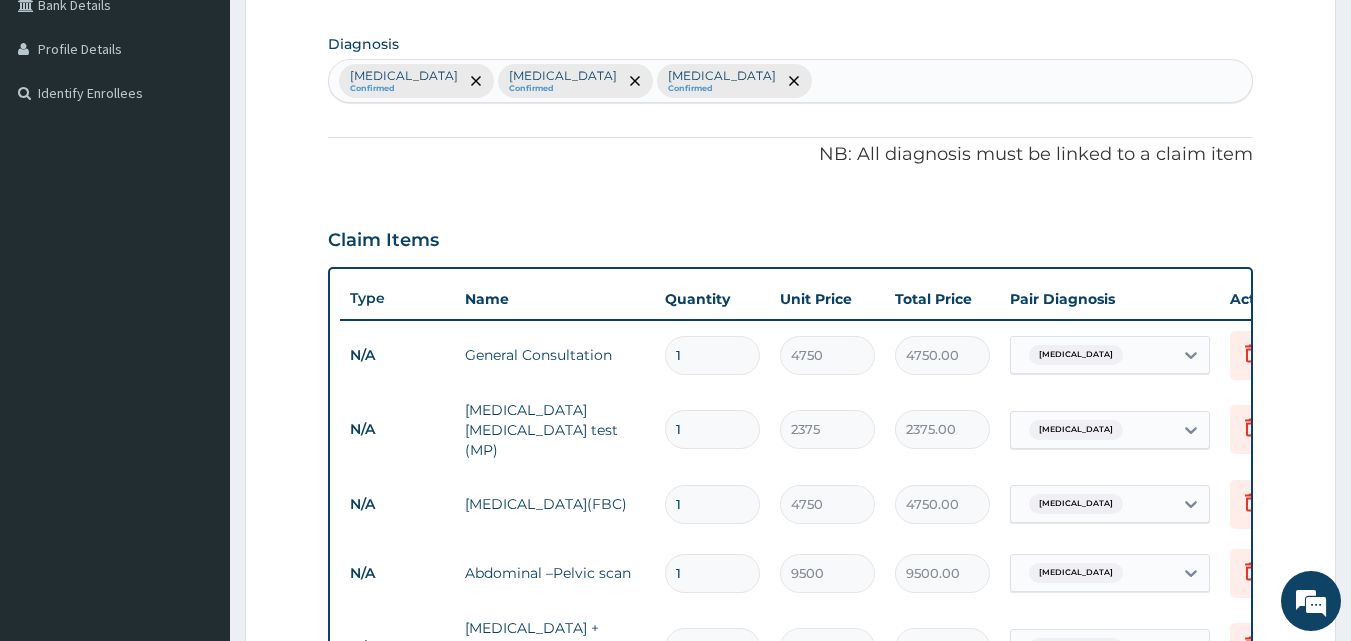 click on "Acute abdomen Confirmed Malaria Confirmed Sepsis Confirmed" at bounding box center (791, 81) 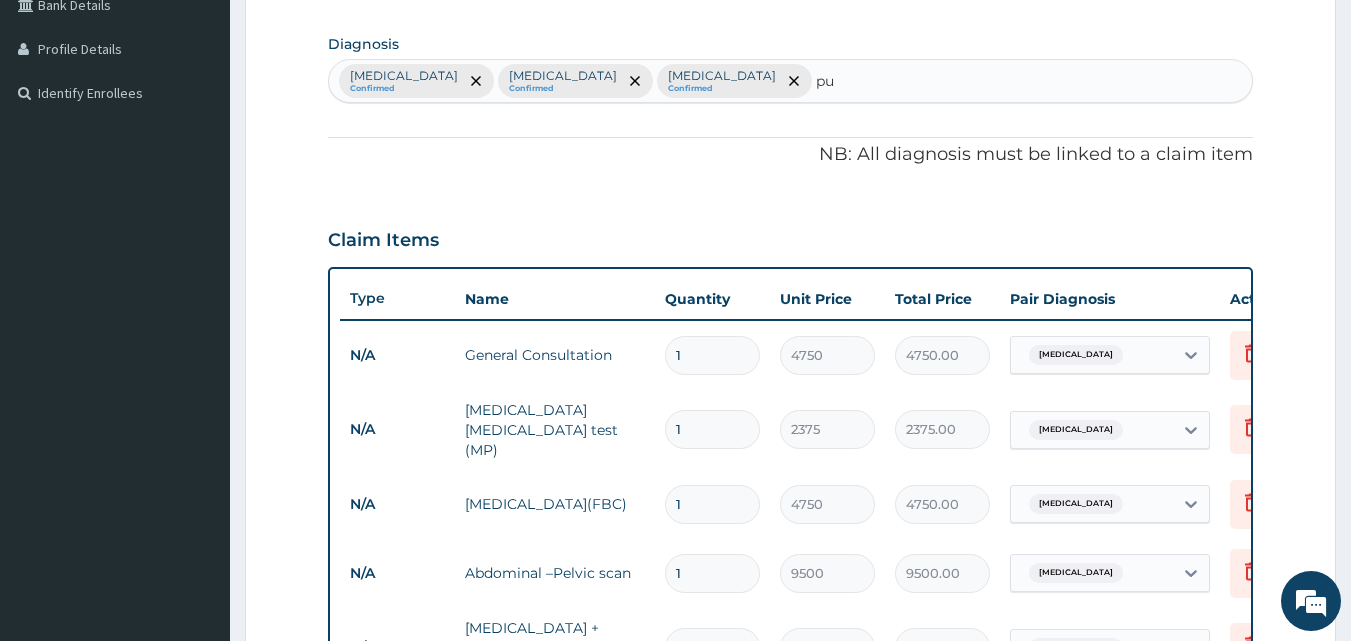 type on "pud" 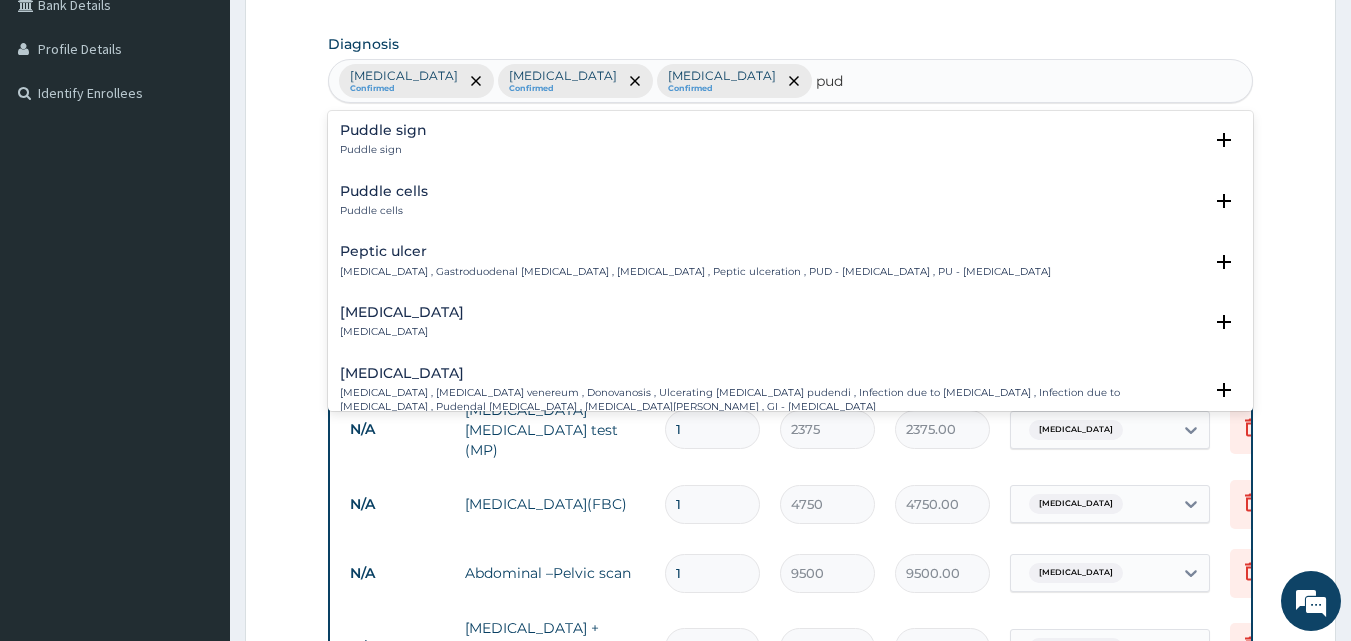 click on "Peptic ulcer" at bounding box center (695, 251) 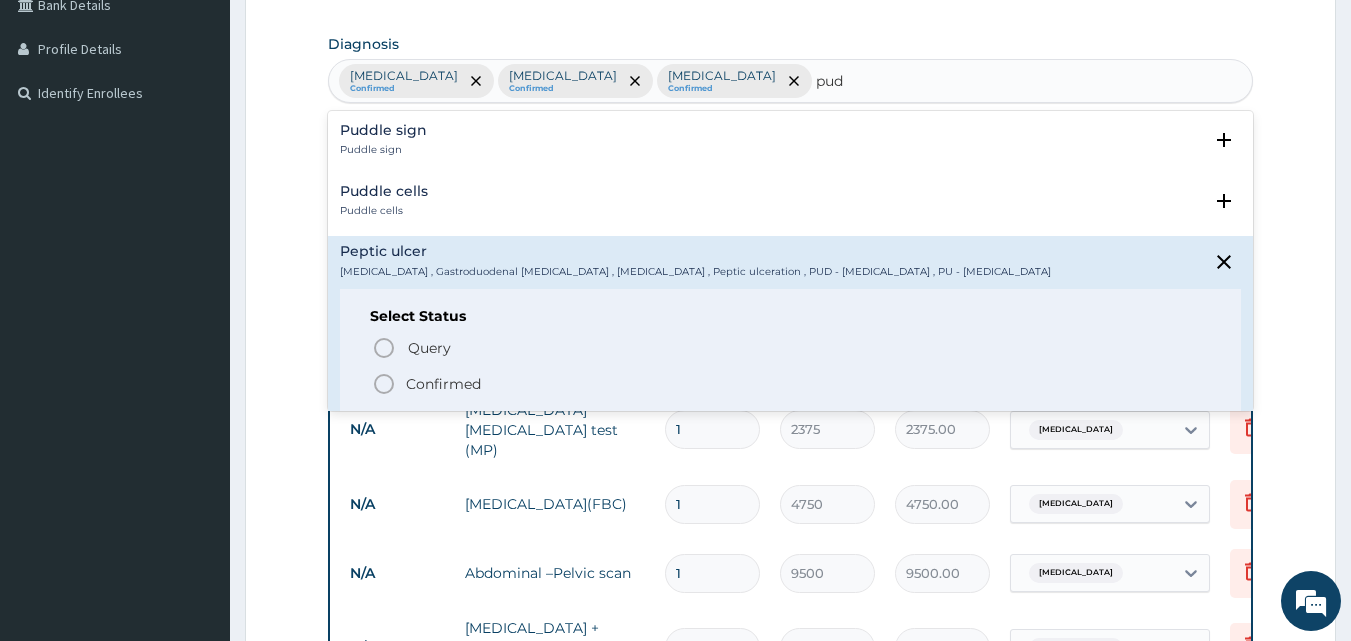 click 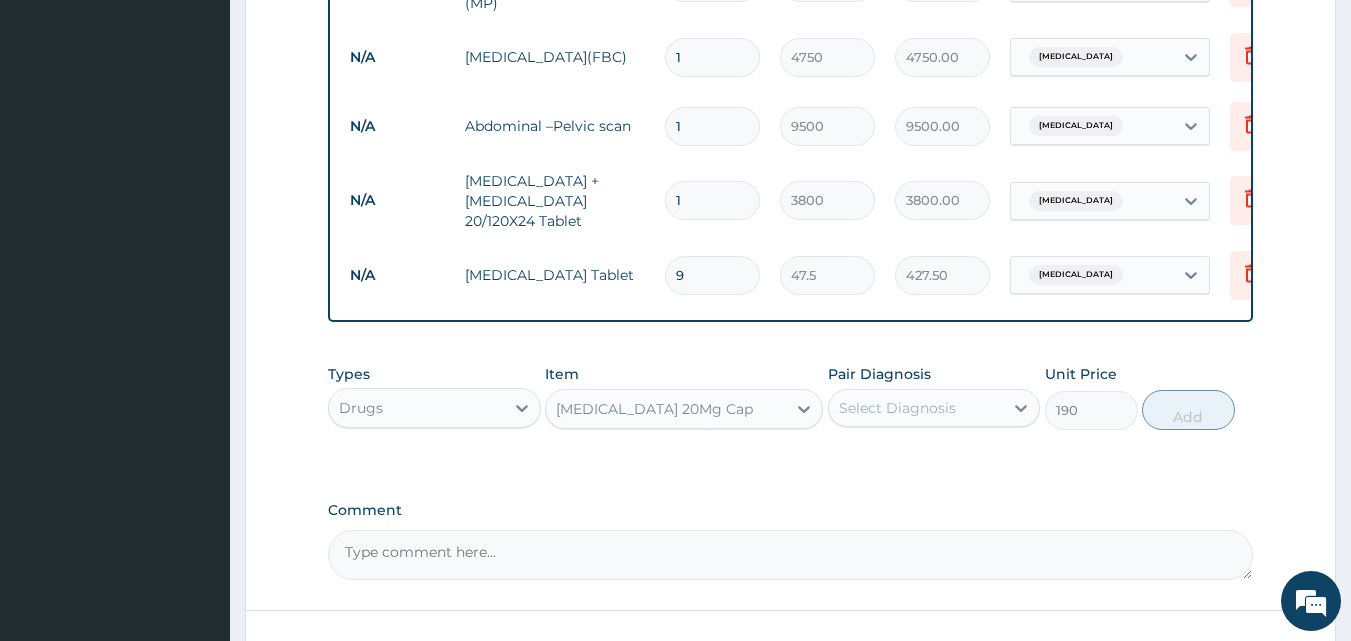 scroll, scrollTop: 1077, scrollLeft: 0, axis: vertical 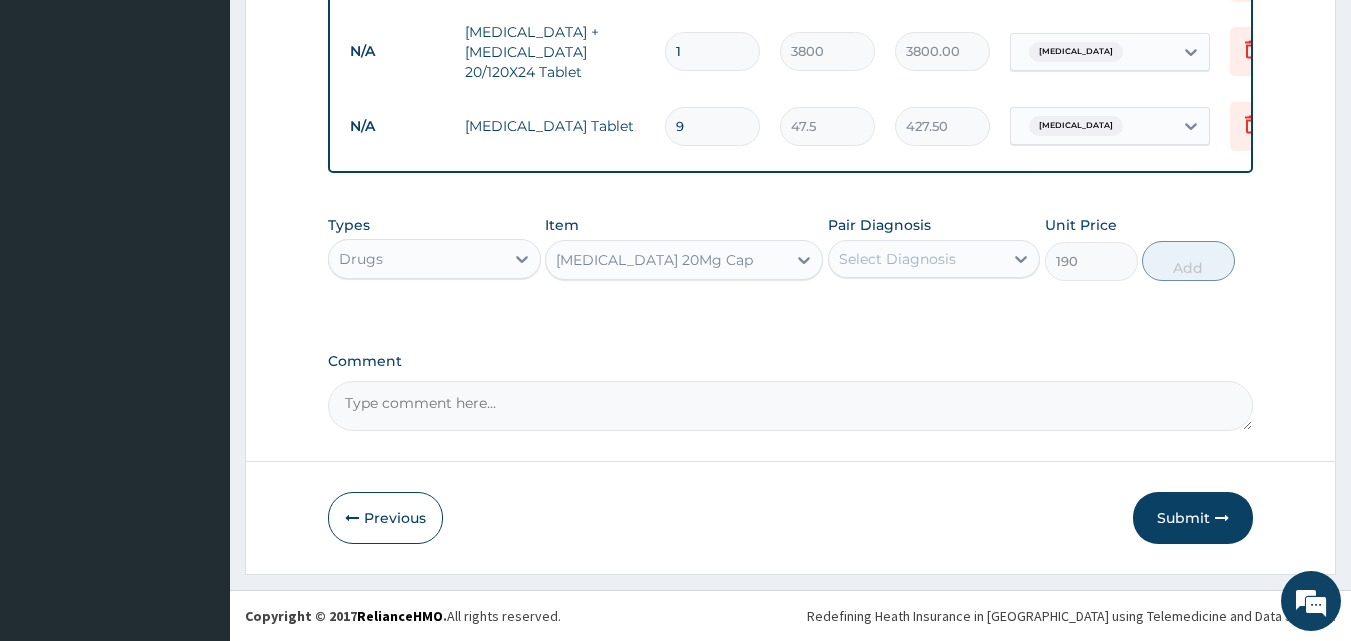 click on "Select Diagnosis" at bounding box center [897, 259] 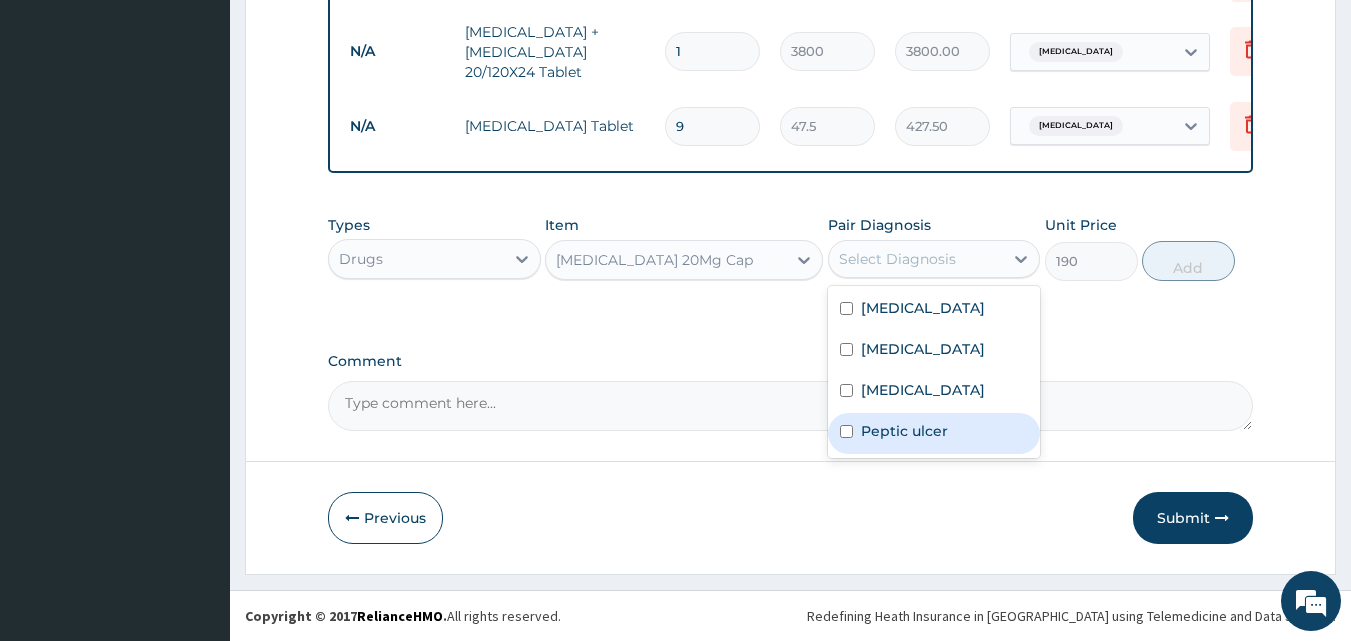 click on "Peptic ulcer" at bounding box center (904, 431) 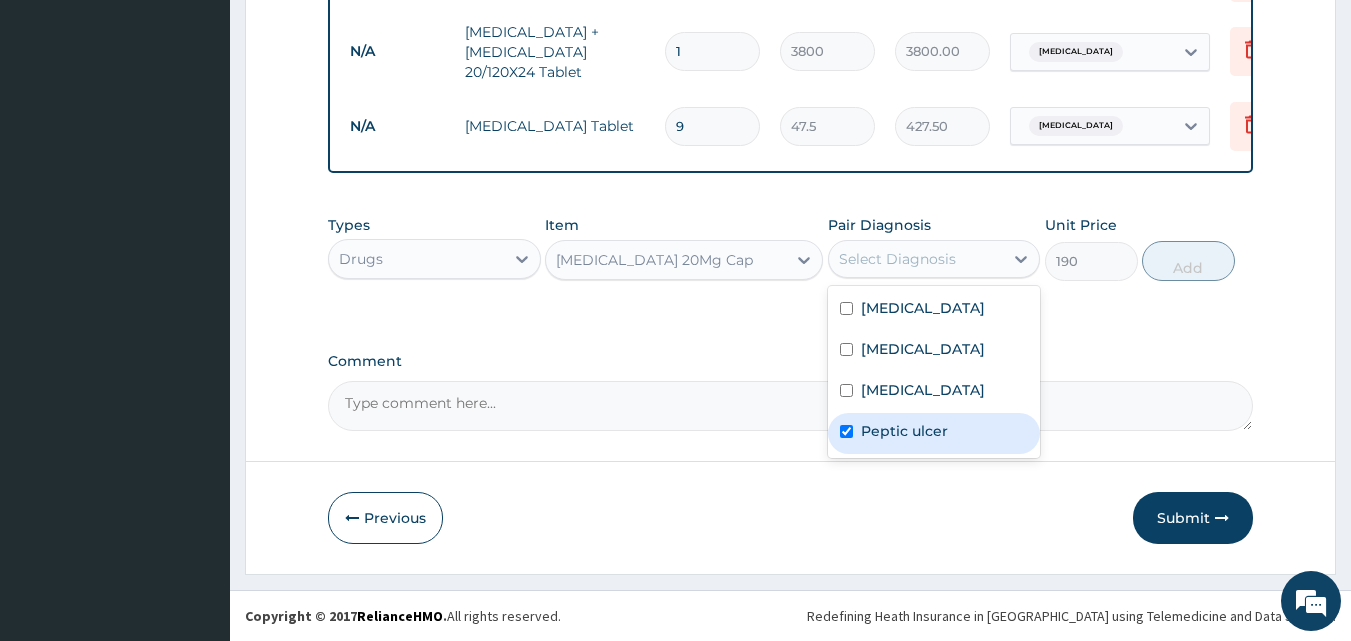 checkbox on "true" 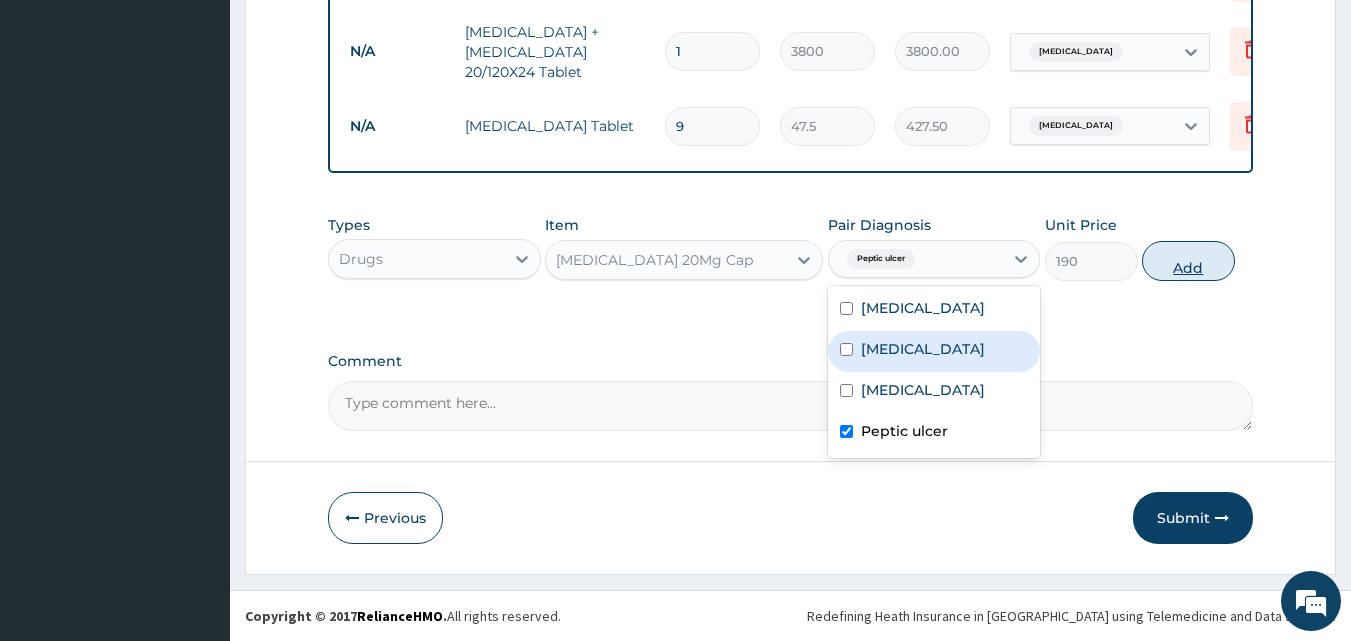 click on "Add" at bounding box center (1188, 261) 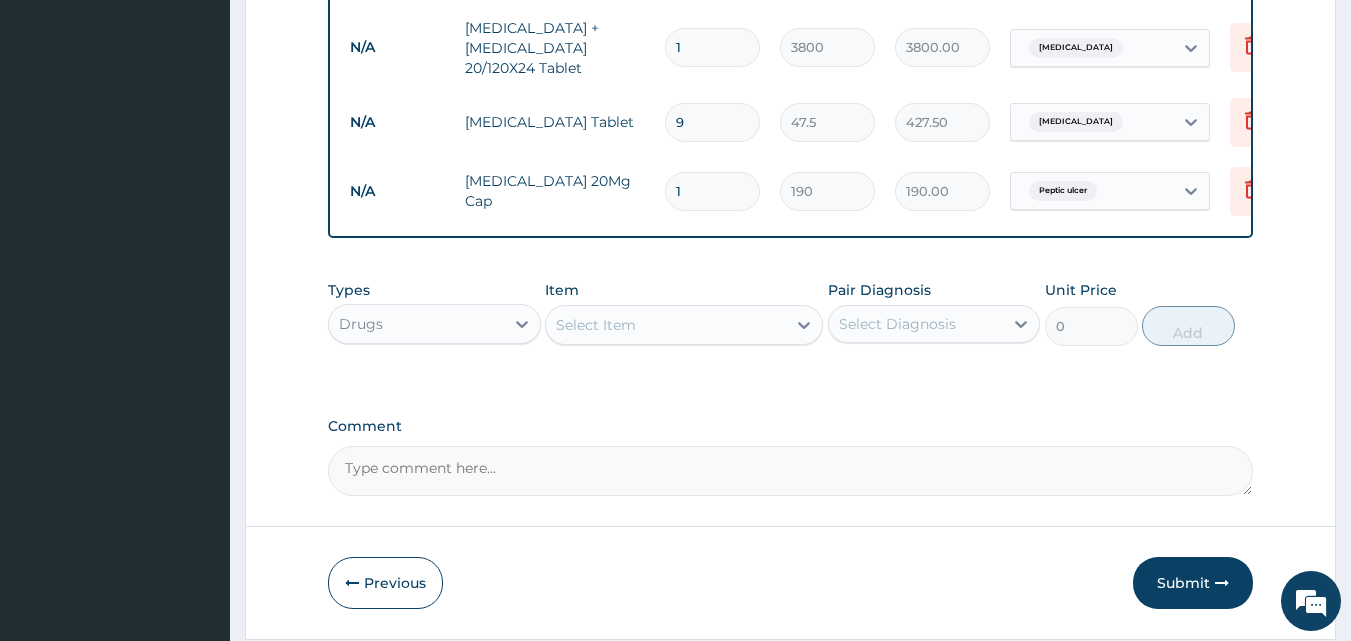 type 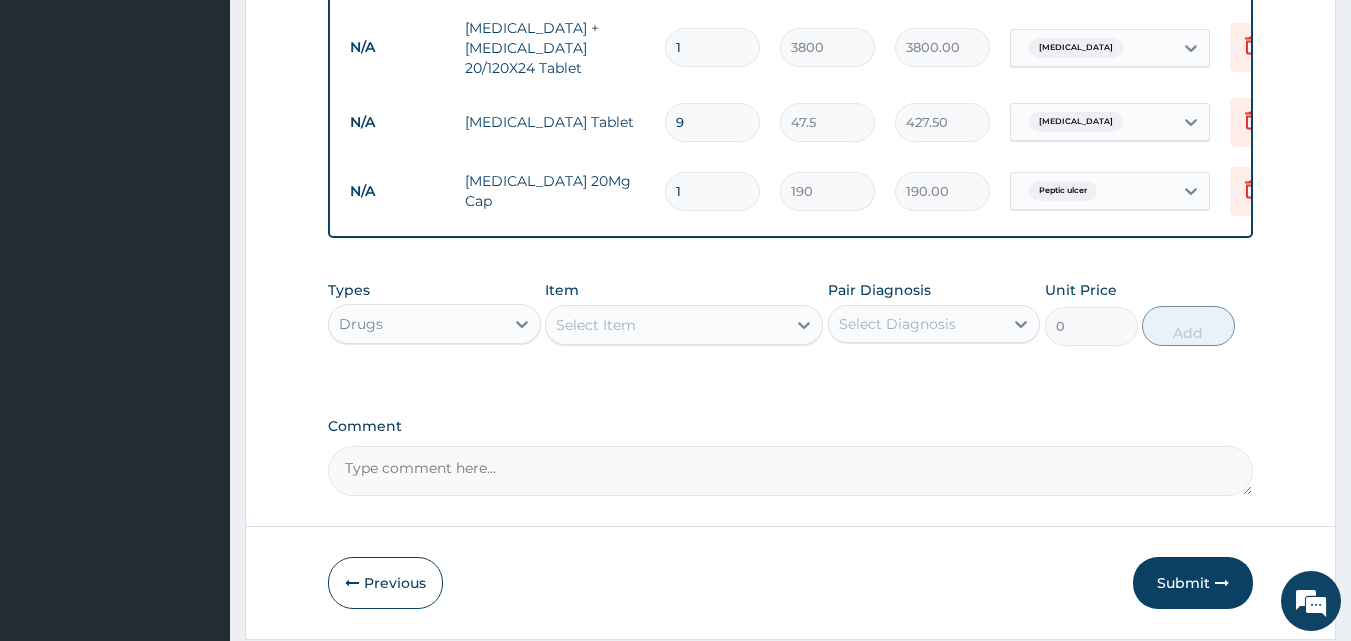 type on "0.00" 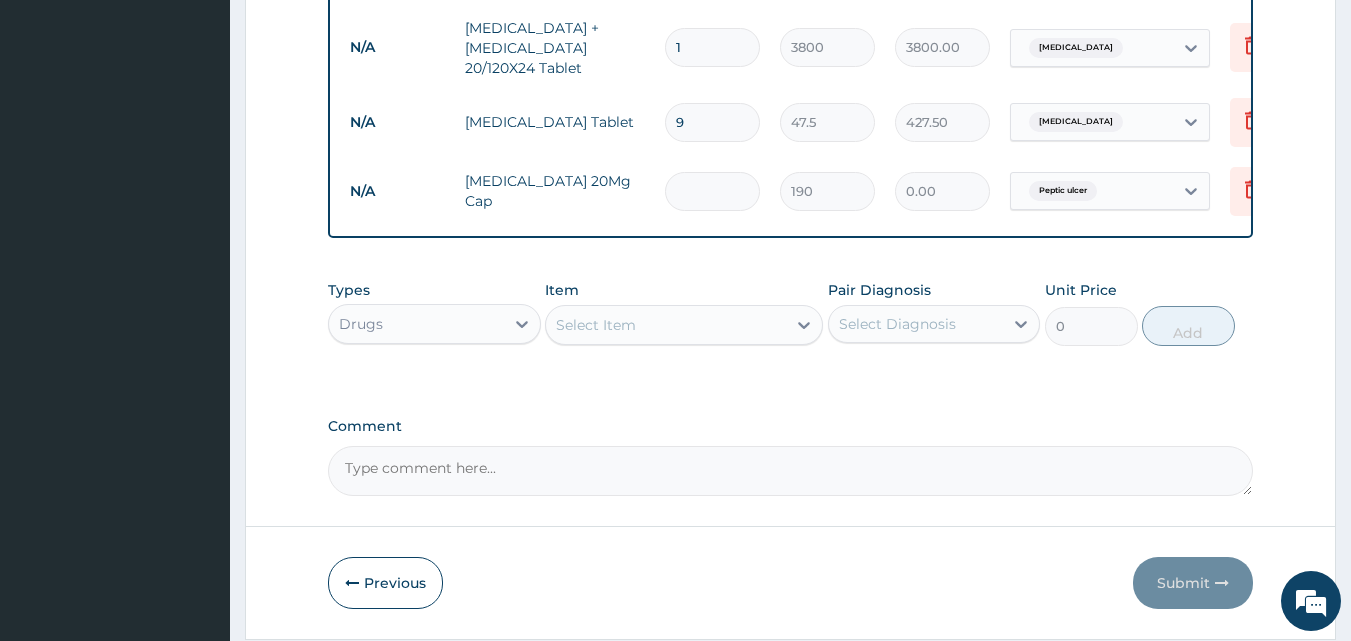type on "5" 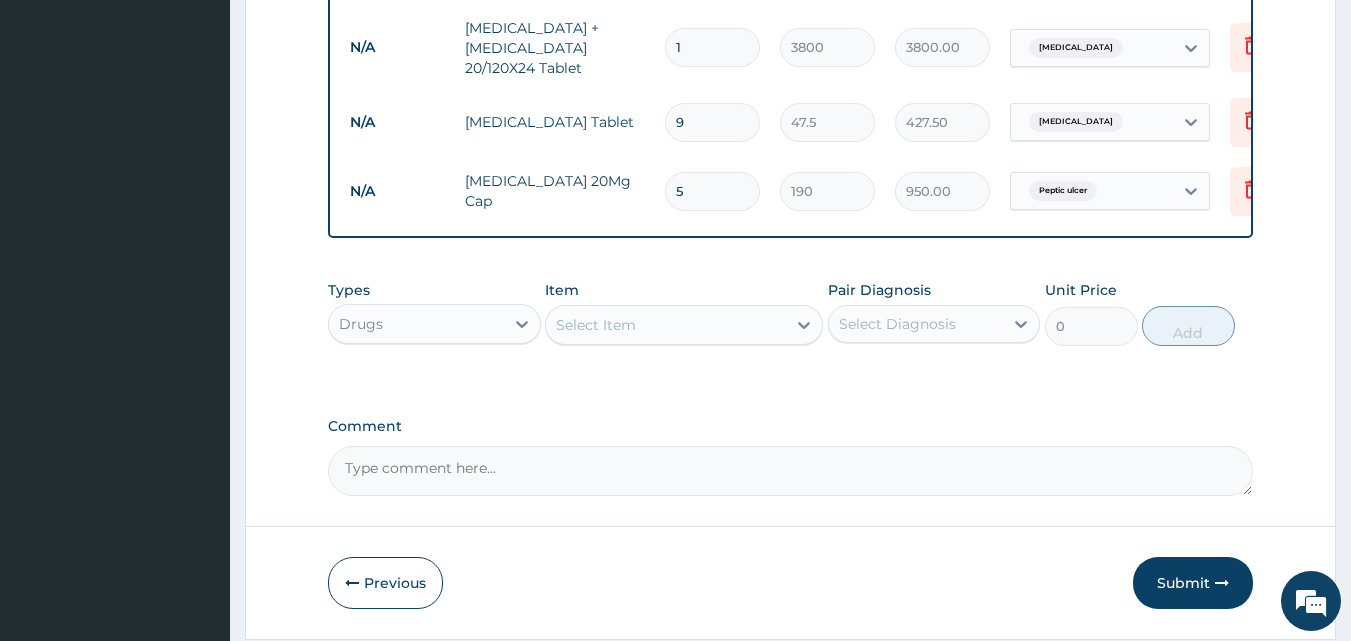 type on "5" 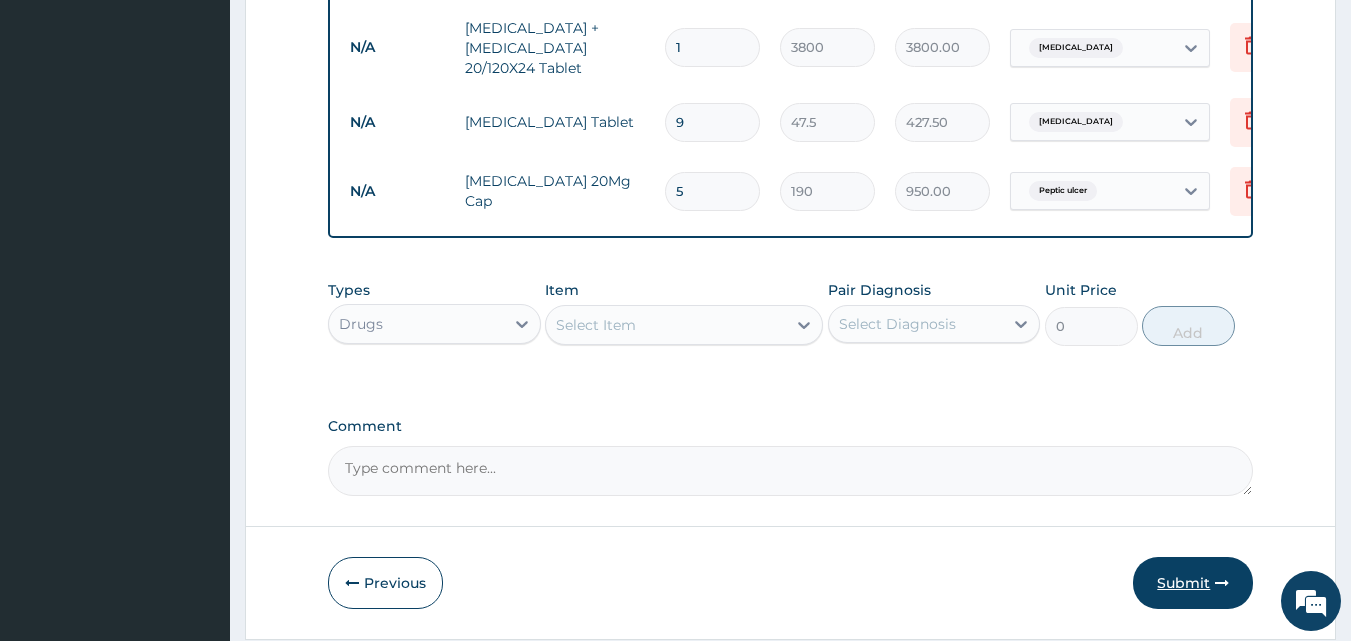 click on "Submit" at bounding box center (1193, 583) 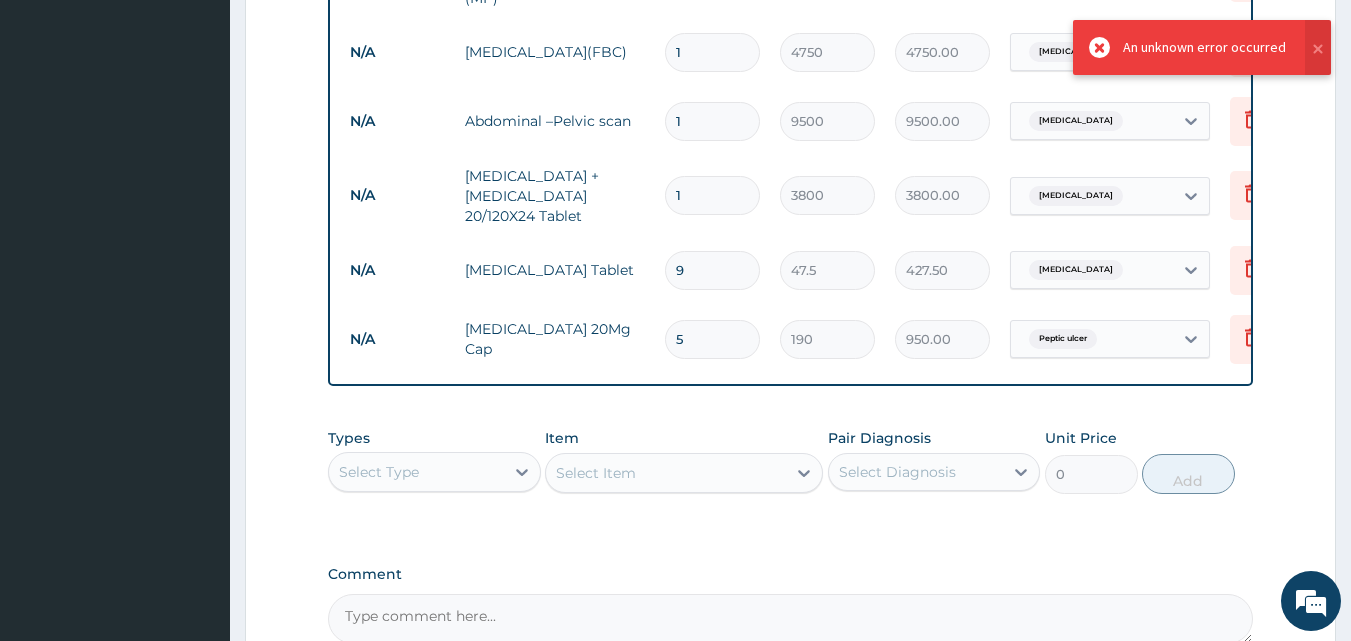 scroll, scrollTop: 877, scrollLeft: 0, axis: vertical 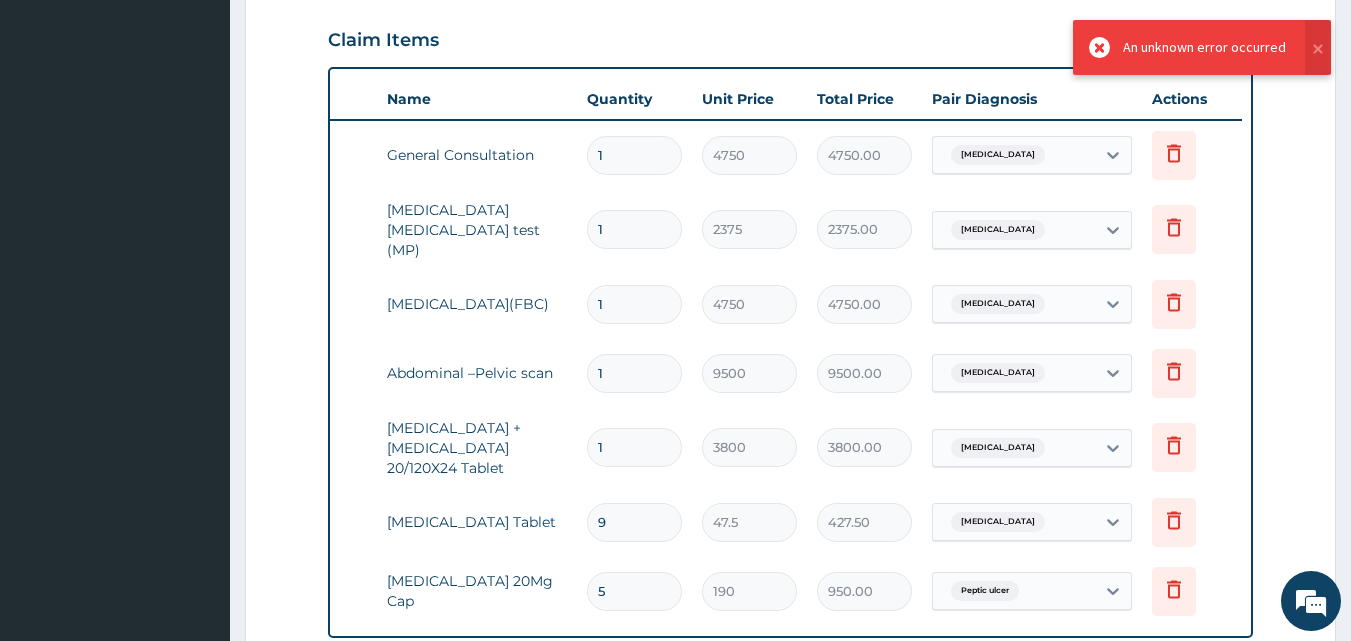 click on "An unknown error occurred" at bounding box center (1202, 47) 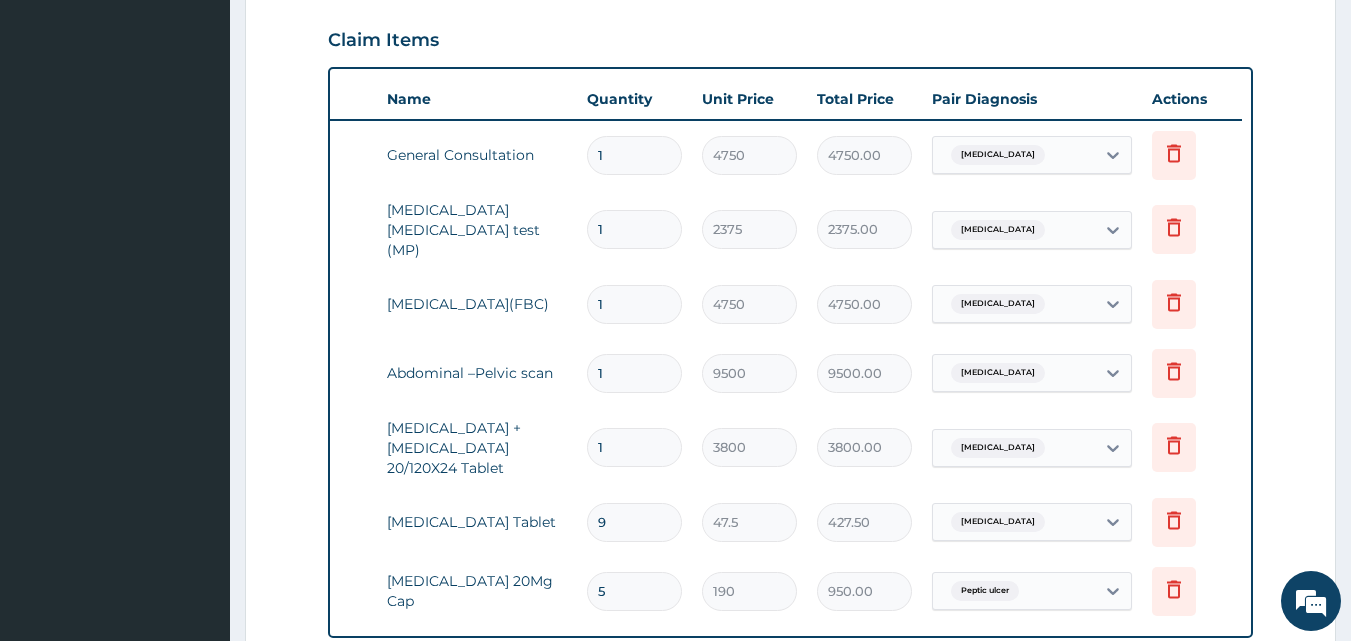 click on "An unknown error occurred" at bounding box center (1204, 66) 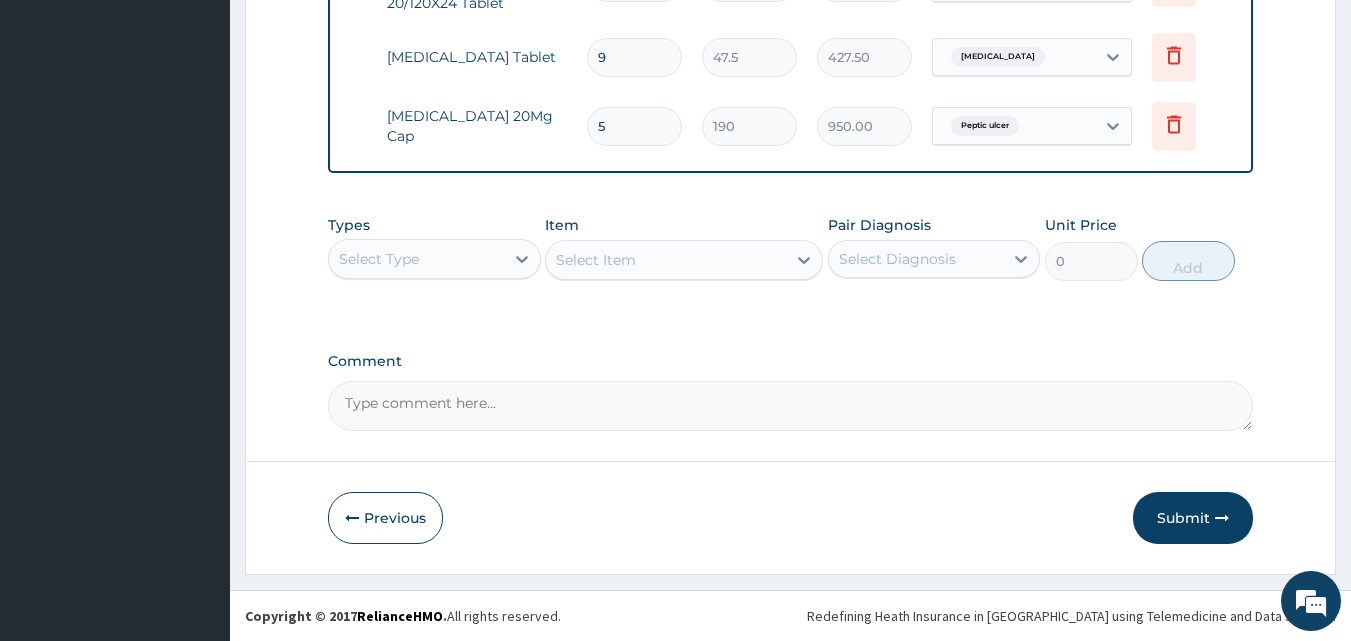 scroll, scrollTop: 1146, scrollLeft: 0, axis: vertical 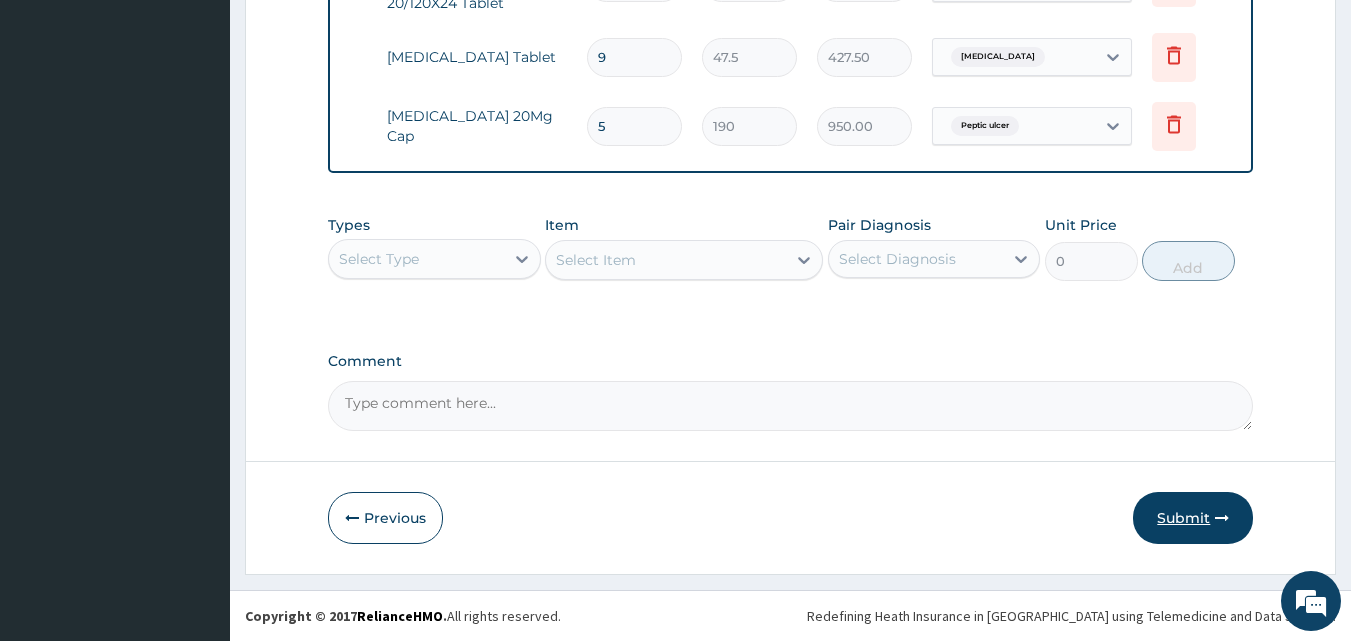 click on "Submit" at bounding box center (1193, 518) 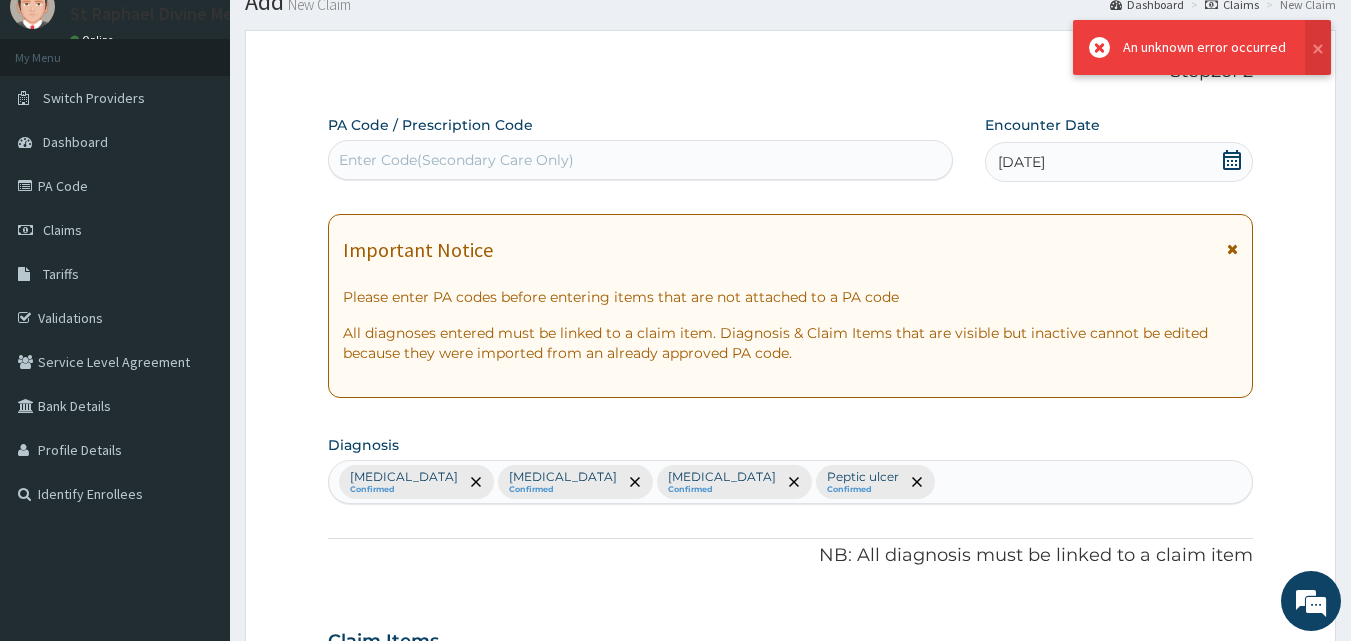 scroll, scrollTop: 1146, scrollLeft: 0, axis: vertical 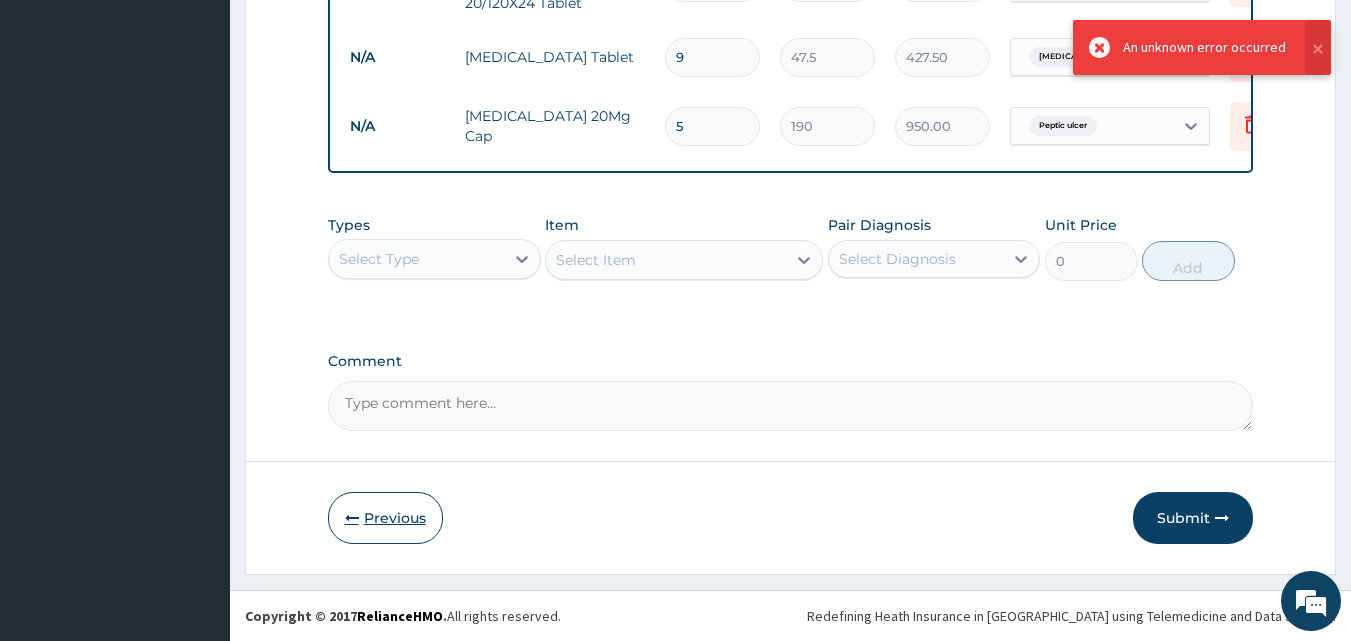 click at bounding box center [352, 518] 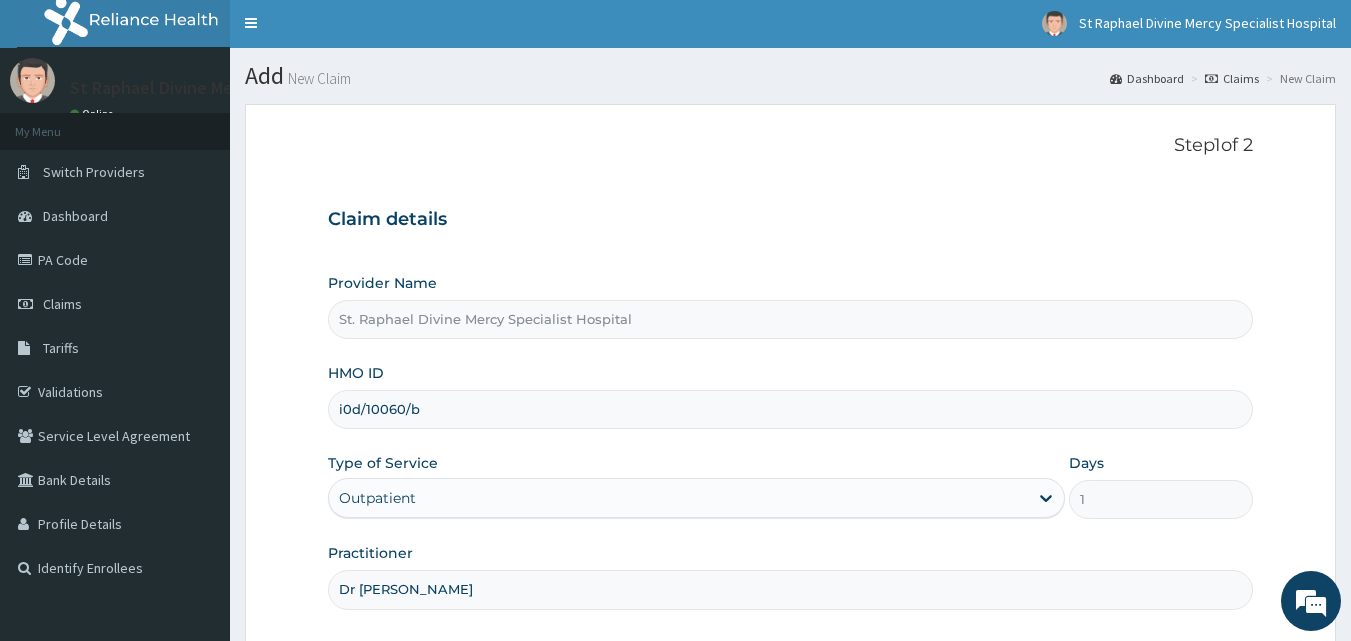 scroll, scrollTop: 0, scrollLeft: 0, axis: both 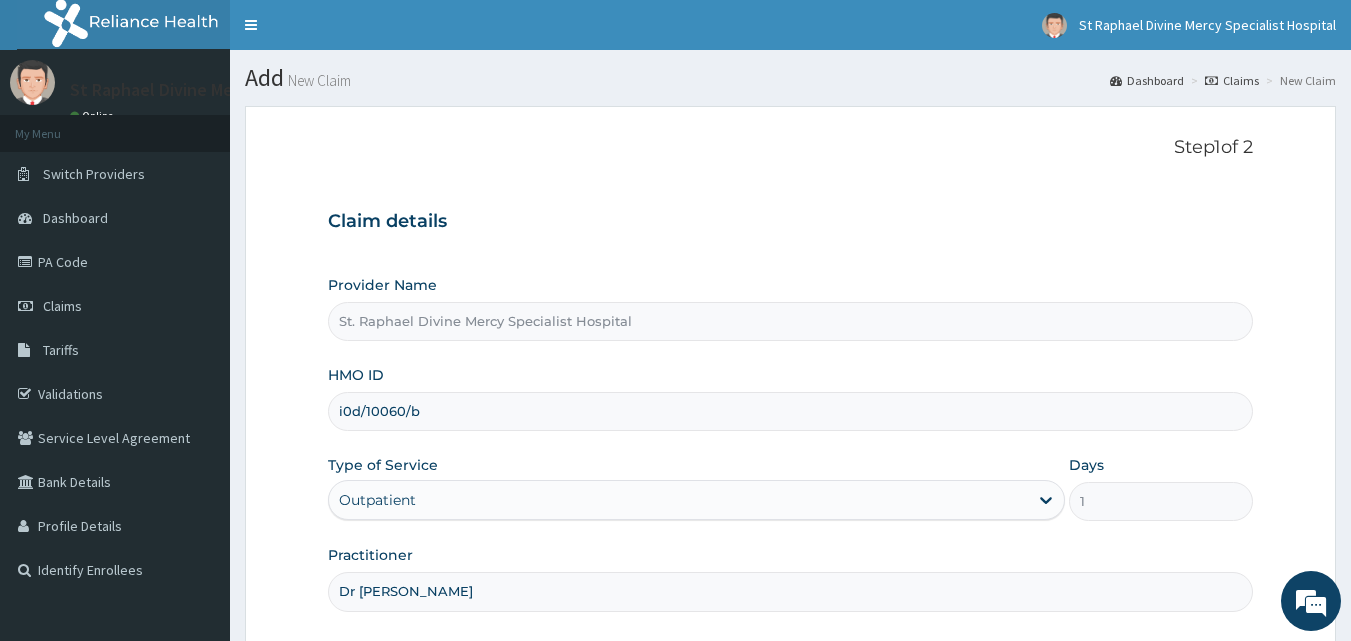 click on "i0d/10060/b" at bounding box center [791, 411] 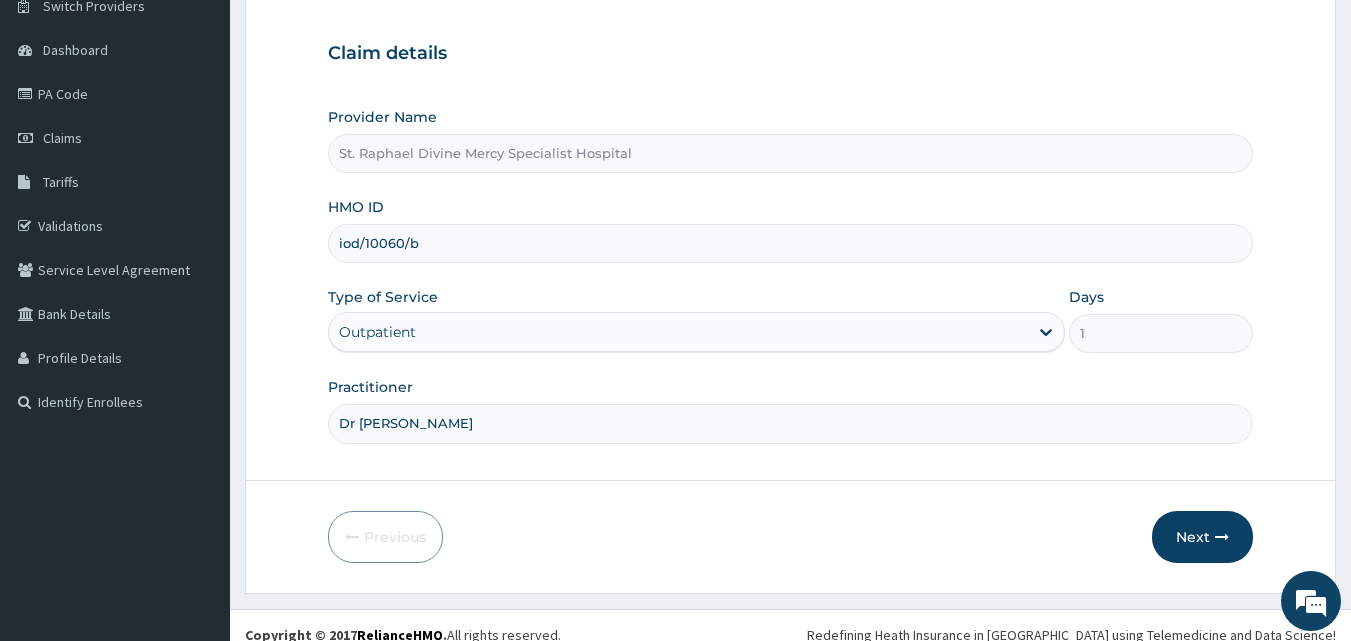 scroll, scrollTop: 187, scrollLeft: 0, axis: vertical 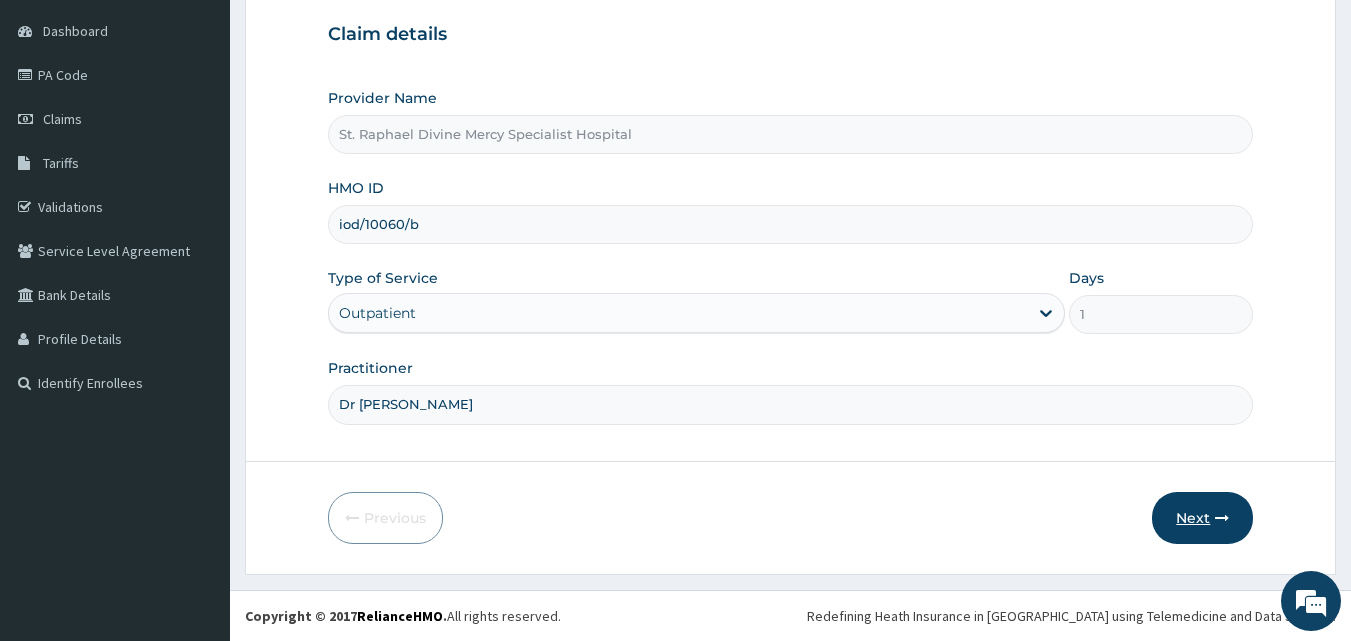 type on "iod/10060/b" 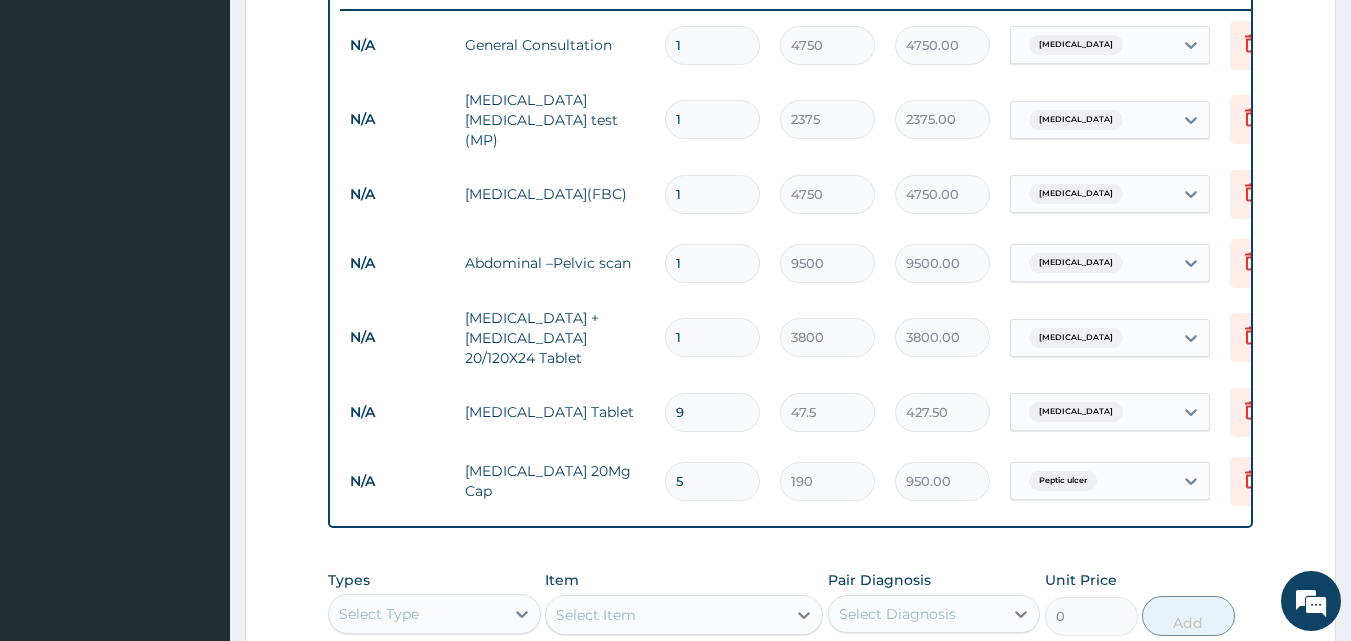 scroll, scrollTop: 1087, scrollLeft: 0, axis: vertical 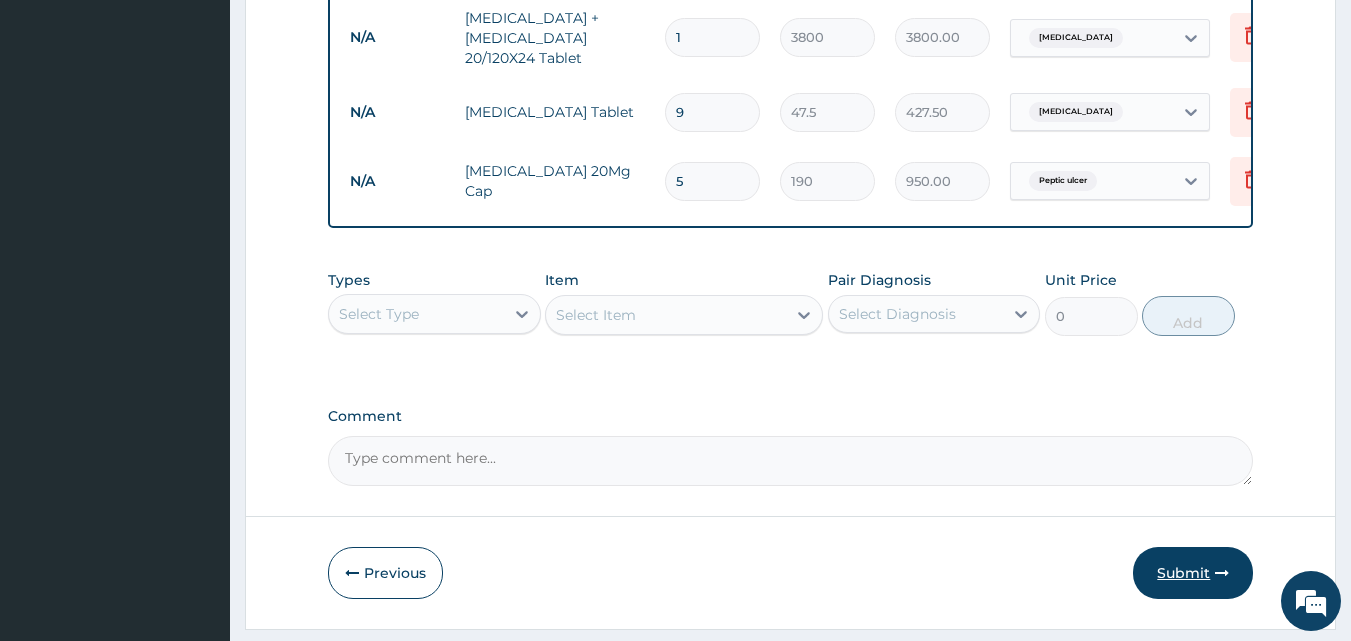 click on "Submit" at bounding box center (1193, 573) 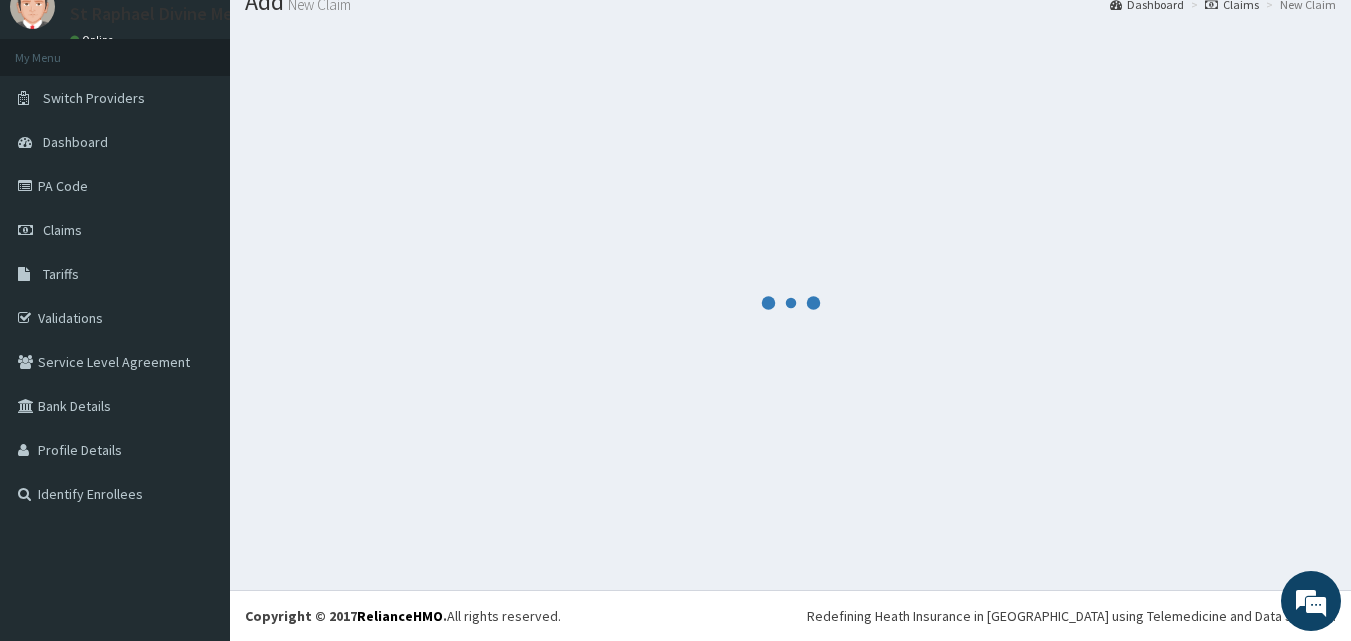scroll, scrollTop: 1087, scrollLeft: 0, axis: vertical 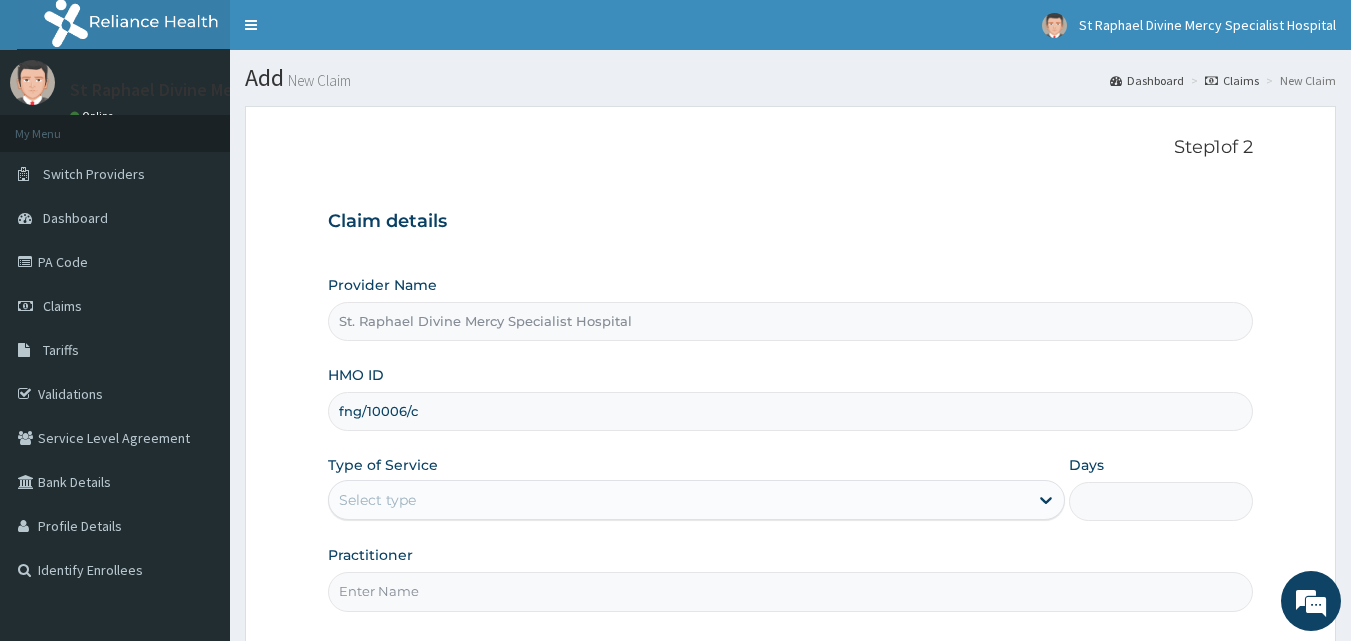 type on "fng/10006/c" 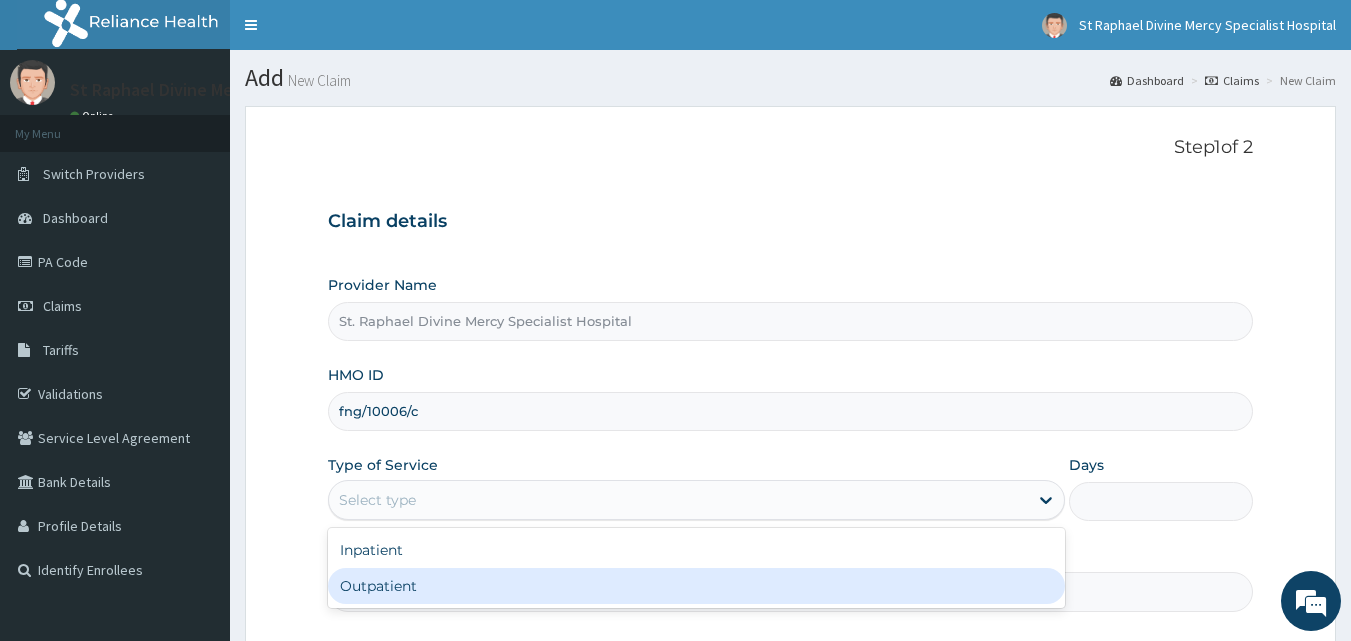 click on "Outpatient" at bounding box center (696, 586) 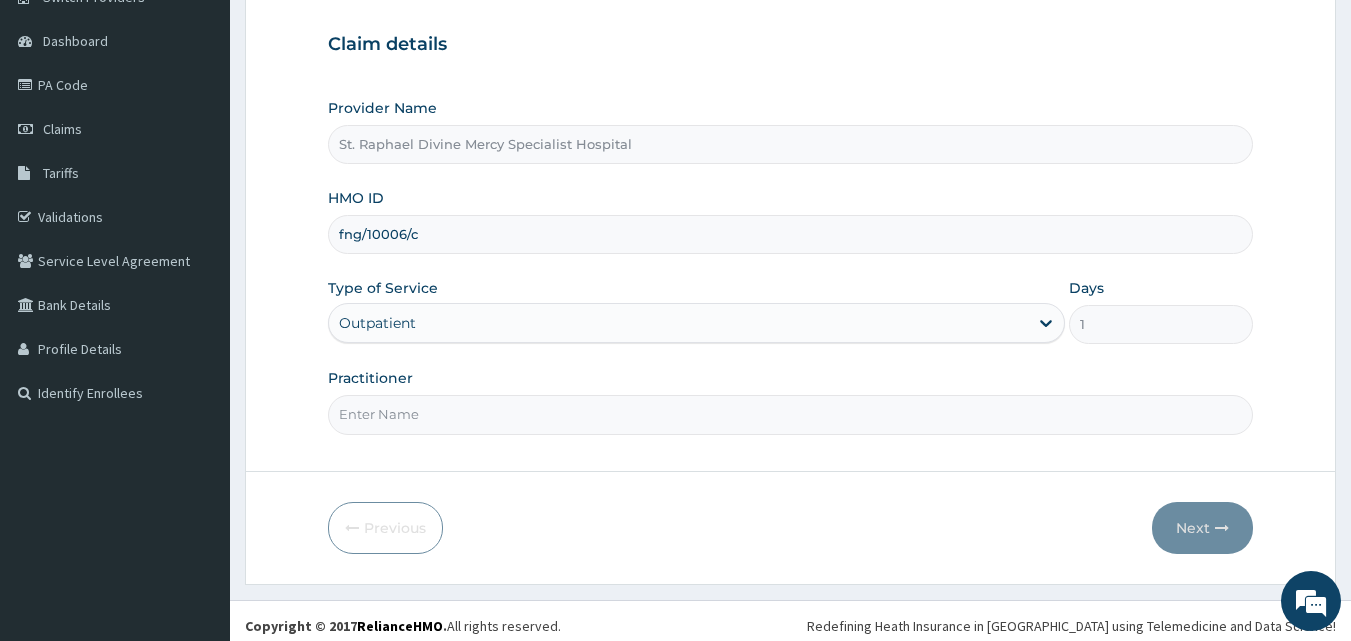 scroll, scrollTop: 187, scrollLeft: 0, axis: vertical 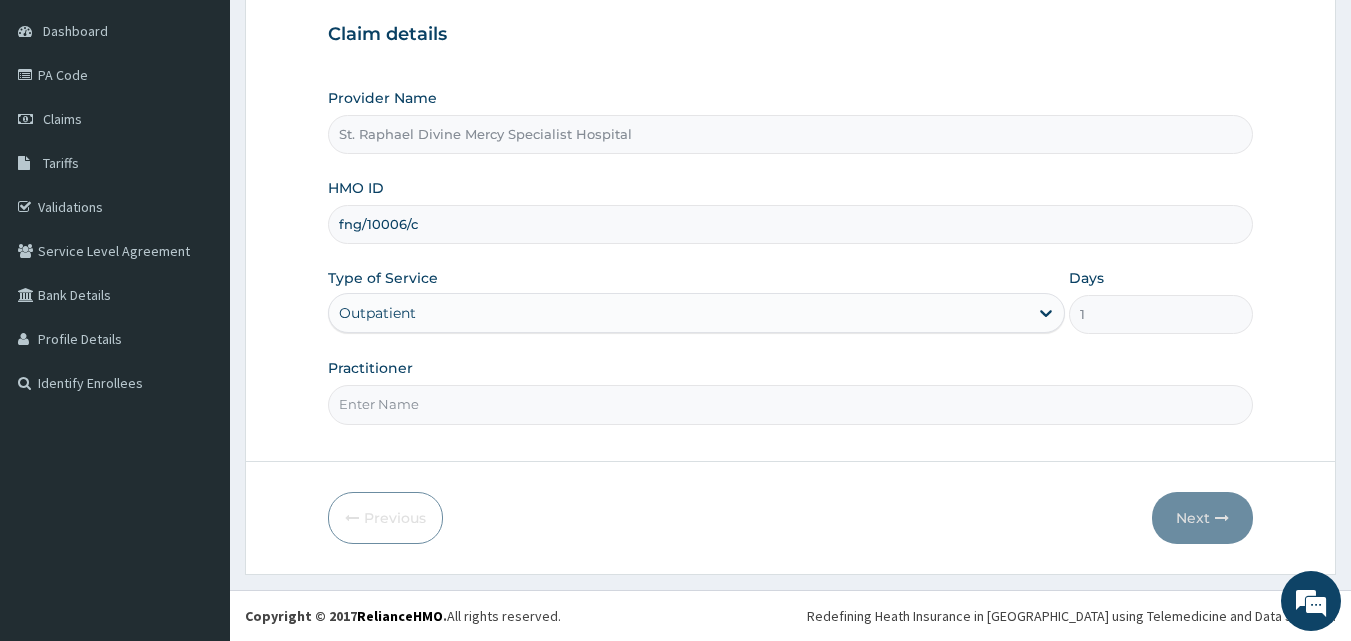 click on "Practitioner" at bounding box center [791, 404] 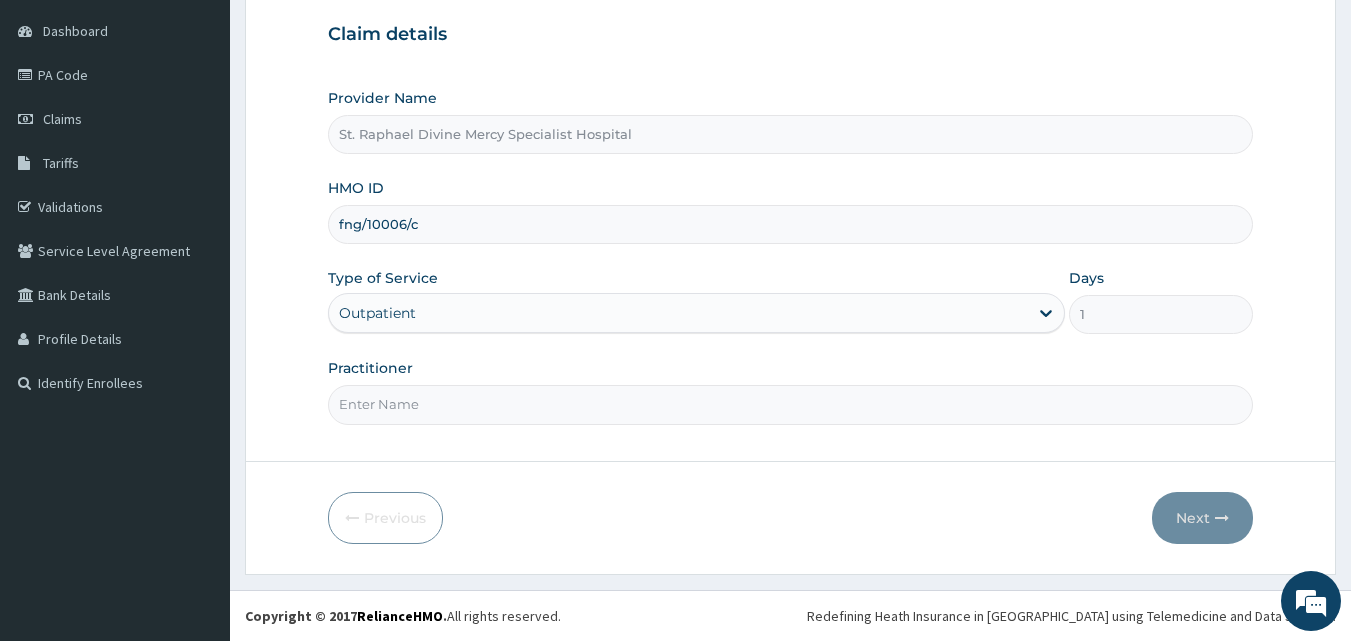 type on "Dr Malik" 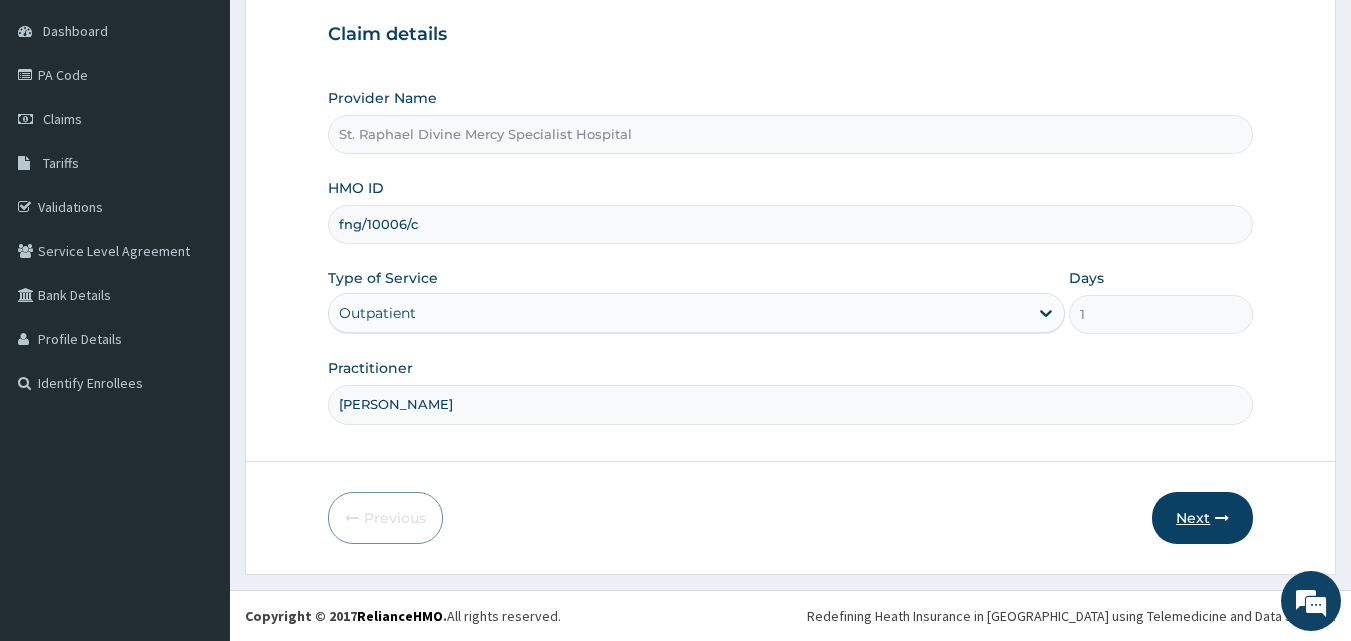 click on "Next" at bounding box center (1202, 518) 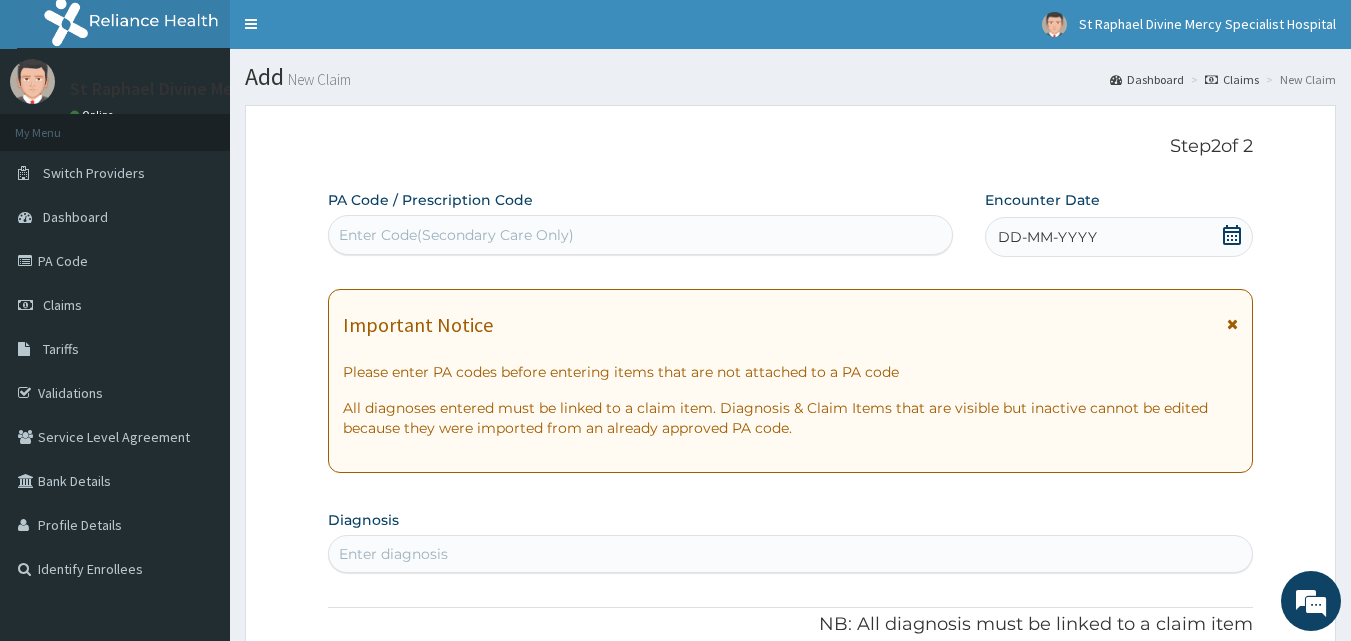 scroll, scrollTop: 0, scrollLeft: 0, axis: both 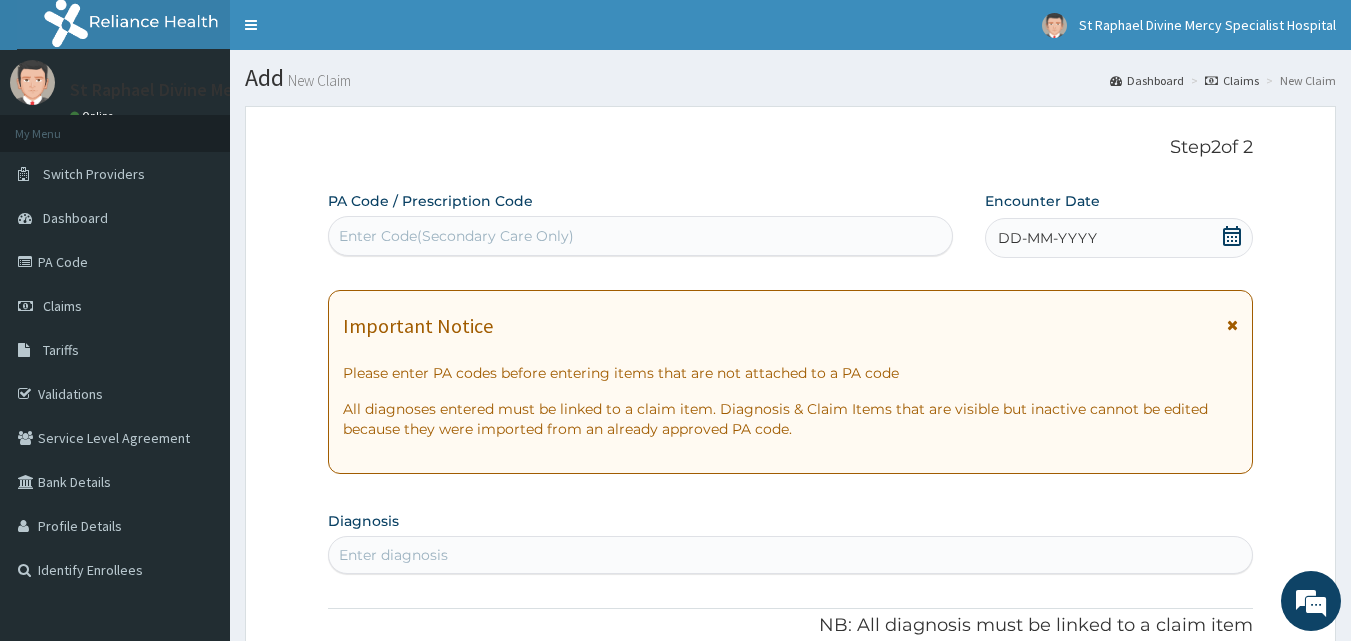 click on "DD-MM-YYYY" at bounding box center [1047, 238] 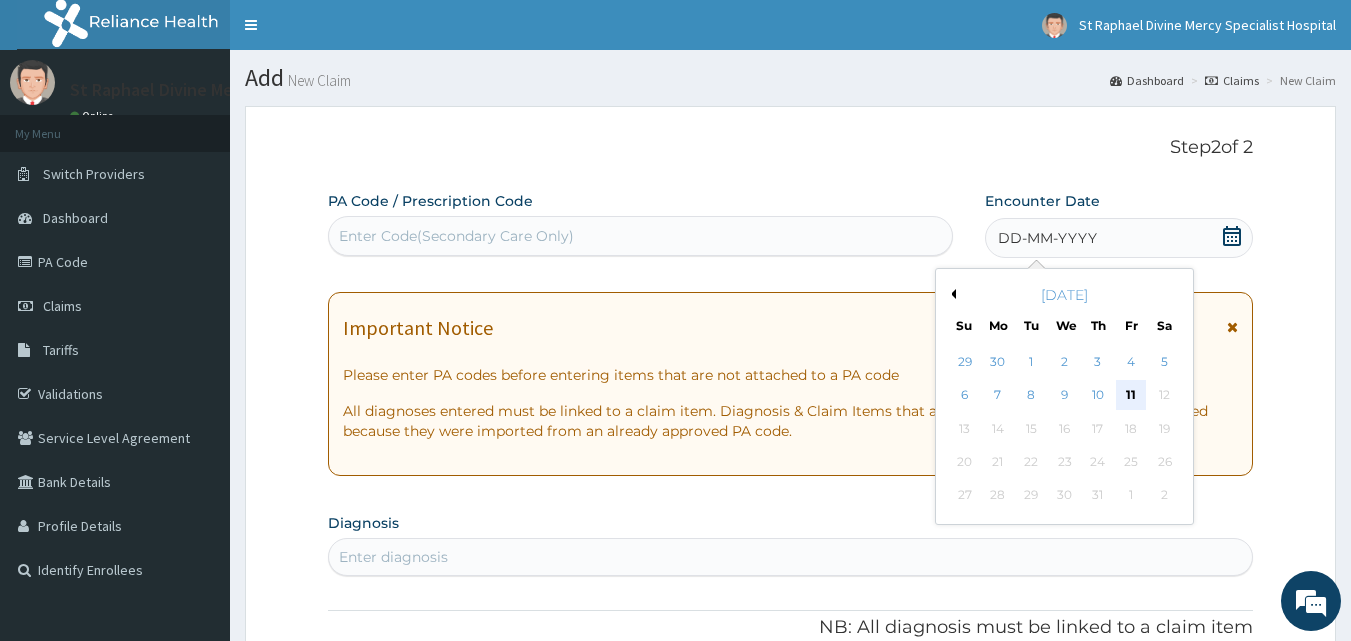 click on "11" at bounding box center (1131, 396) 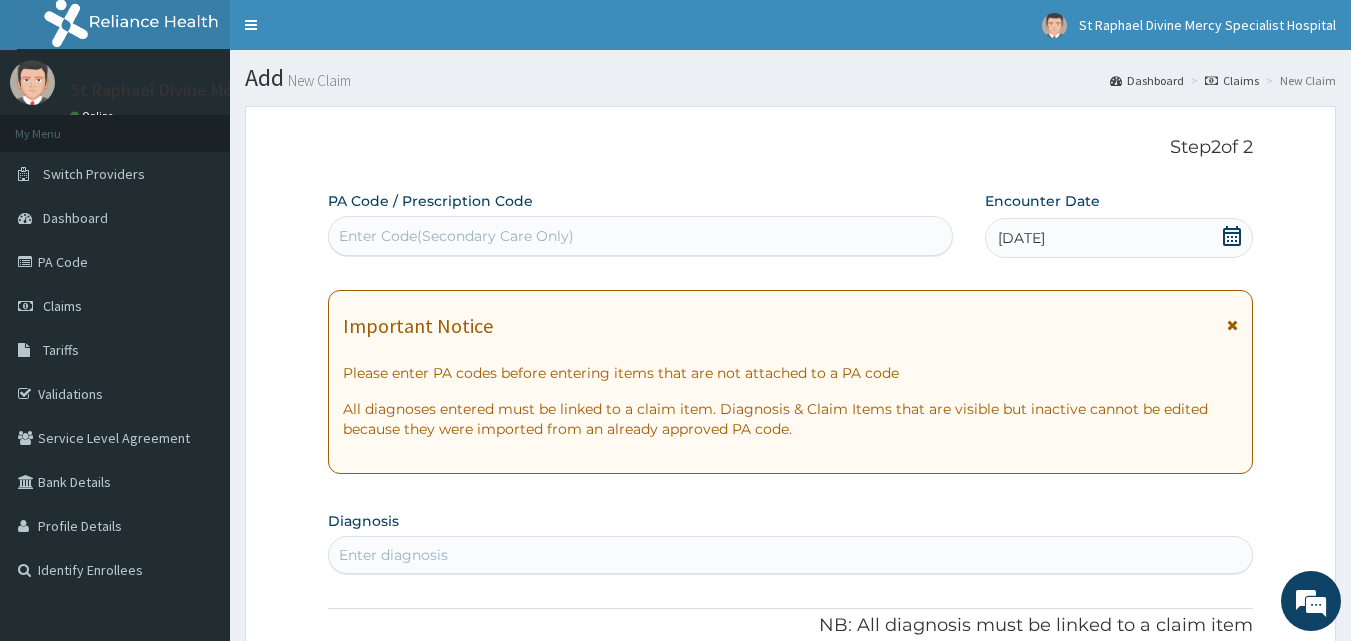 click on "Enter Code(Secondary Care Only)" at bounding box center [456, 236] 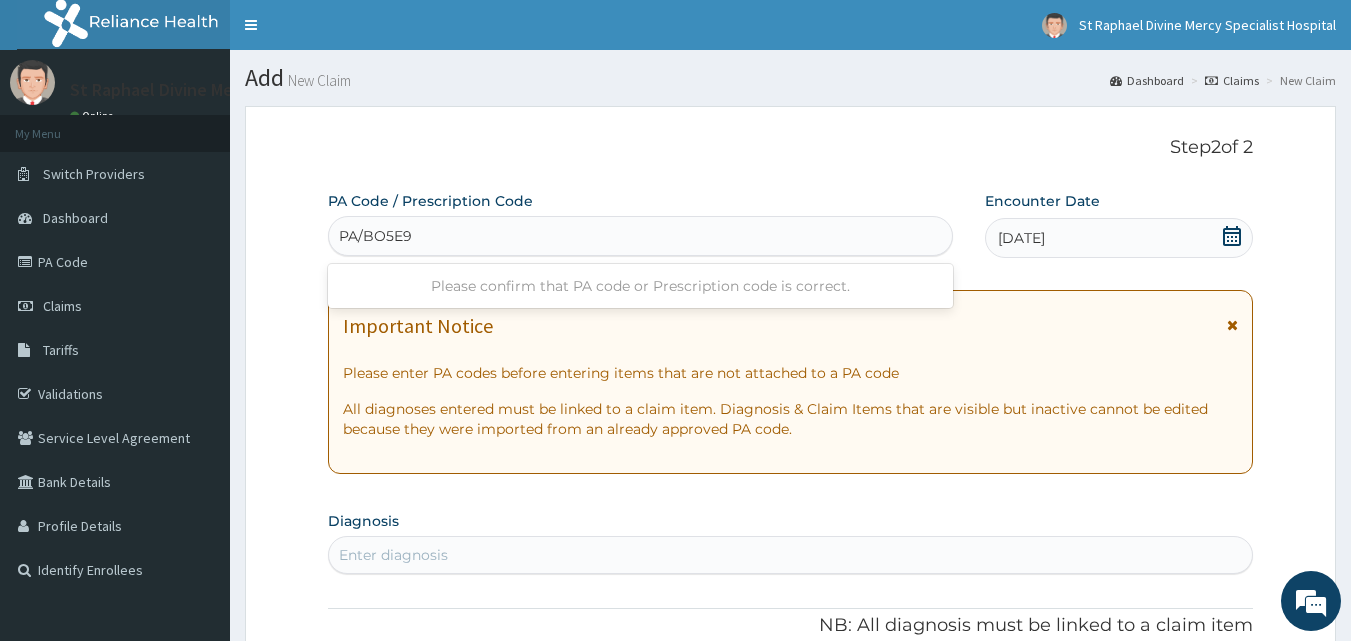 type on "PA/BO5E9D" 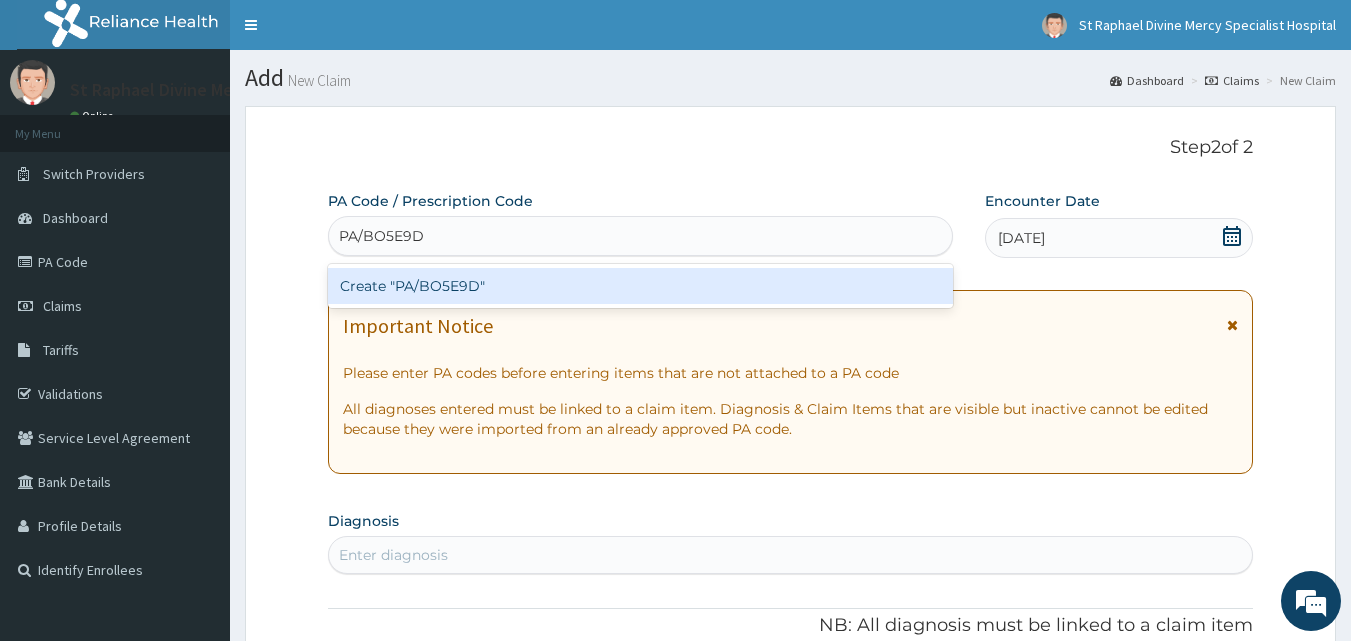 click on "Create "PA/BO5E9D"" at bounding box center [641, 286] 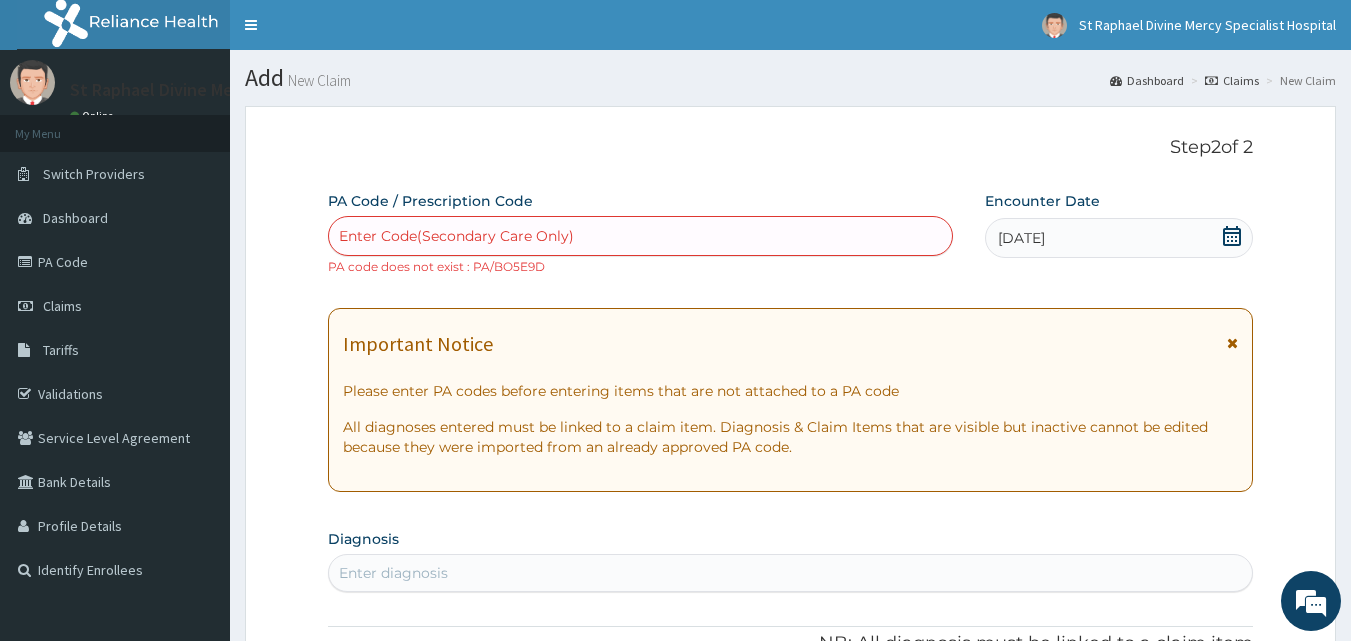 click on "Enter Code(Secondary Care Only)" at bounding box center [456, 236] 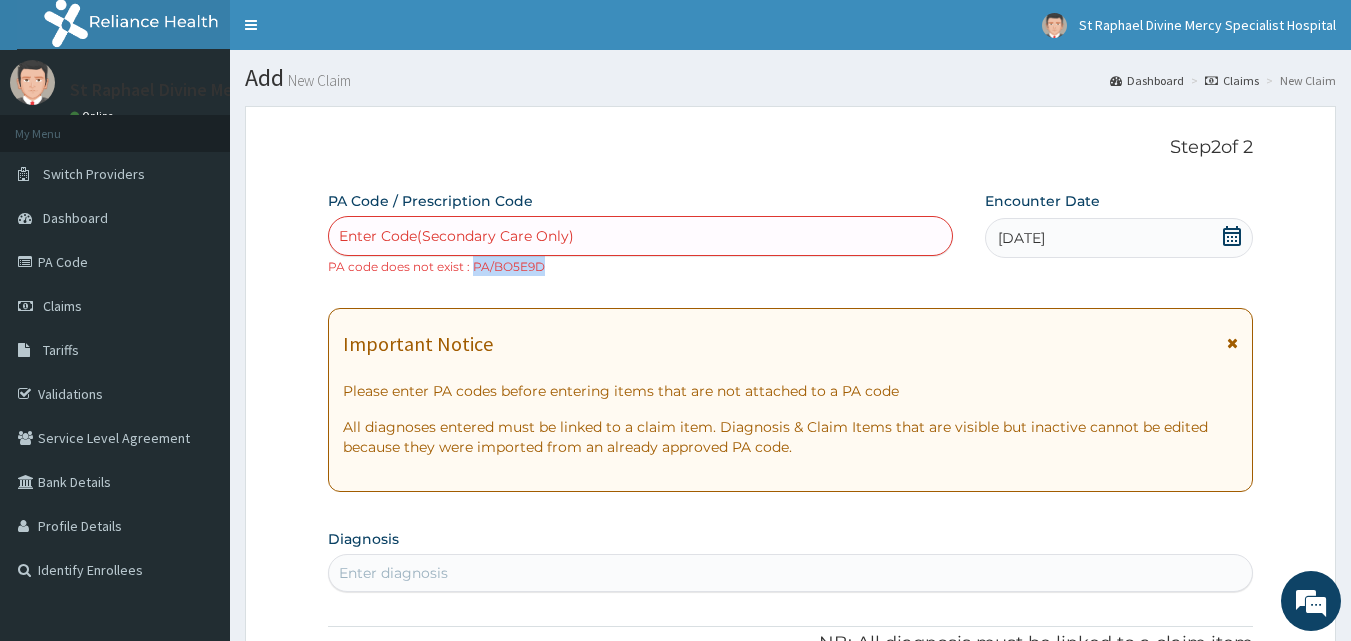 drag, startPoint x: 543, startPoint y: 263, endPoint x: 473, endPoint y: 258, distance: 70.178345 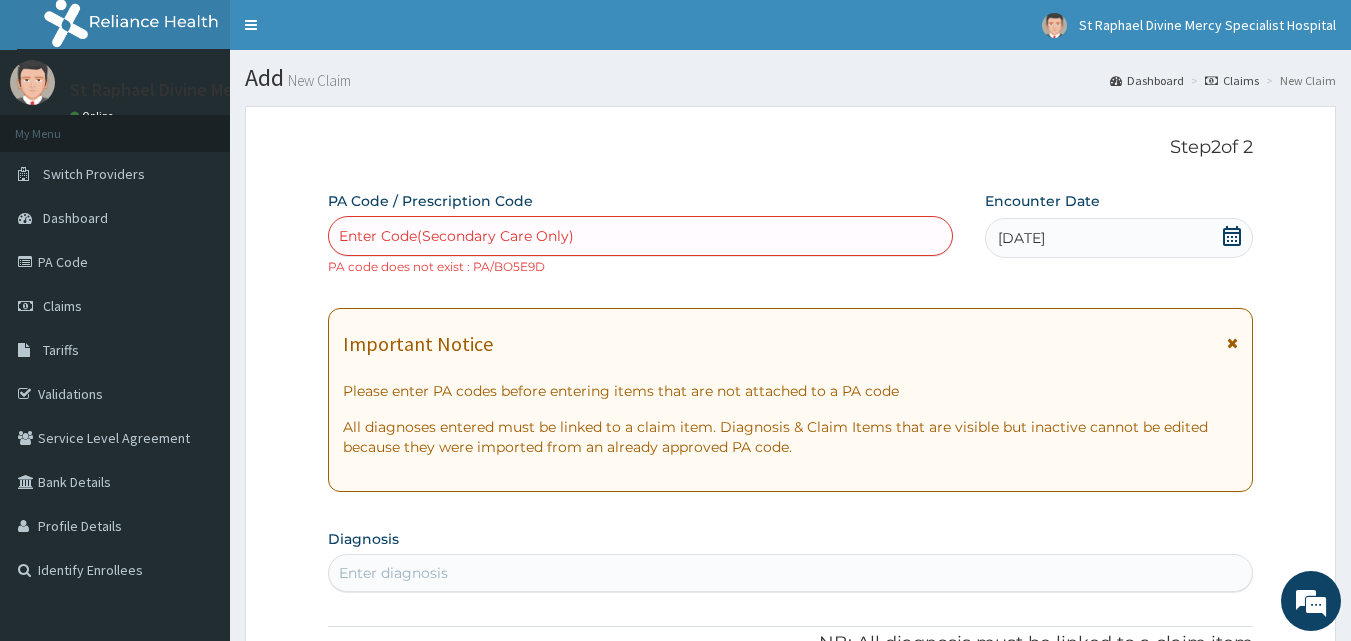 click on "Enter Code(Secondary Care Only)" at bounding box center (456, 236) 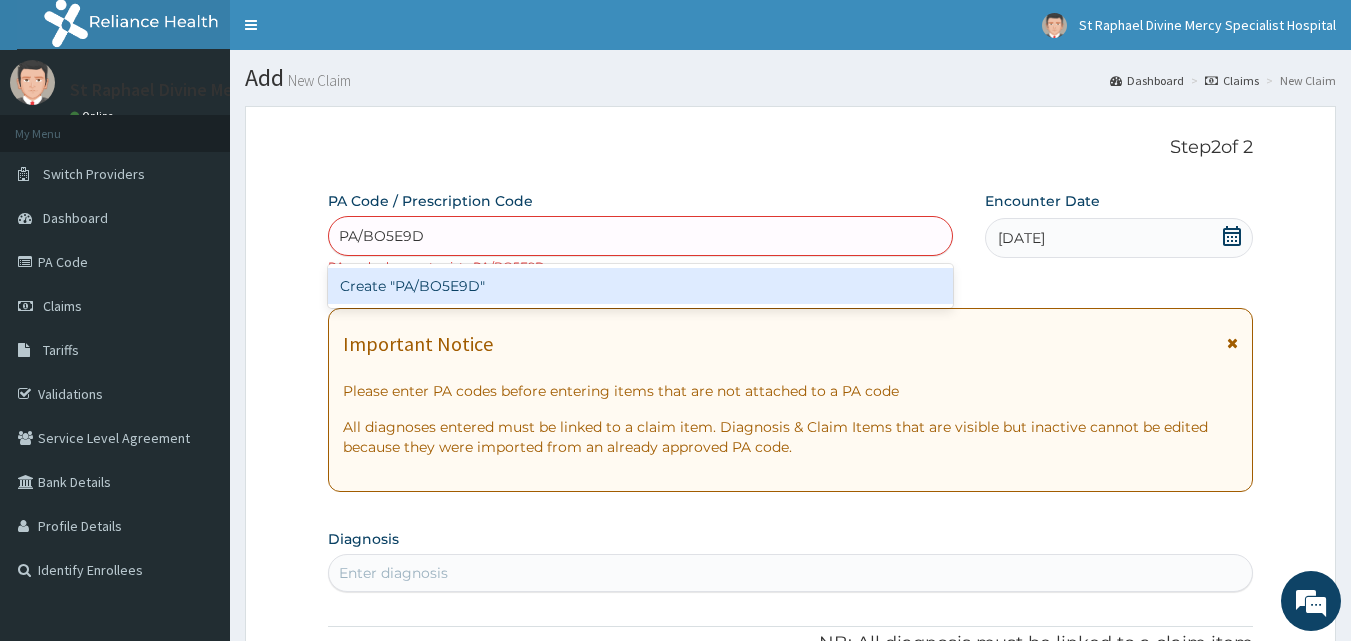 click on "PA/BO5E9D" at bounding box center (382, 236) 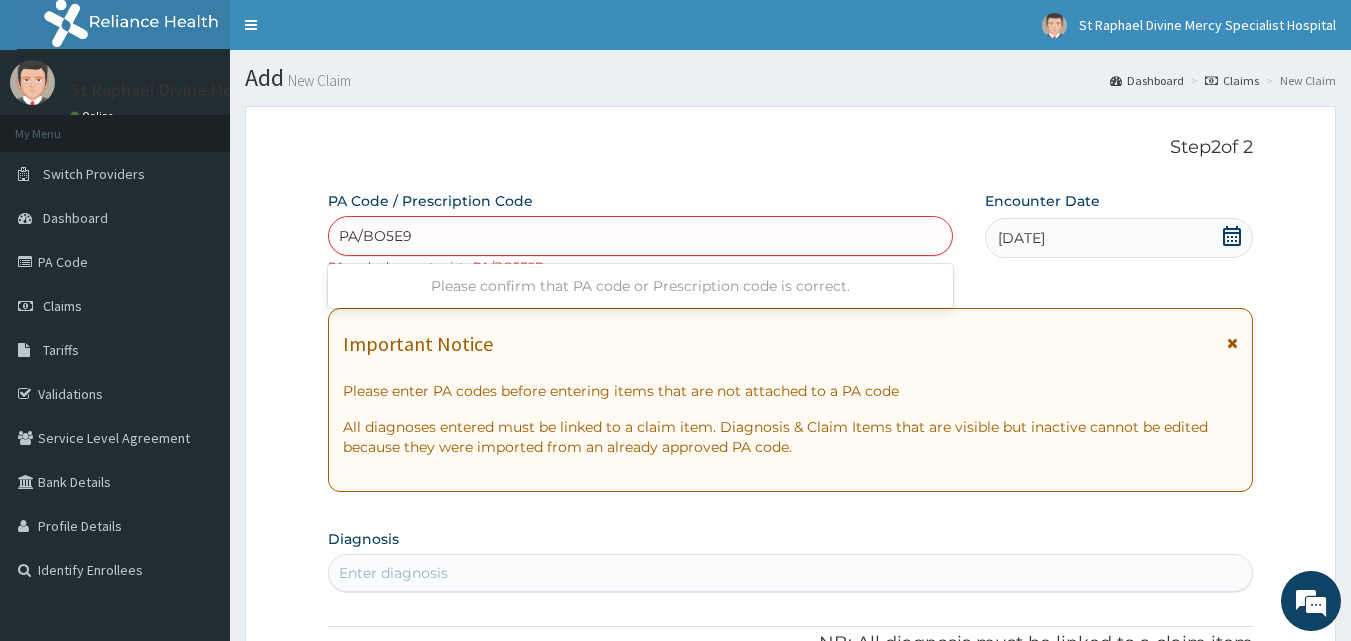 type on "PA/BO5E90" 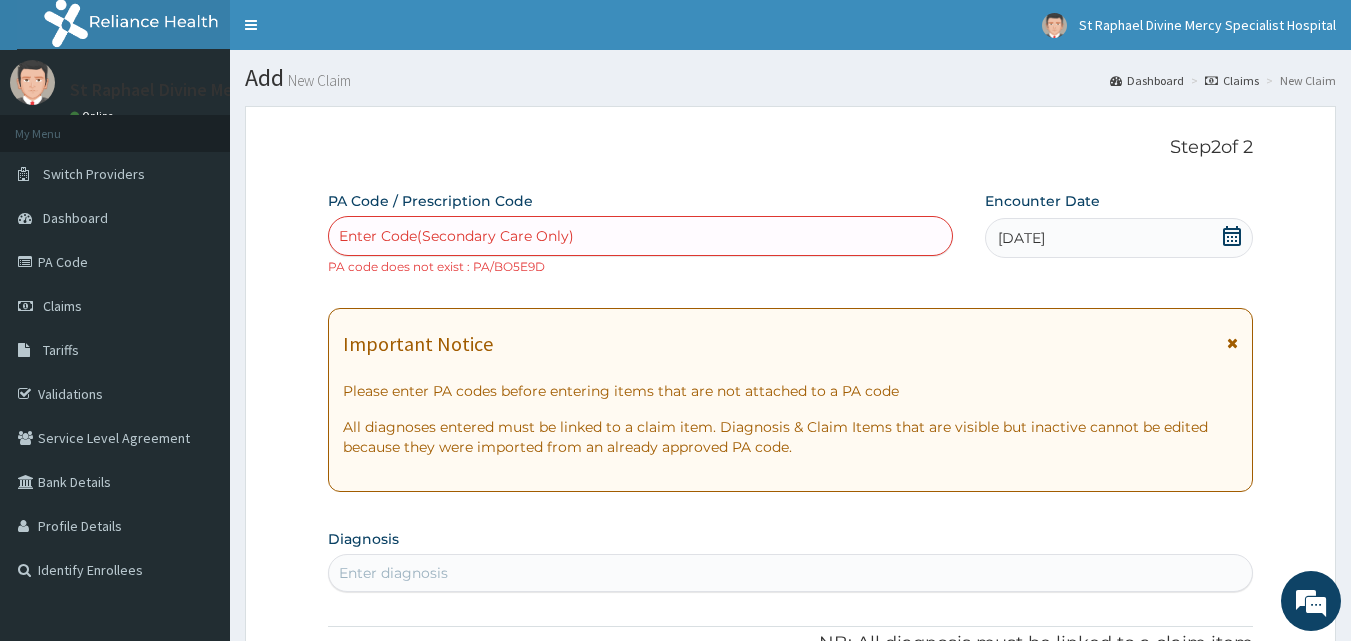 click on "Enter Code(Secondary Care Only)" at bounding box center [641, 236] 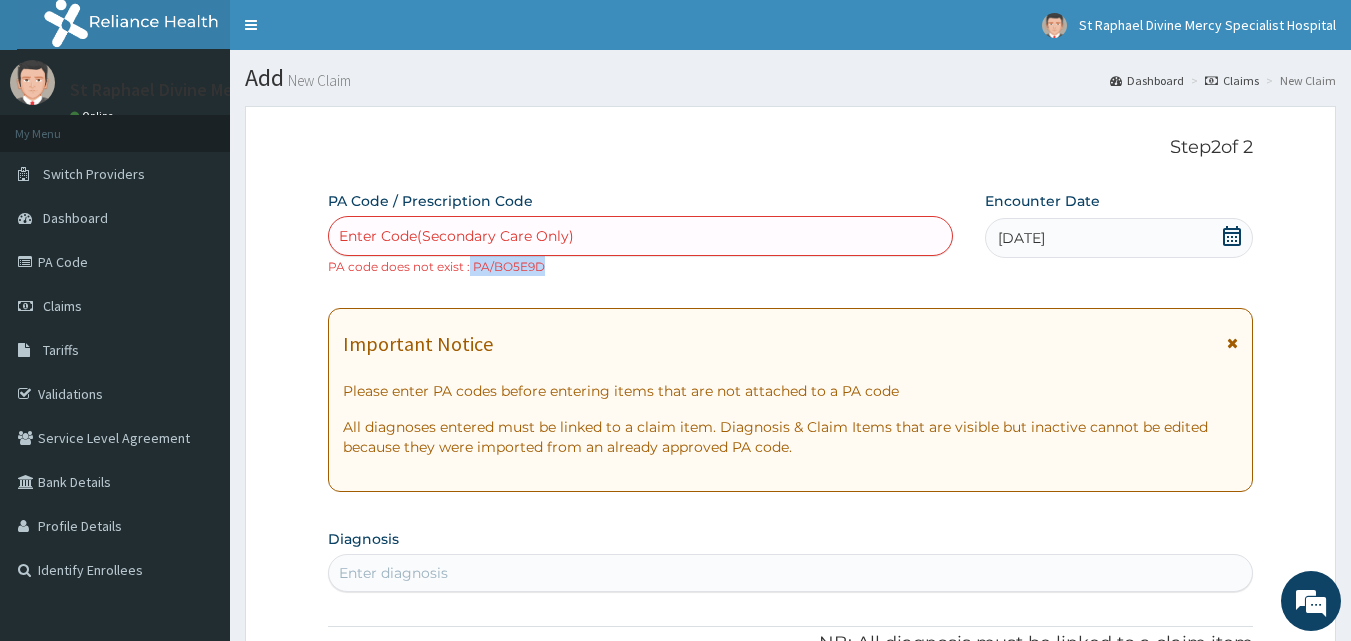 drag, startPoint x: 541, startPoint y: 266, endPoint x: 469, endPoint y: 268, distance: 72.02777 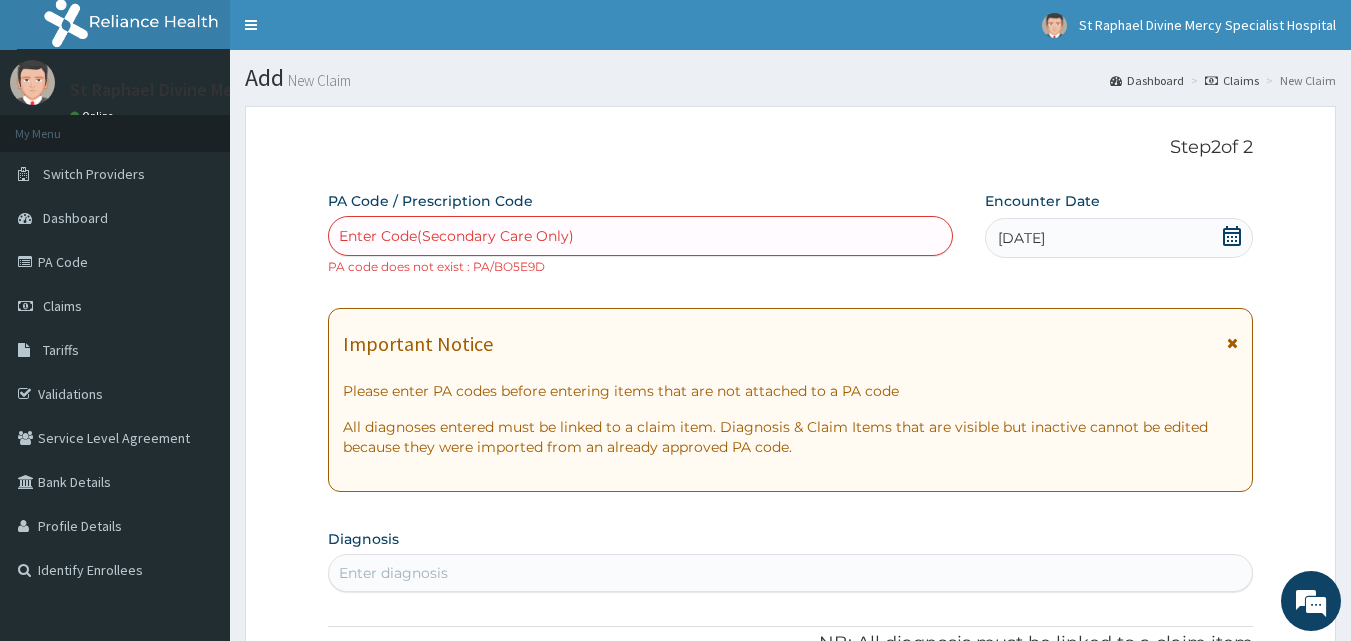 click on "Enter Code(Secondary Care Only)" at bounding box center [641, 236] 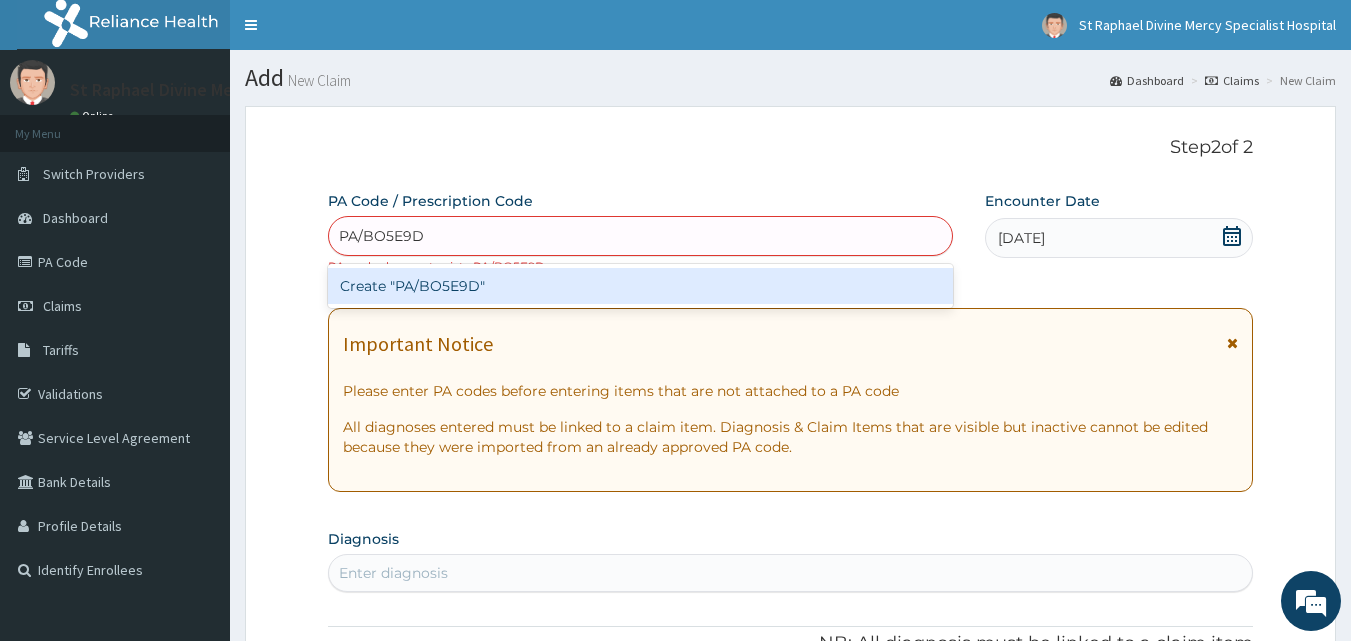 click on "PA/BO5E9D" at bounding box center [382, 236] 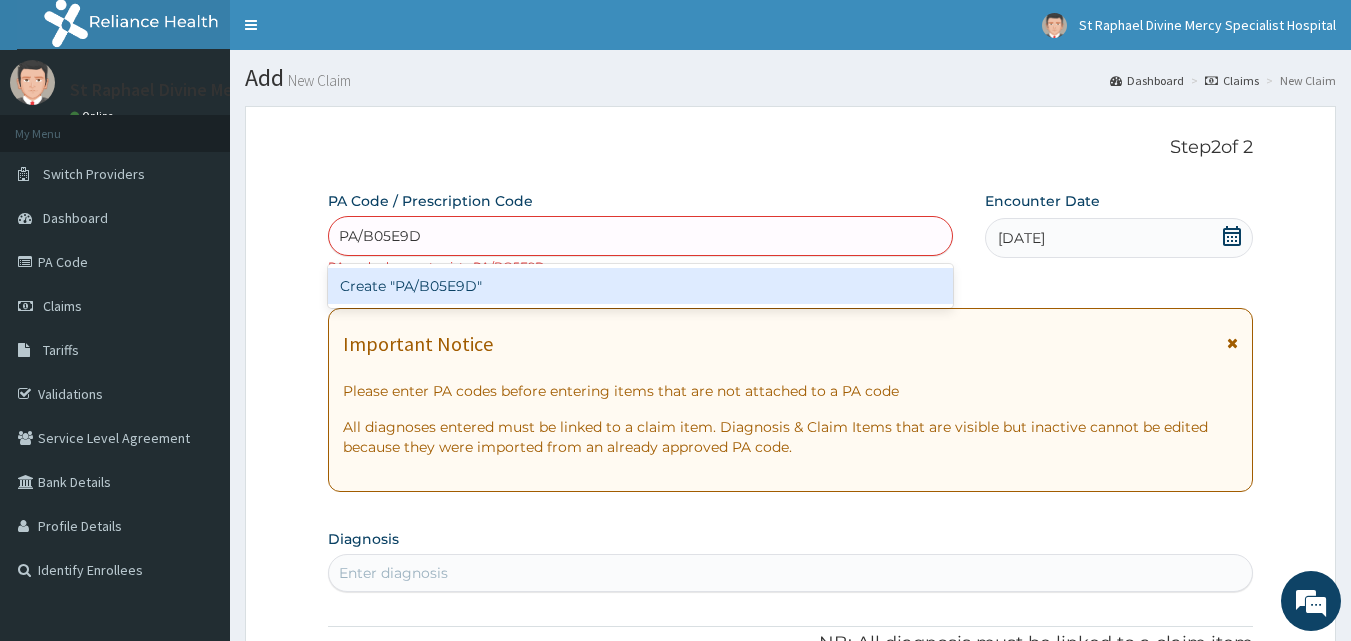 type on "PA/B05E9D" 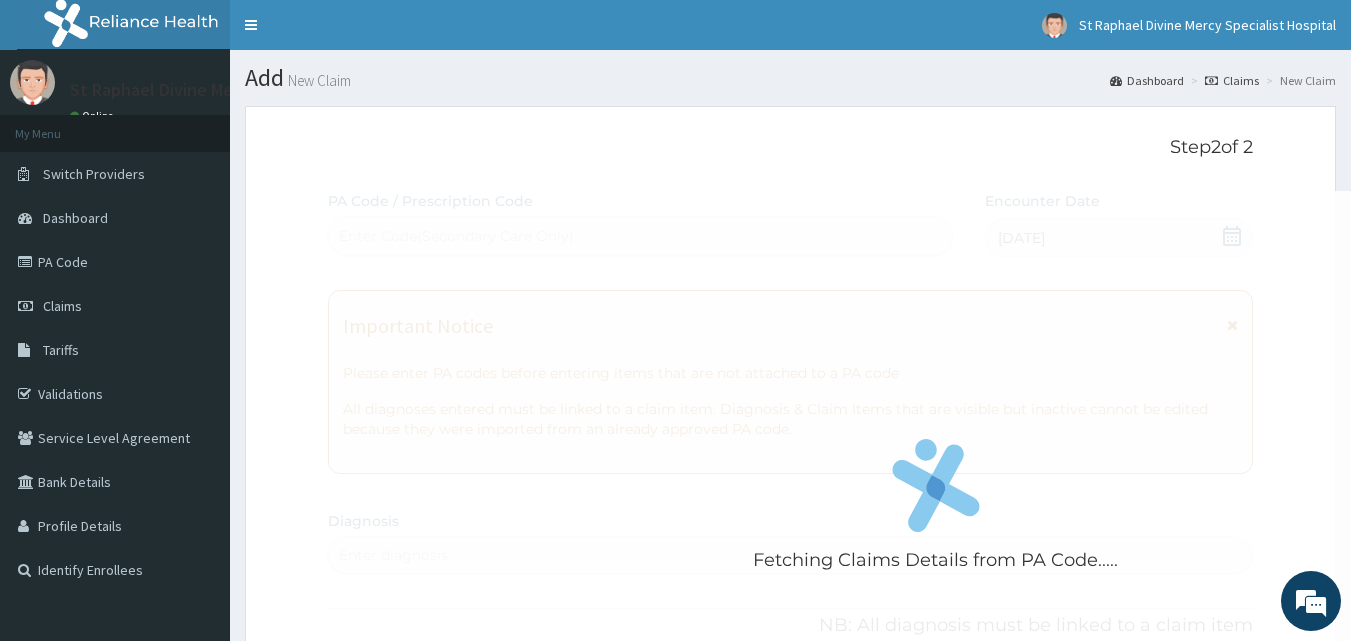 click on "Fetching Claims Details from PA Code..... PA Code / Prescription Code Enter Code(Secondary Care Only) Encounter Date 11-07-2025 Important Notice Please enter PA codes before entering items that are not attached to a PA code   All diagnoses entered must be linked to a claim item. Diagnosis & Claim Items that are visible but inactive cannot be edited because they were imported from an already approved PA code. Diagnosis Enter diagnosis NB: All diagnosis must be linked to a claim item Claim Items No claim item Types Select Type Item Select Item Pair Diagnosis Select Diagnosis Unit Price 0 Add Comment" at bounding box center [791, 708] 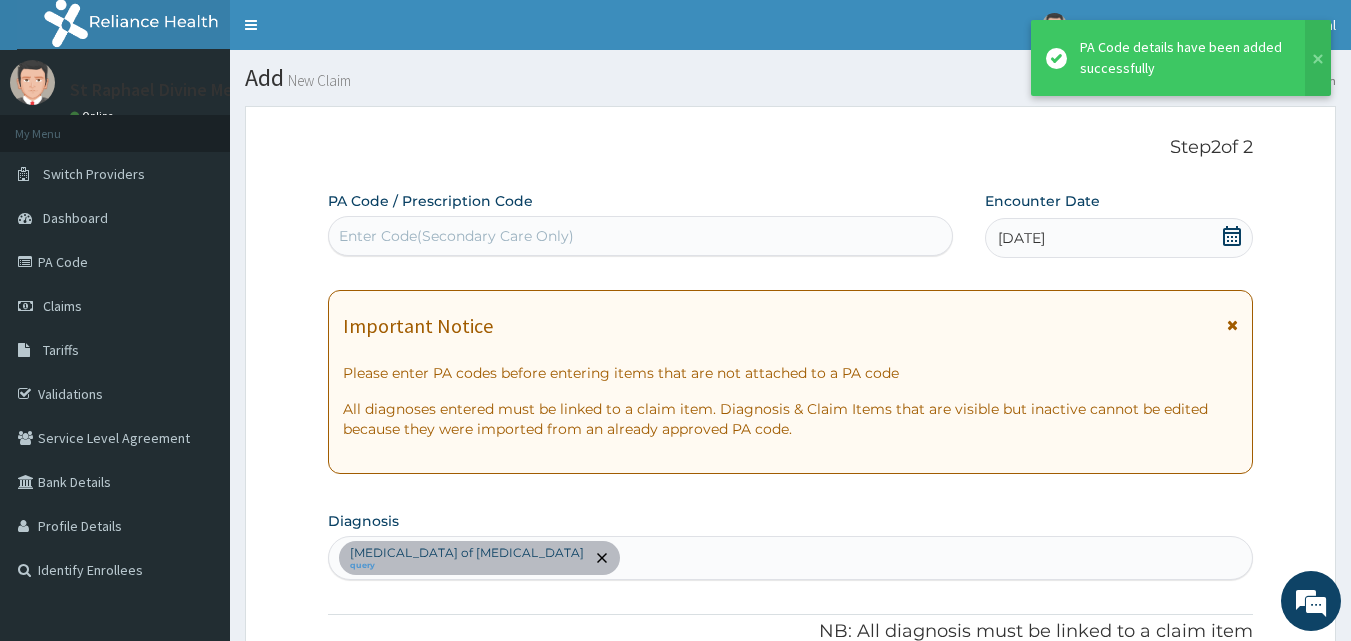 scroll, scrollTop: 512, scrollLeft: 0, axis: vertical 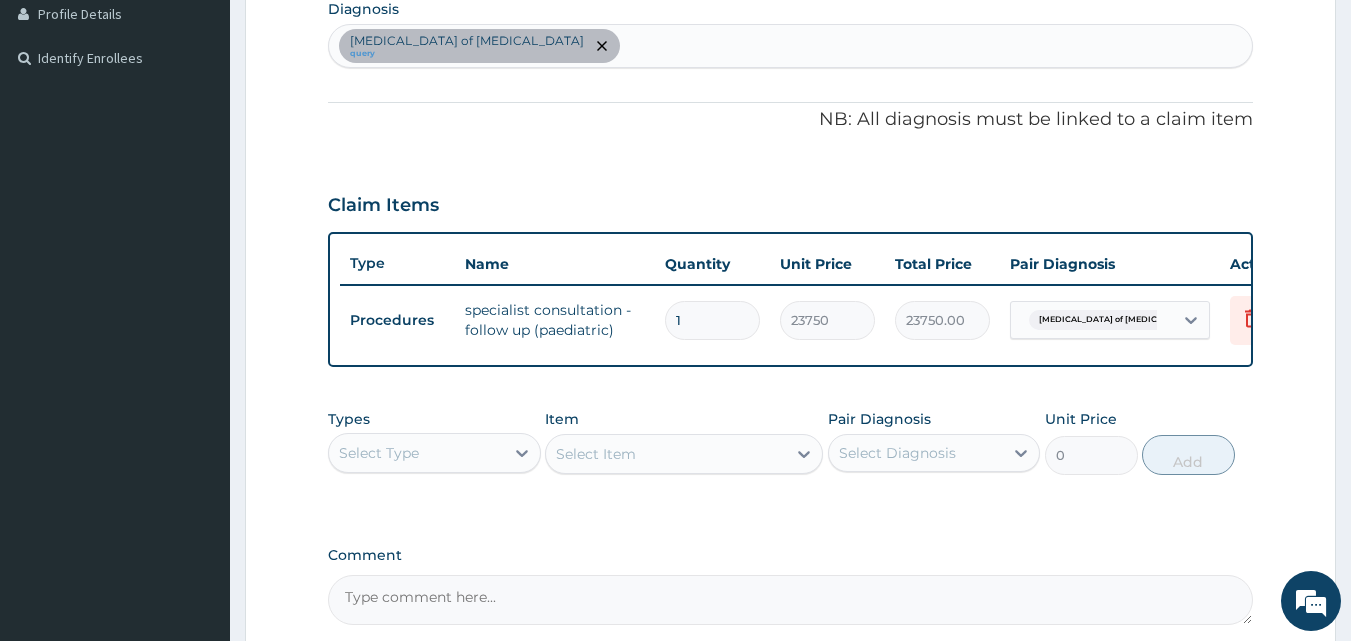 click on "Birth injury of long bone query" at bounding box center [791, 46] 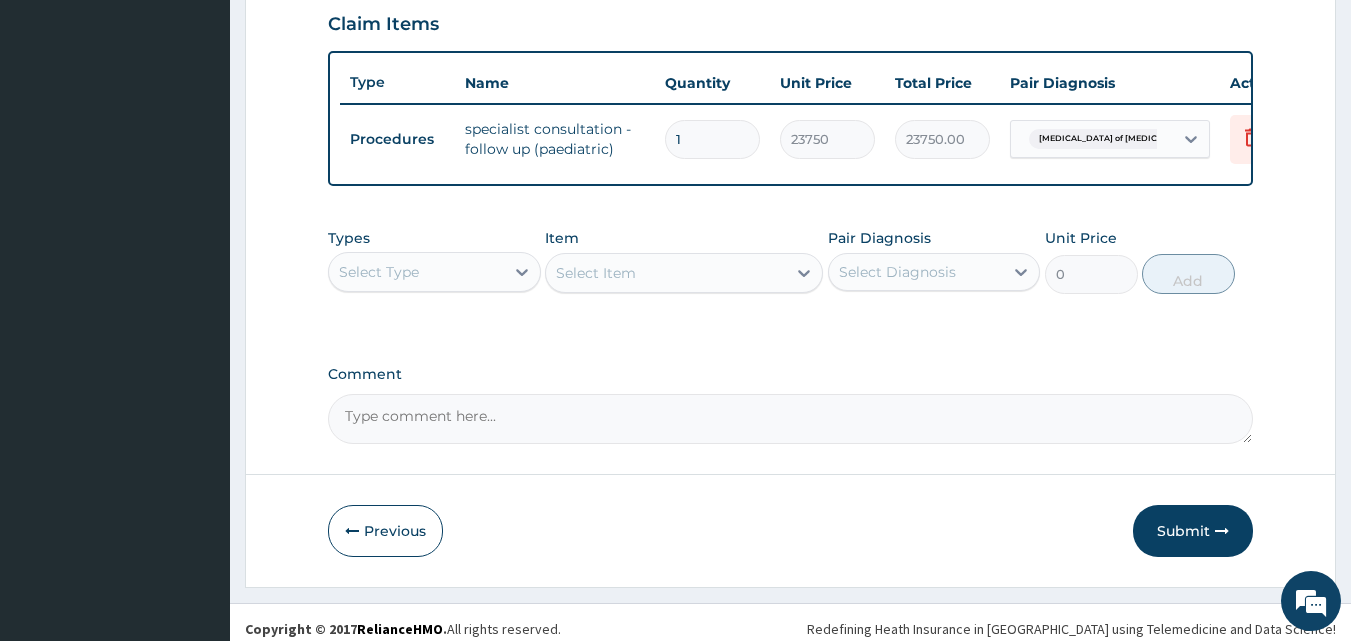 scroll, scrollTop: 721, scrollLeft: 0, axis: vertical 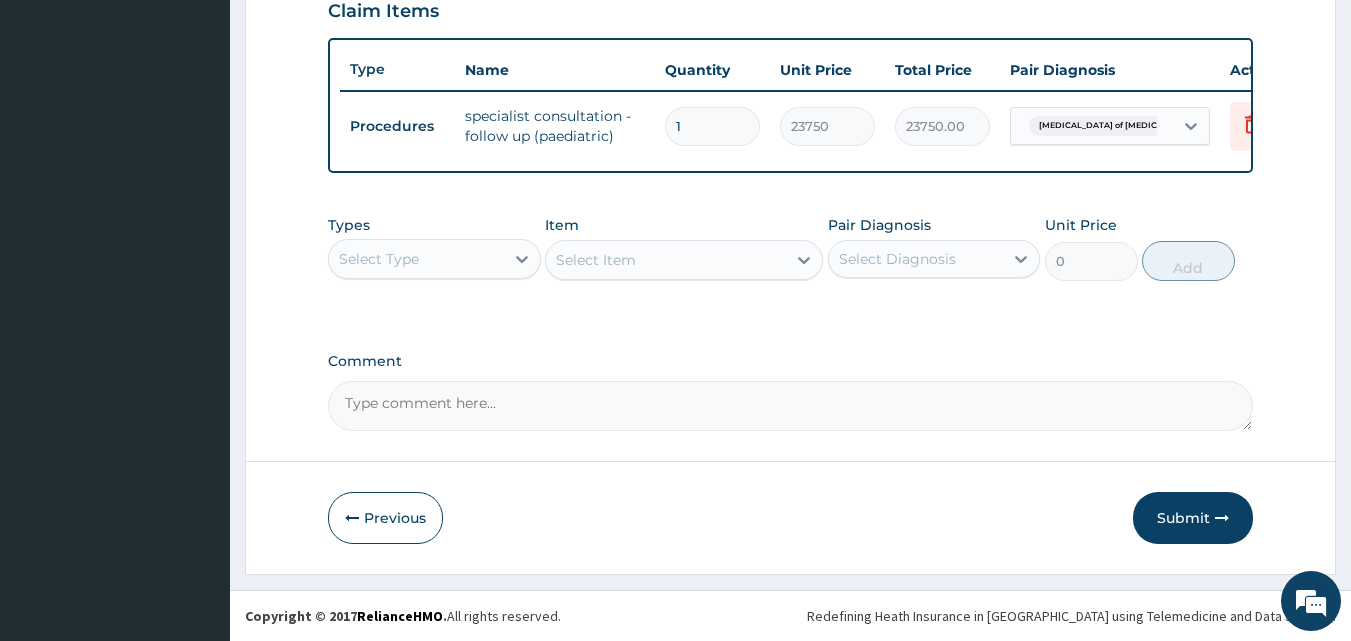 click on "Select Type" at bounding box center (416, 259) 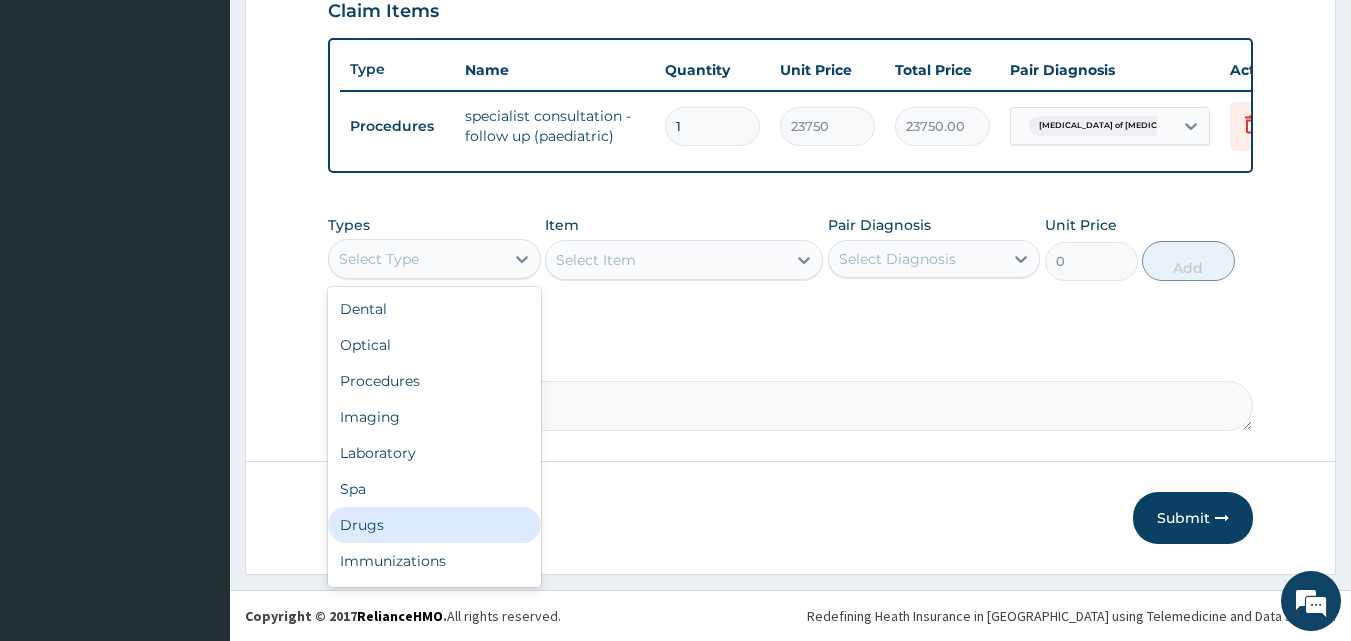 click on "Drugs" at bounding box center [434, 525] 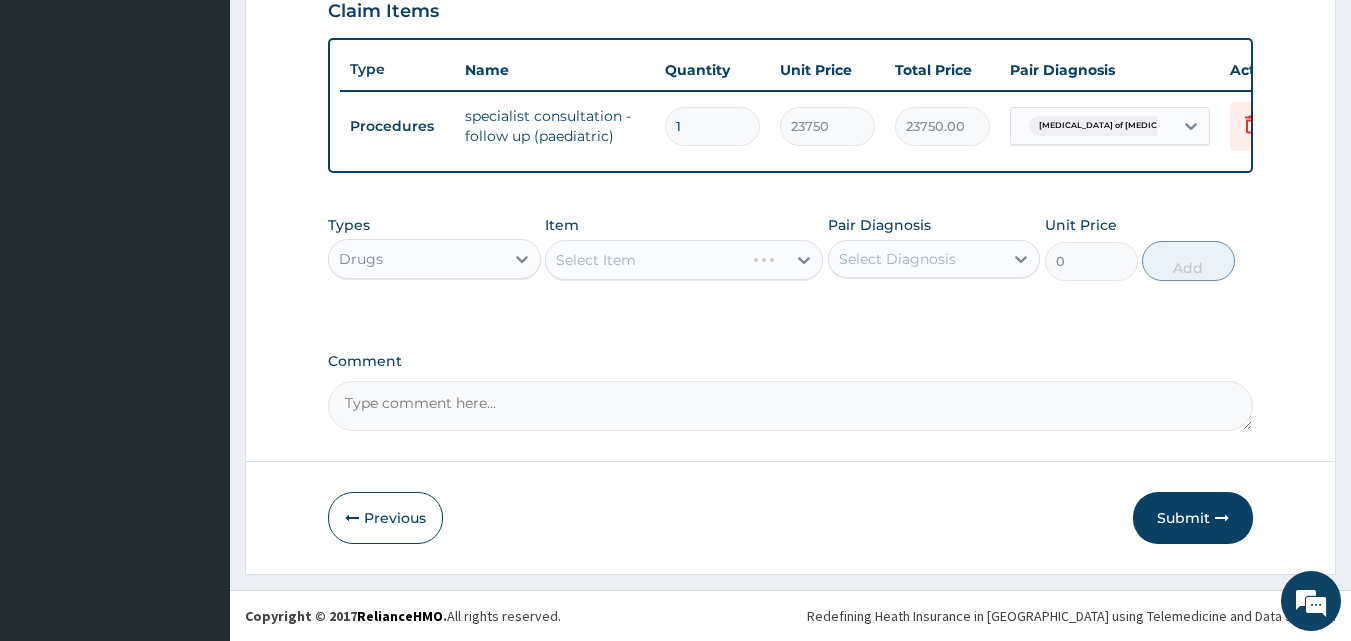 click on "Select Item" at bounding box center (684, 260) 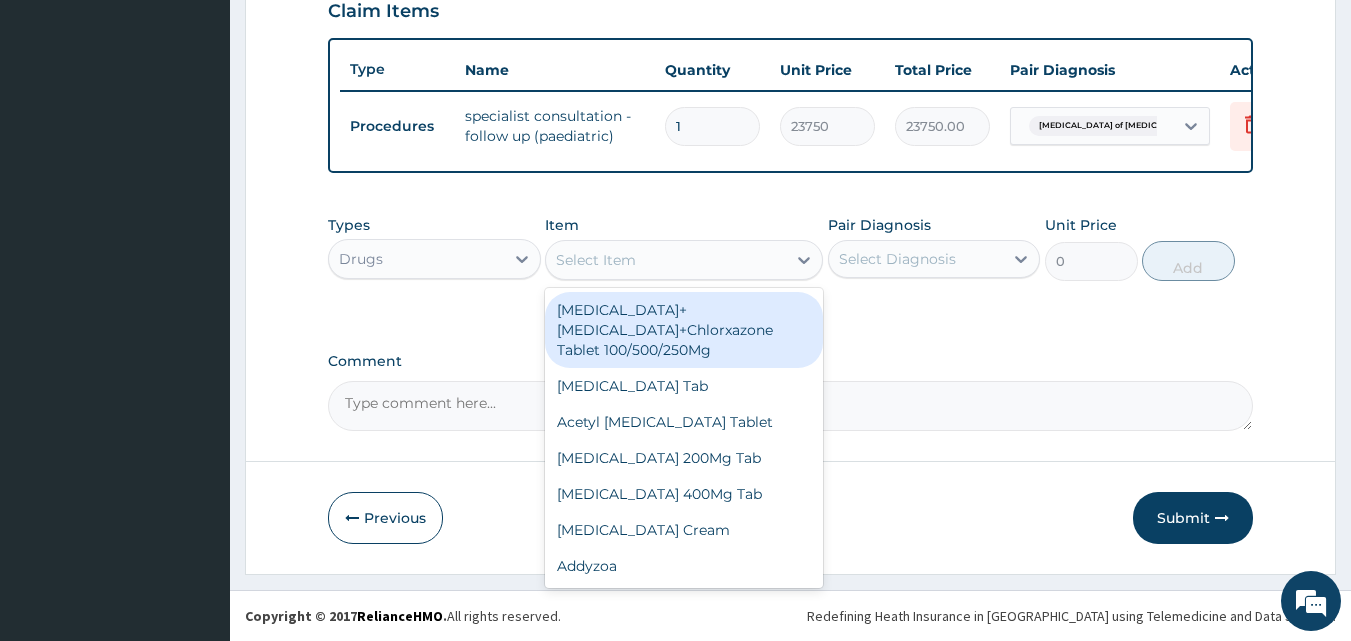 click on "Select Item" at bounding box center (666, 260) 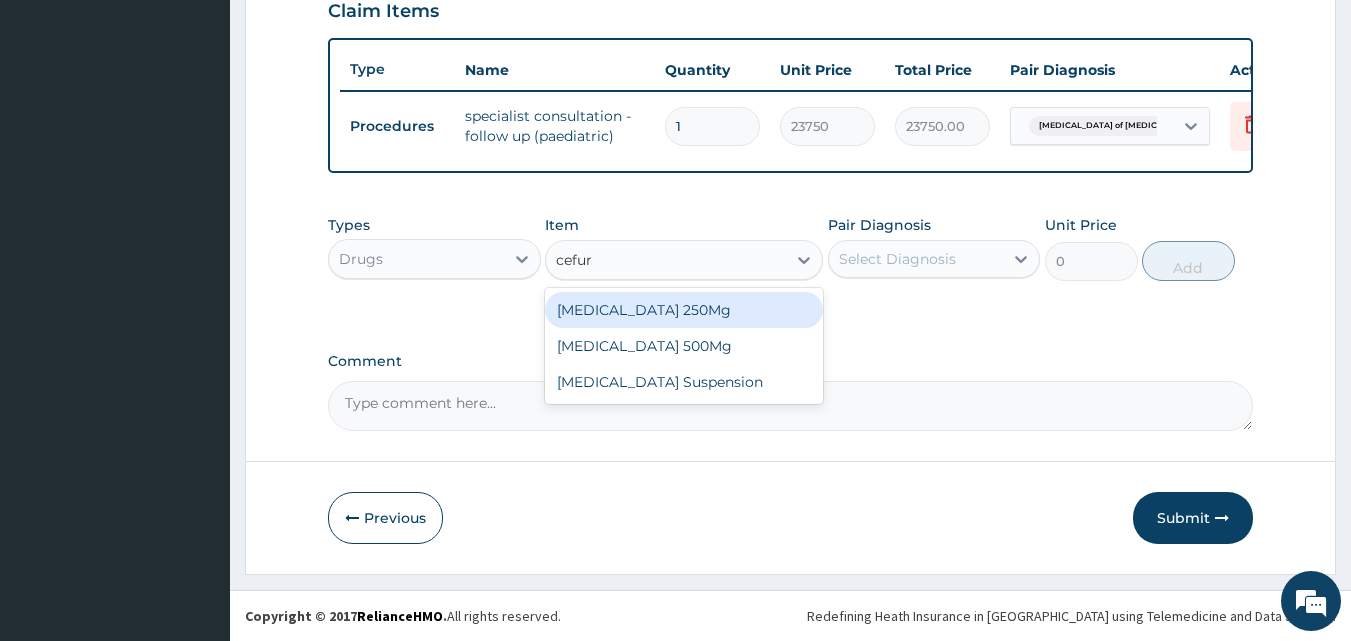type on "cefuro" 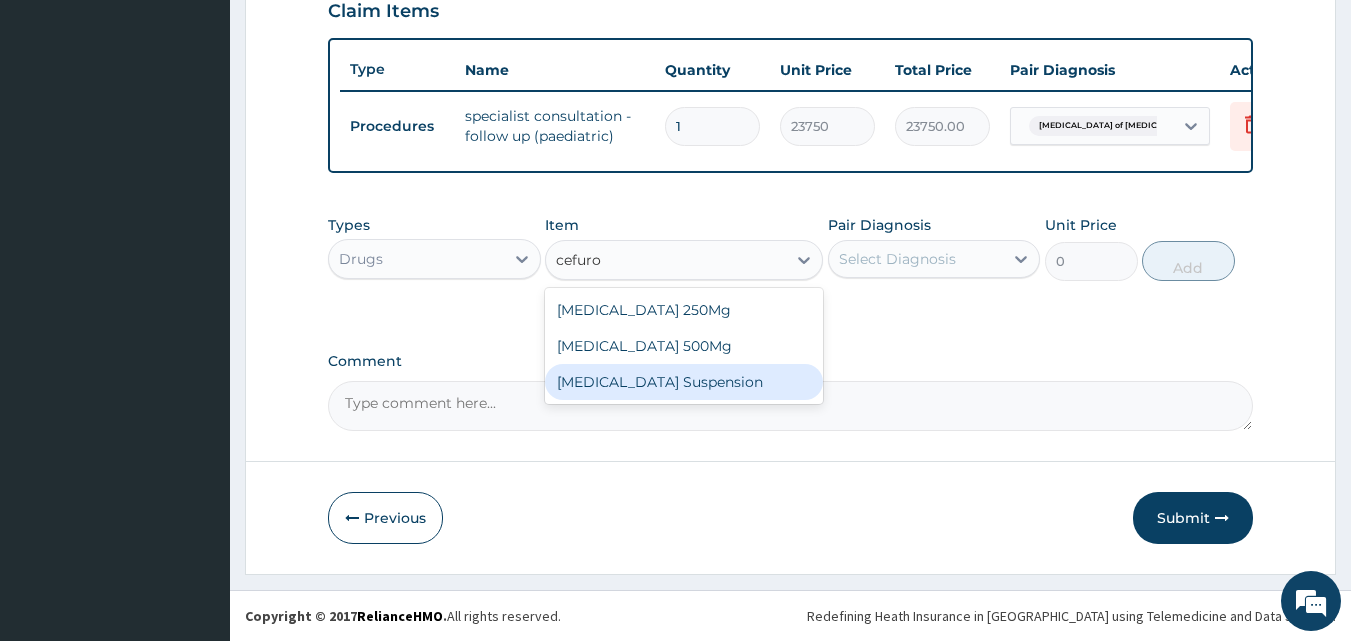 click on "Cefuroxime Suspension" at bounding box center (684, 382) 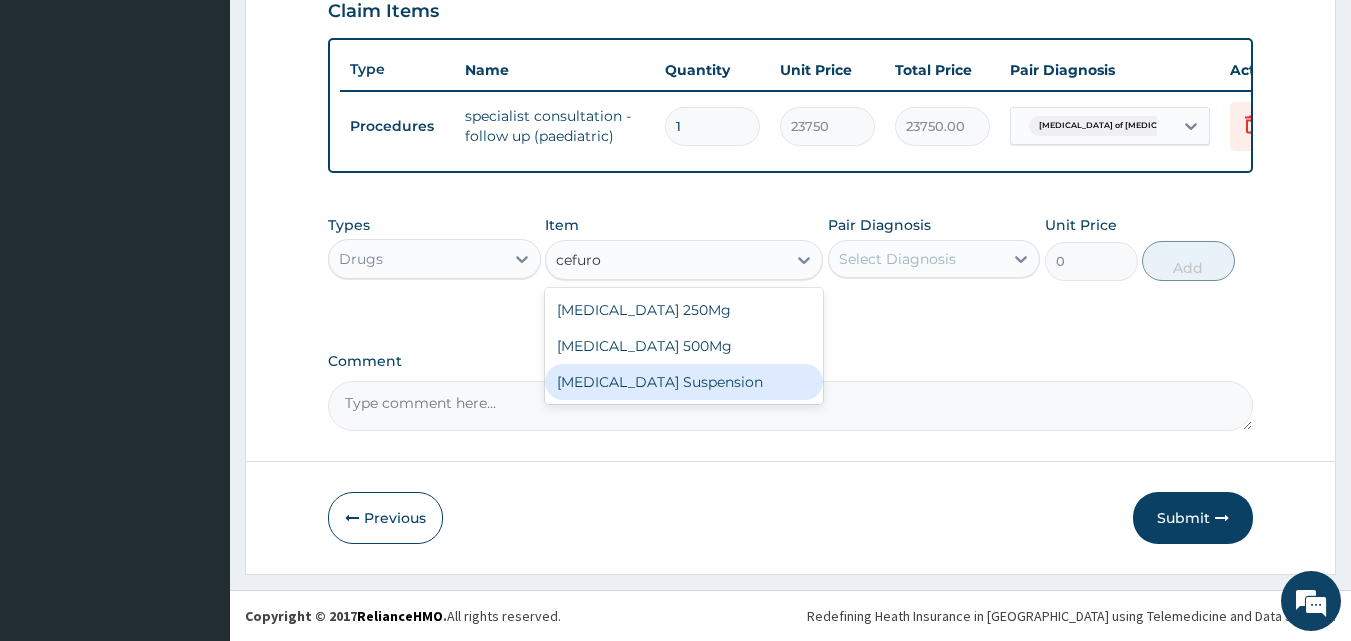 type 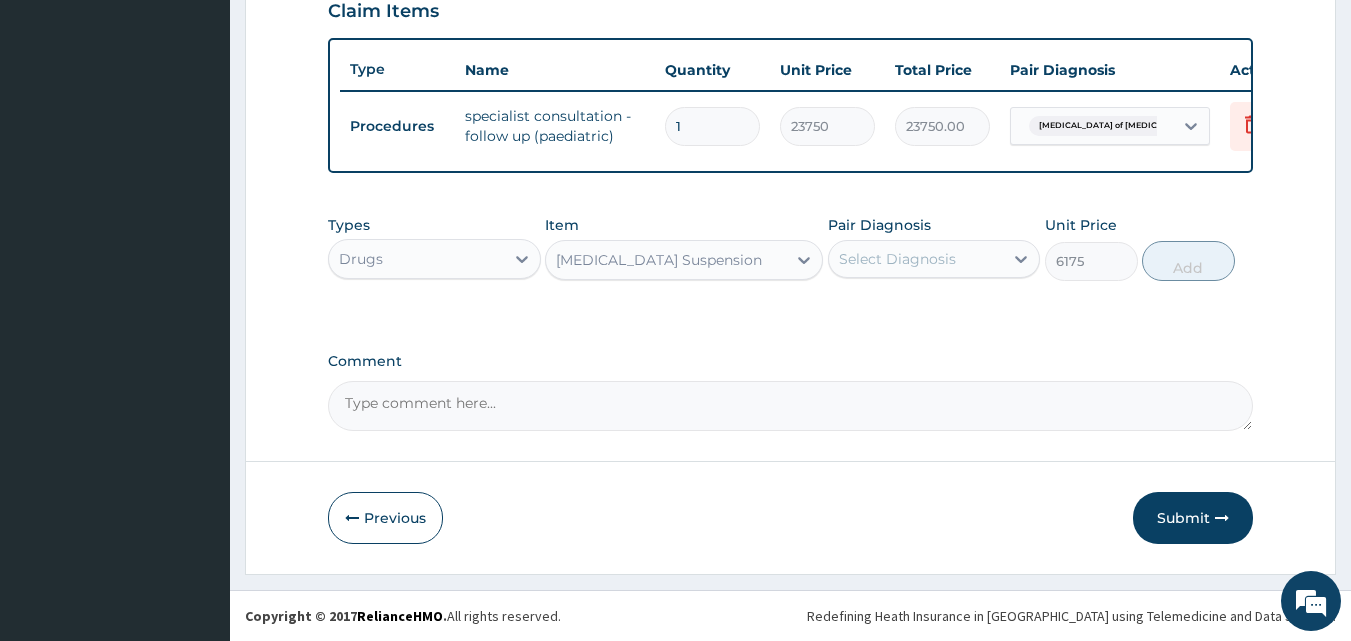 click on "Select Diagnosis" at bounding box center [897, 259] 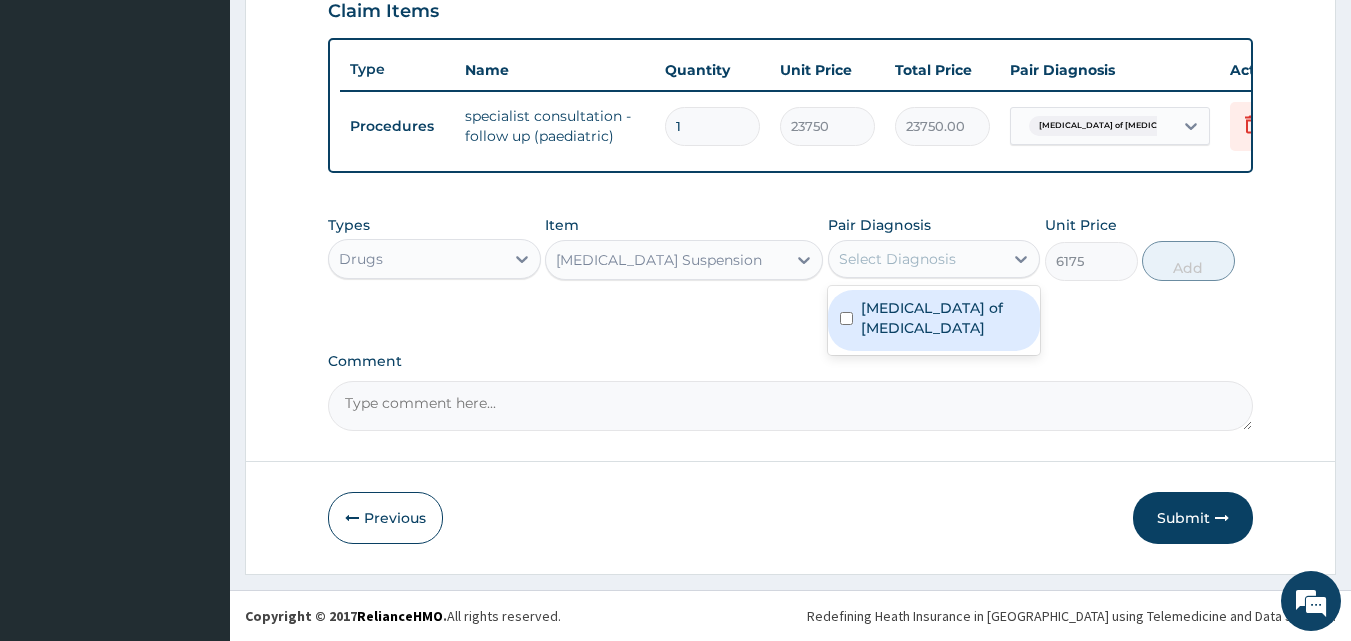 click on "Birth injury of long bone" at bounding box center [945, 318] 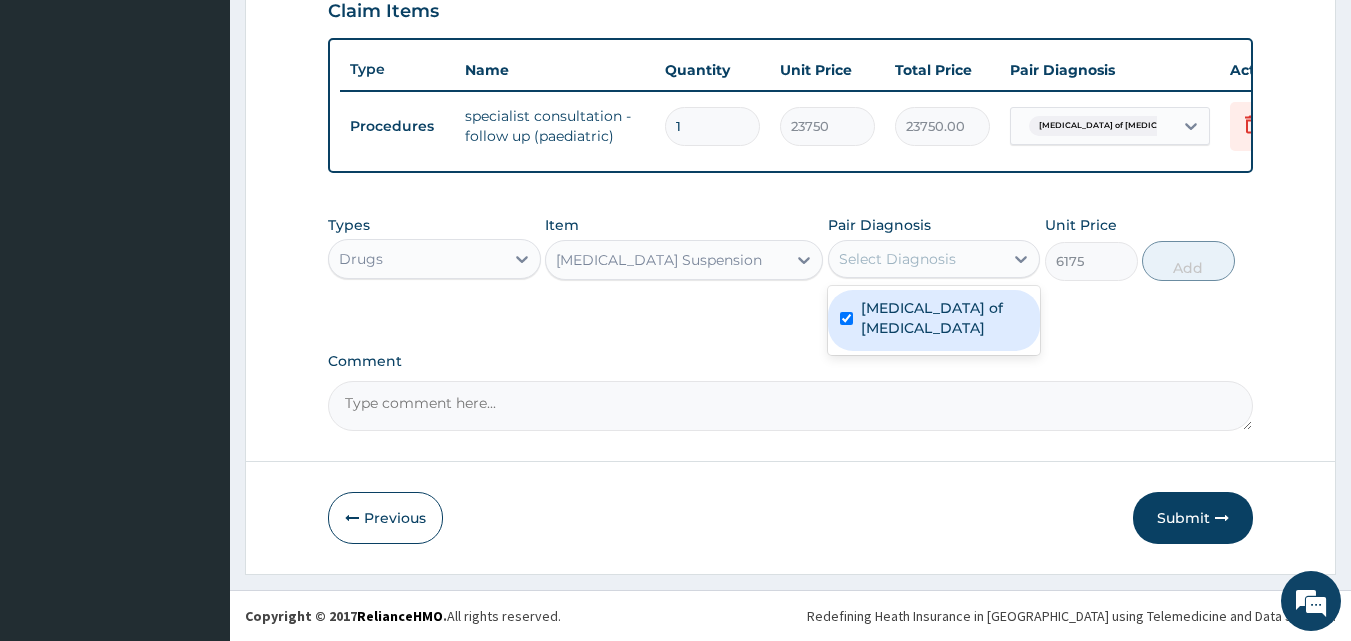 checkbox on "true" 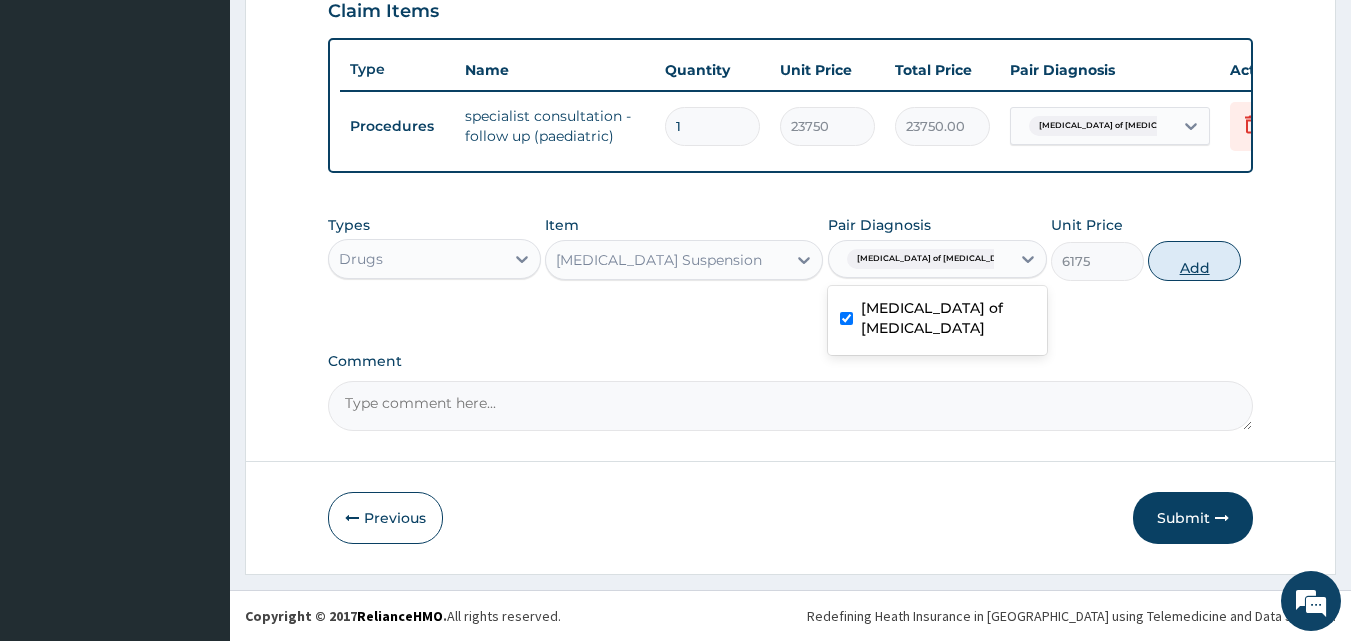 click on "Add" at bounding box center (1194, 261) 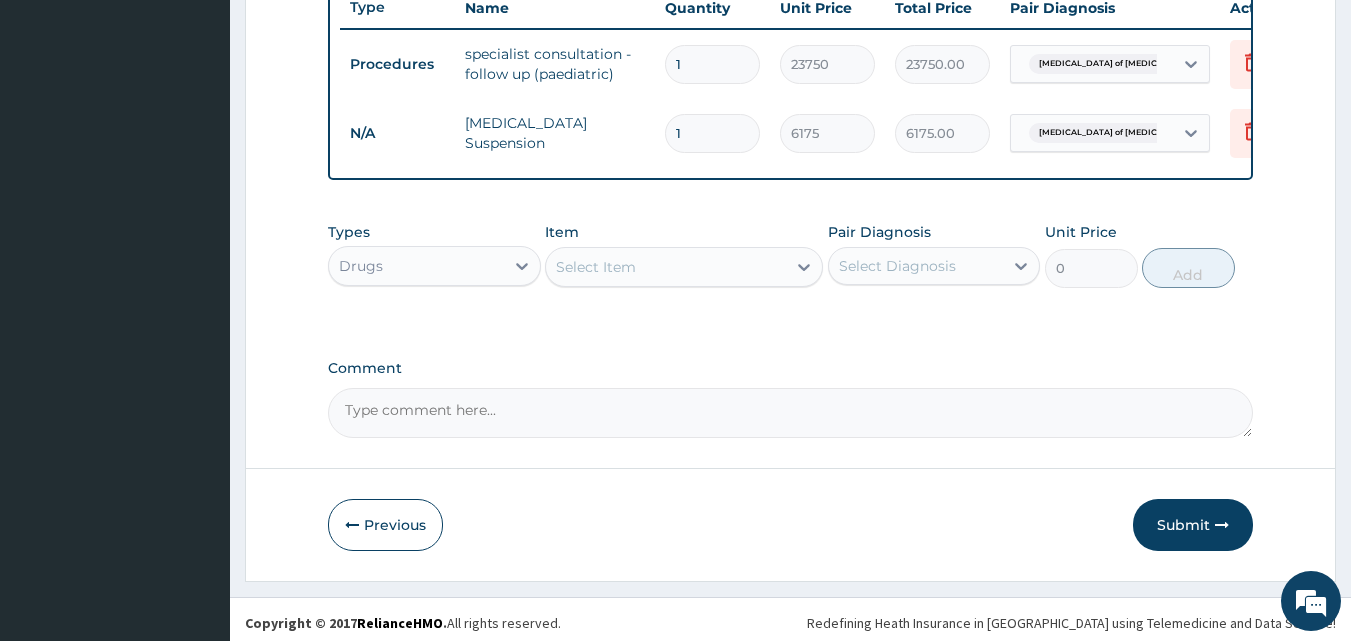 scroll, scrollTop: 790, scrollLeft: 0, axis: vertical 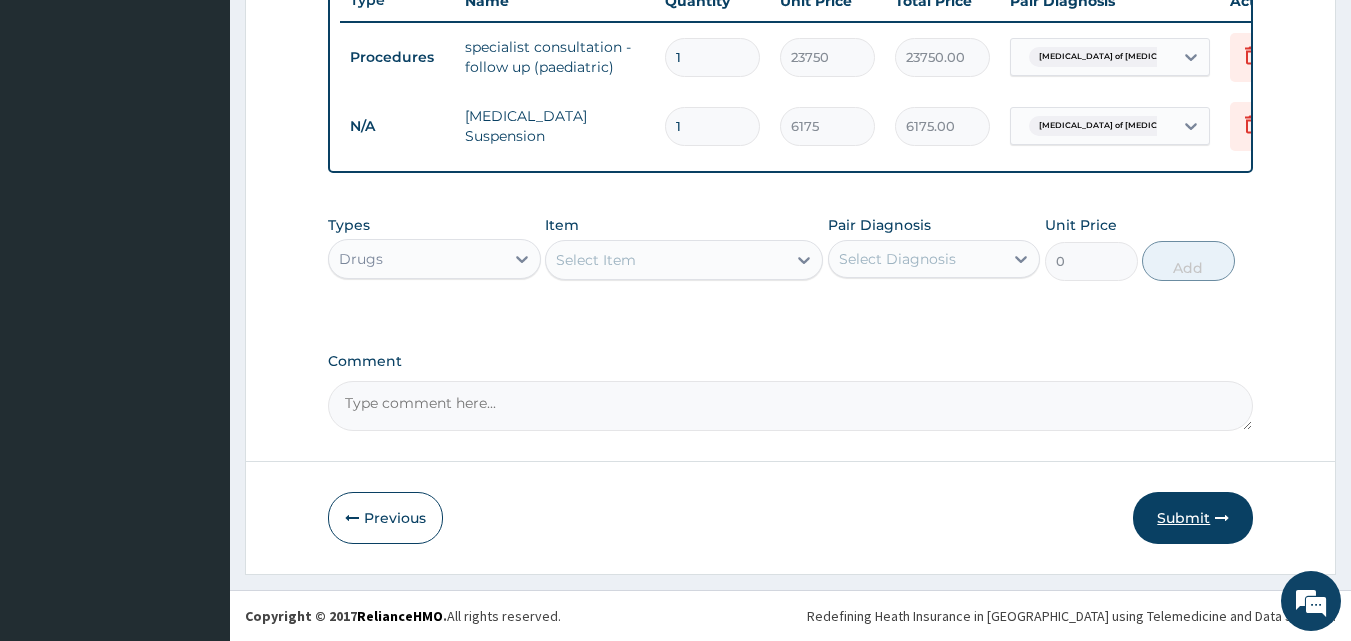 click on "Submit" at bounding box center (1193, 518) 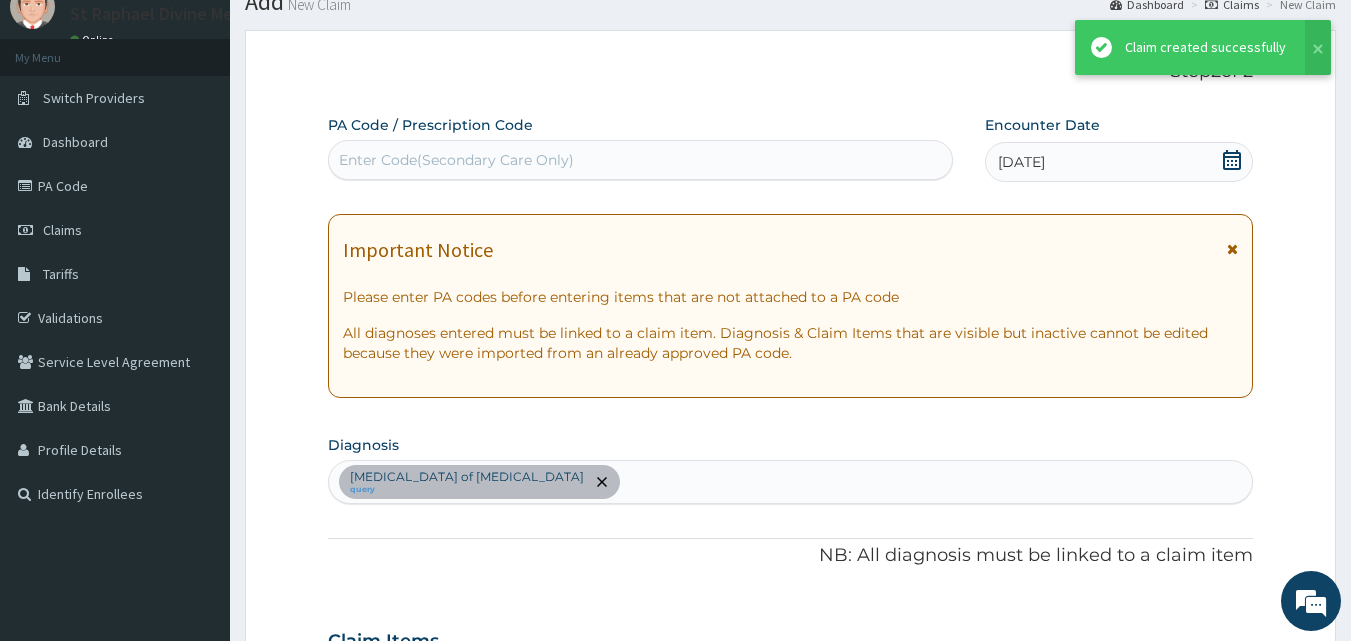 scroll, scrollTop: 790, scrollLeft: 0, axis: vertical 